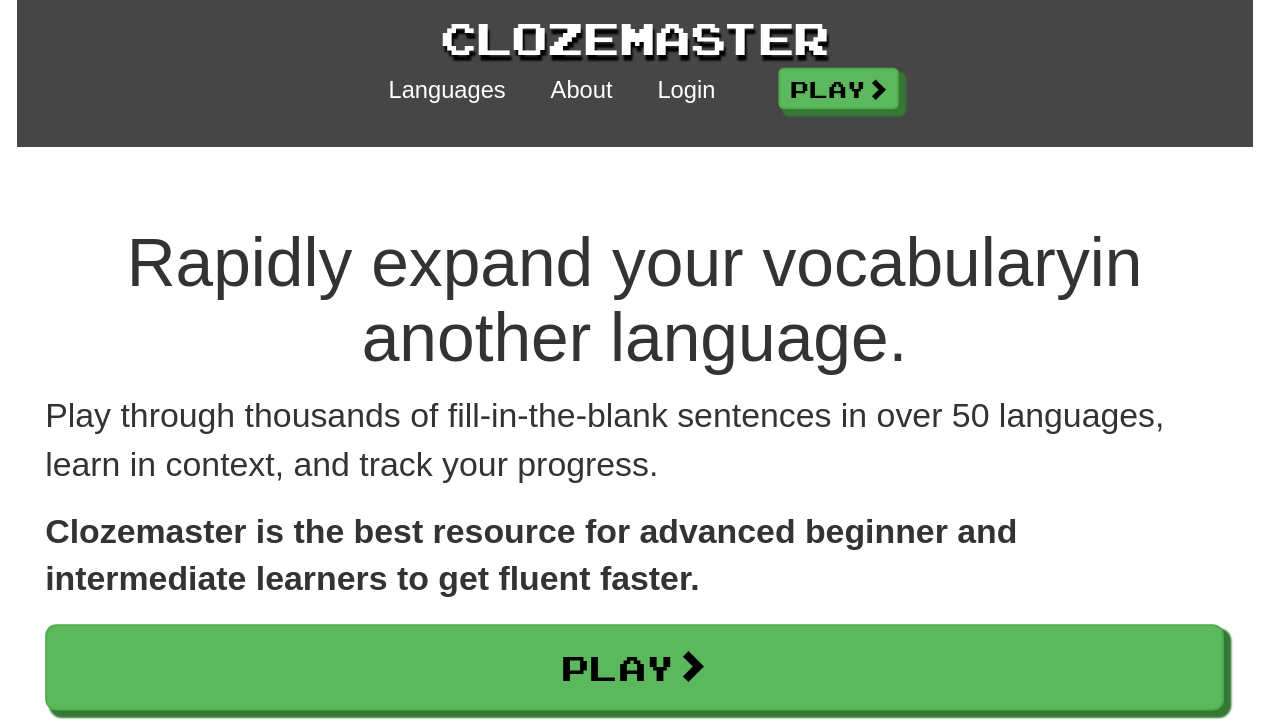 scroll, scrollTop: 0, scrollLeft: 0, axis: both 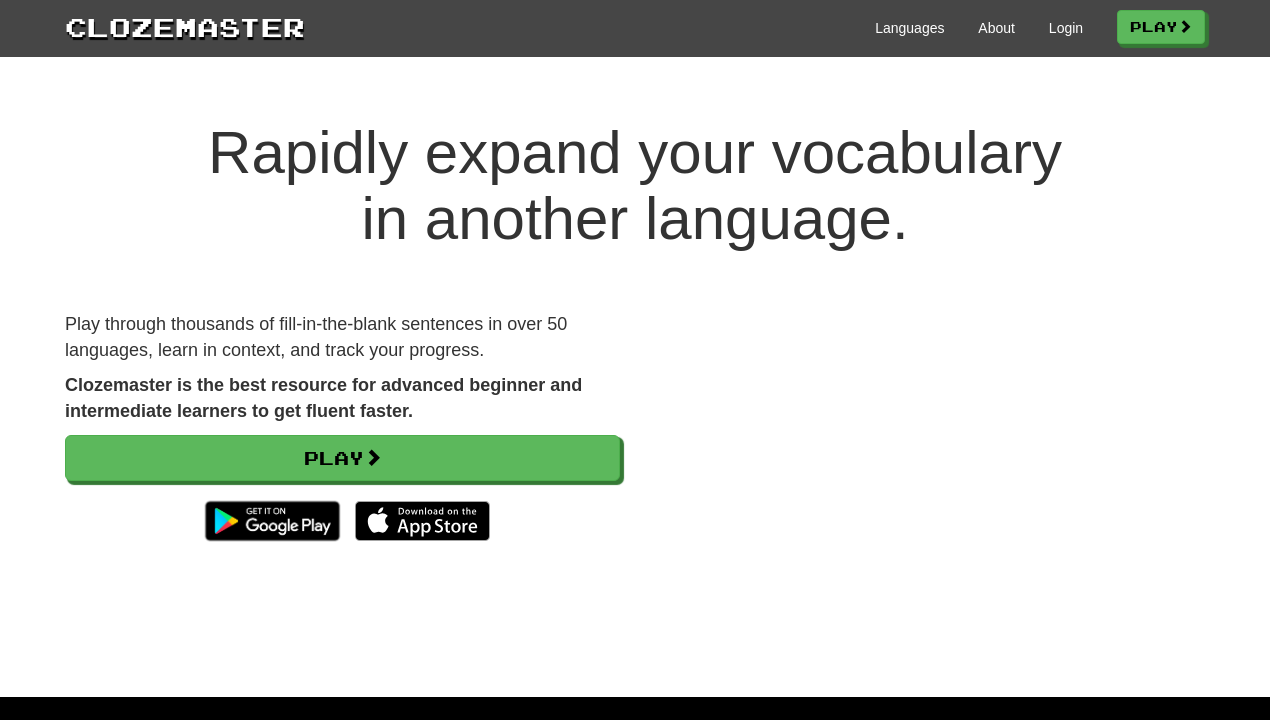 click on "Rapidly expand your vocabulary  in another language.
Play through thousands of fill-in-the-blank sentences in over 50 languages, learn in context, and track your progress.
Clozemaster is the best resource for advanced beginner and intermediate learners to get fluent faster.
Play" at bounding box center (635, 388) 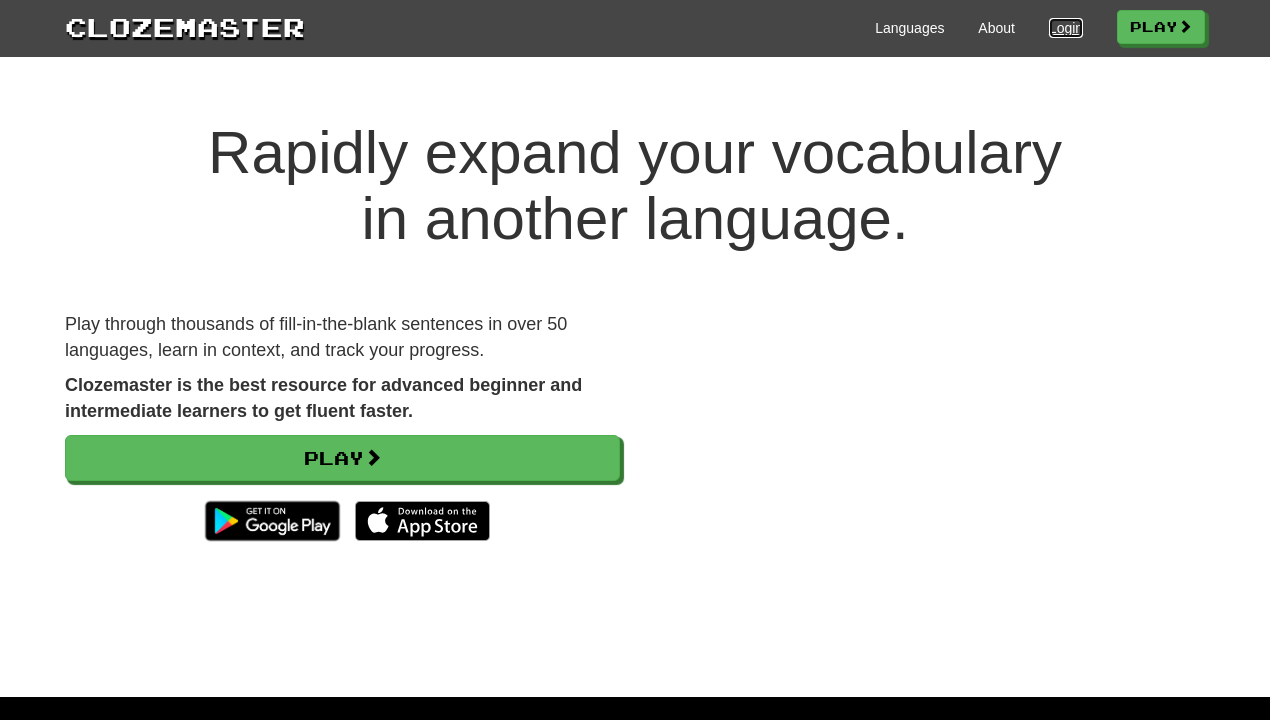 click on "Login" at bounding box center (1066, 28) 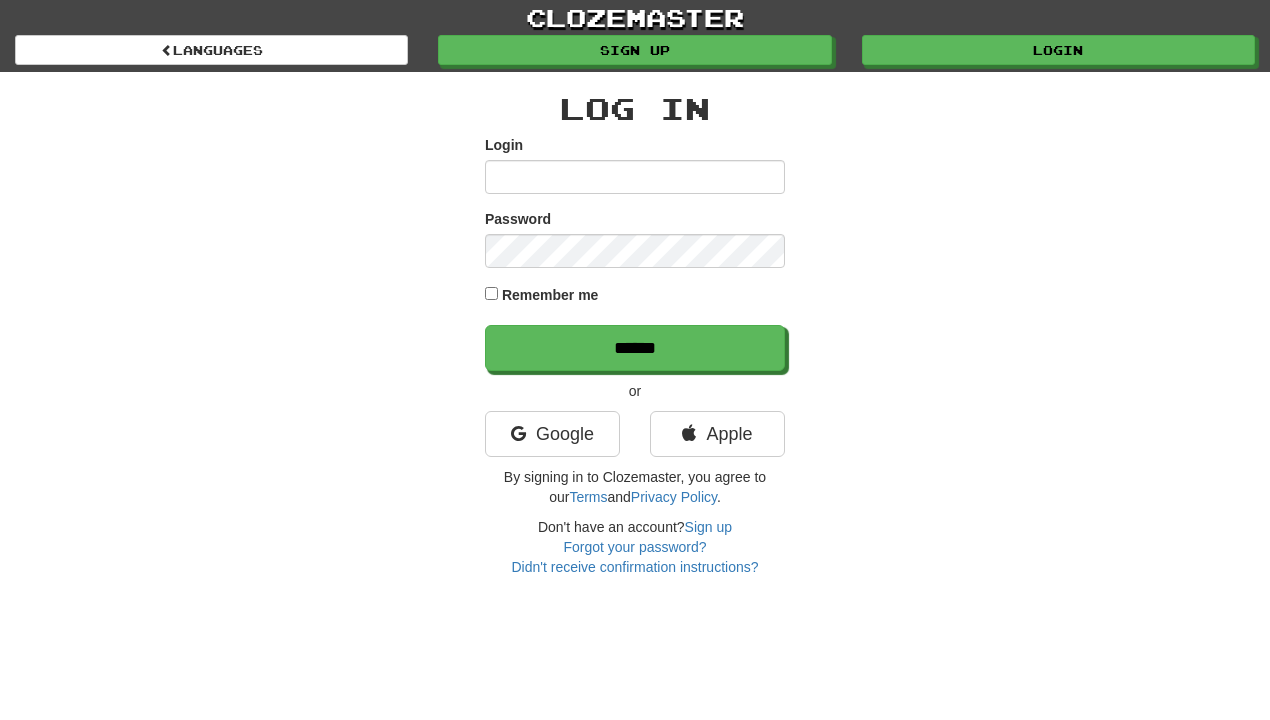 scroll, scrollTop: 0, scrollLeft: 0, axis: both 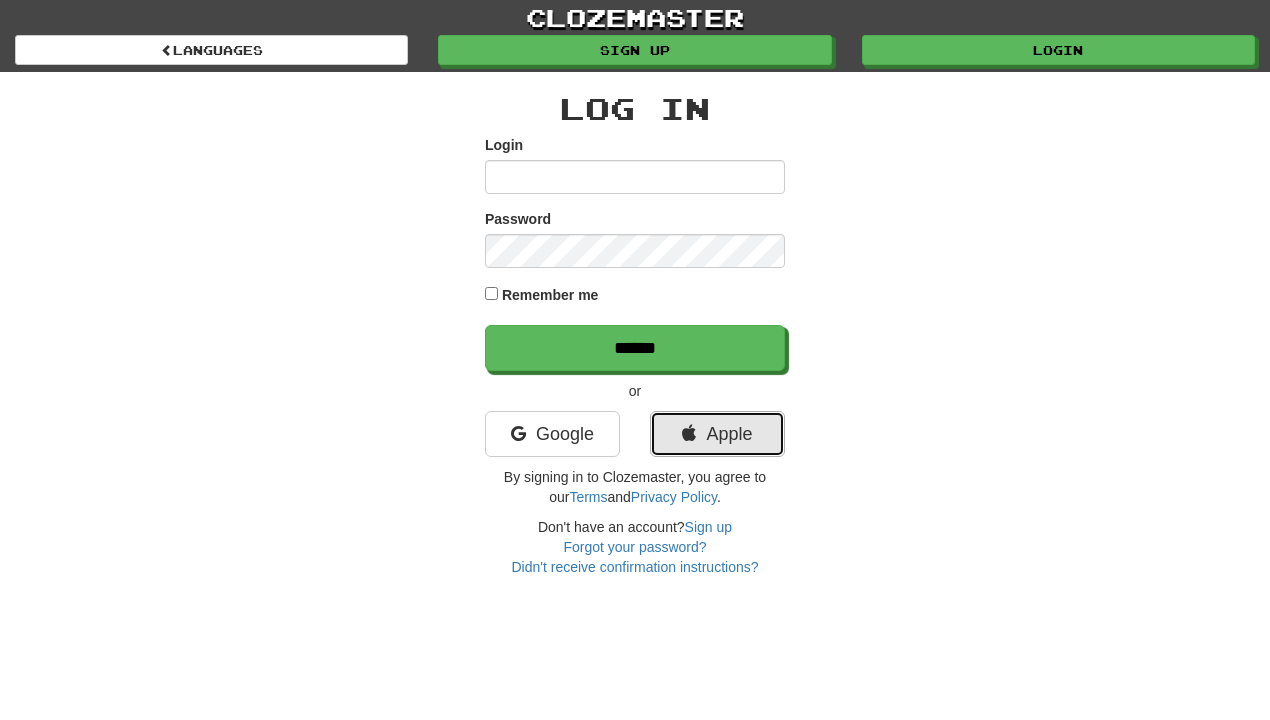 click on "Apple" at bounding box center (717, 434) 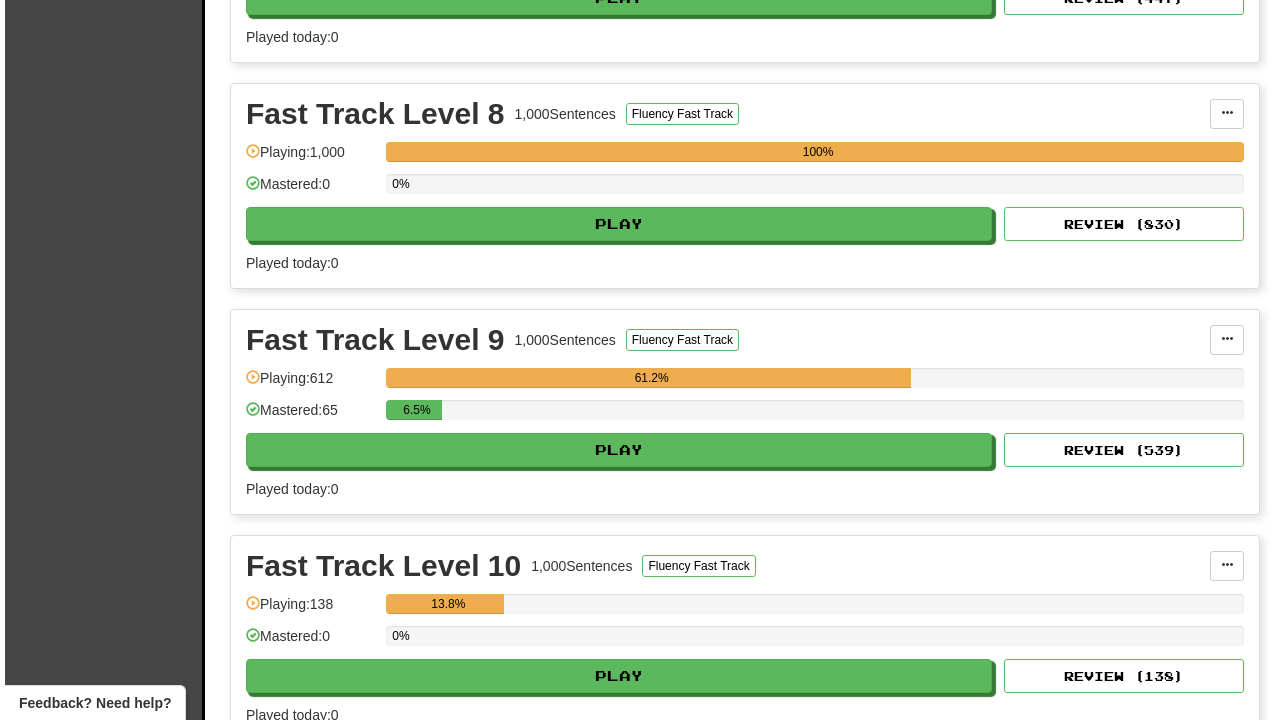scroll, scrollTop: 2188, scrollLeft: 0, axis: vertical 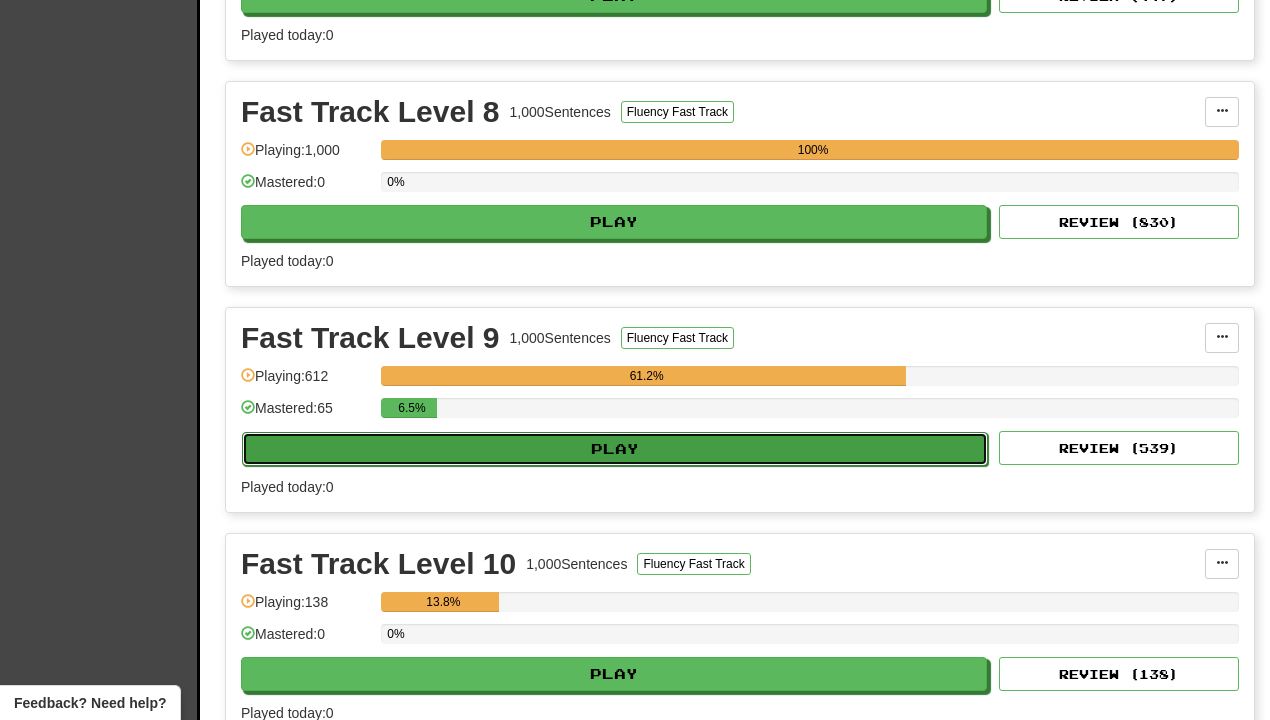 click on "Play" at bounding box center (615, 449) 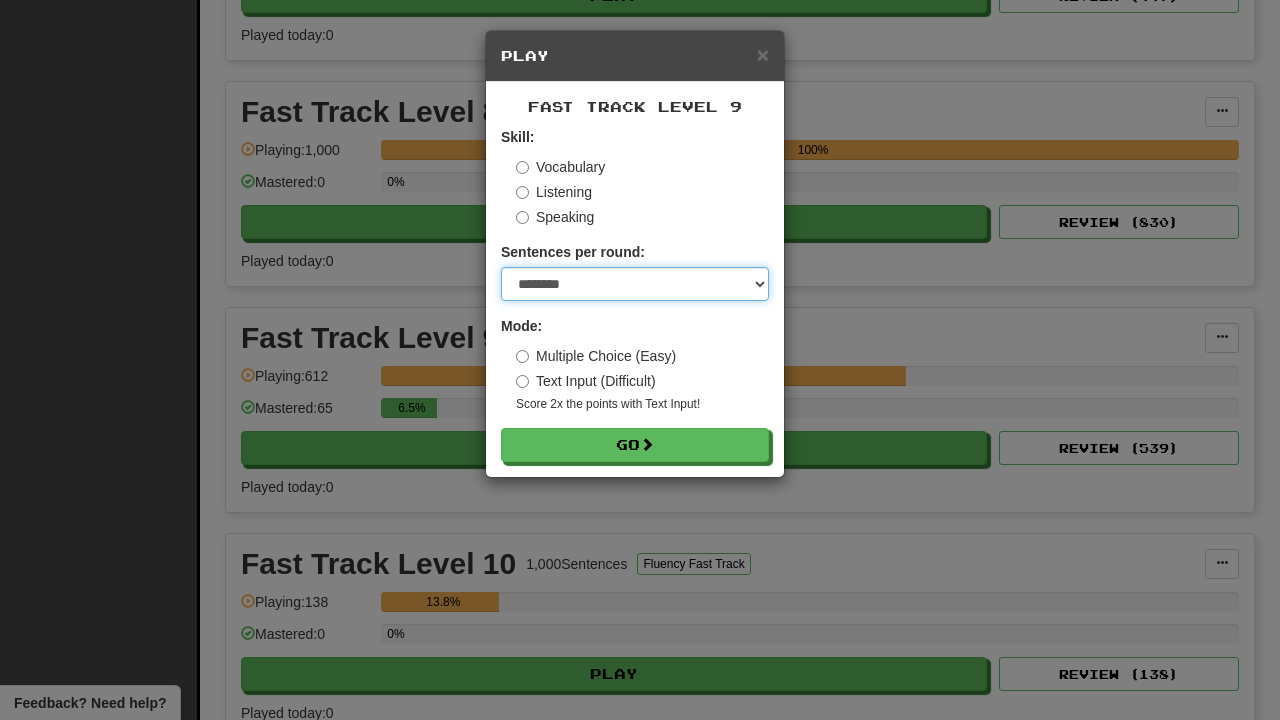 click on "* ** ** ** ** ** *** ********" at bounding box center [635, 284] 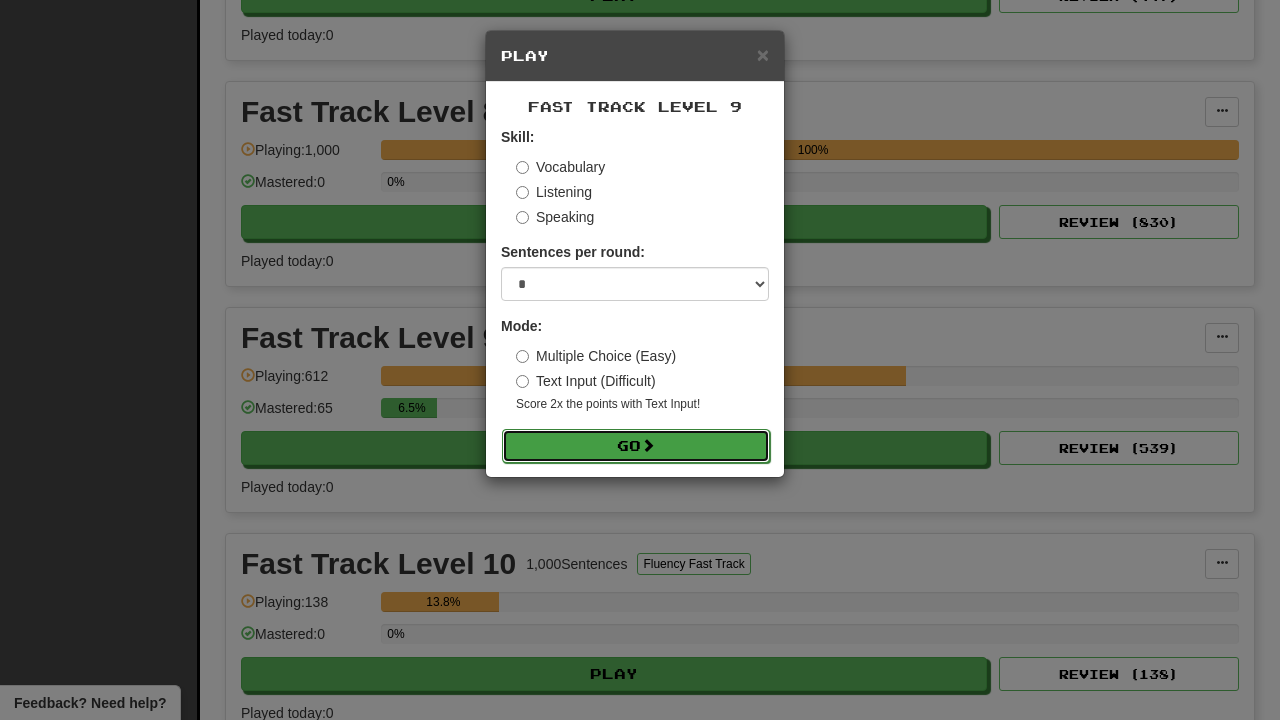 click on "Go" at bounding box center (636, 446) 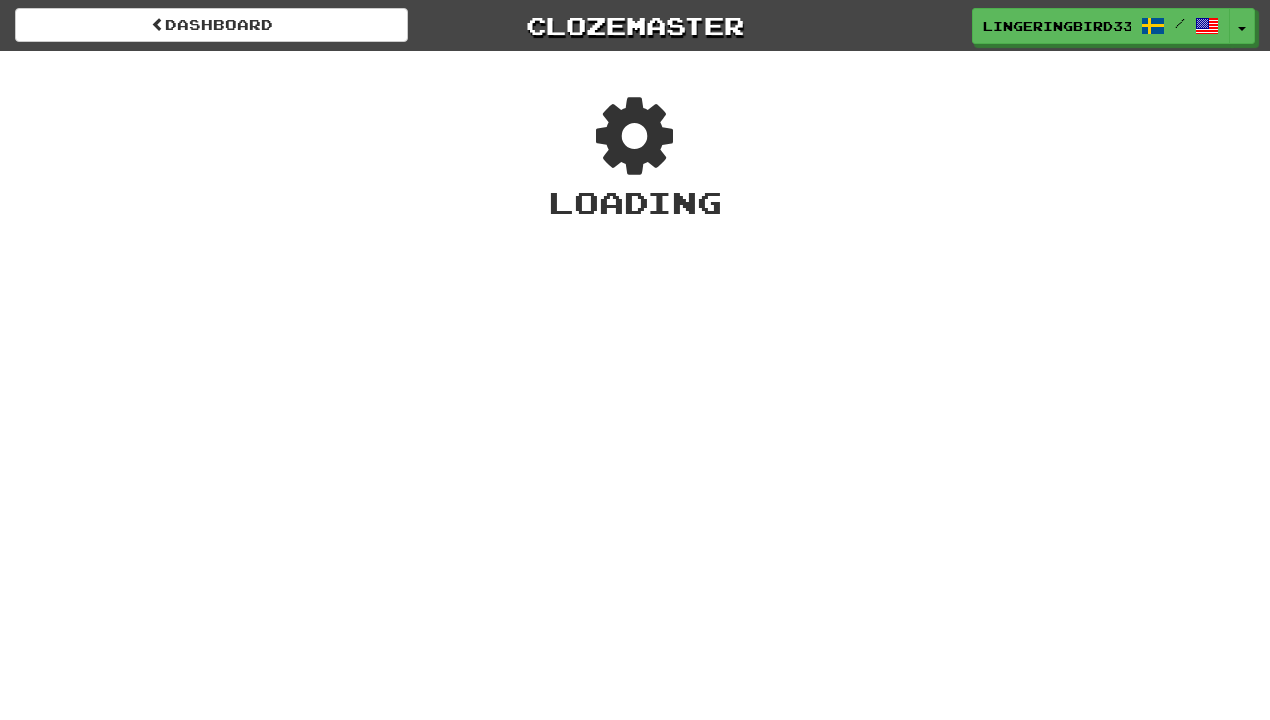 scroll, scrollTop: 0, scrollLeft: 0, axis: both 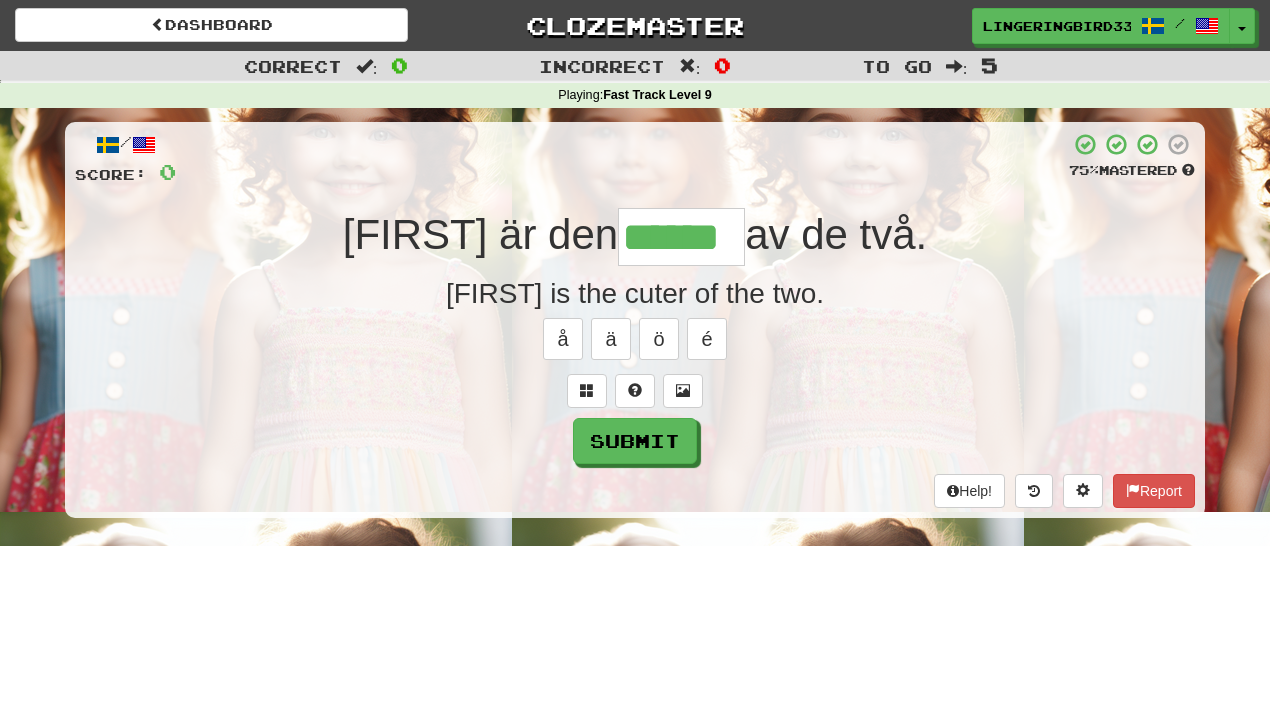 type on "******" 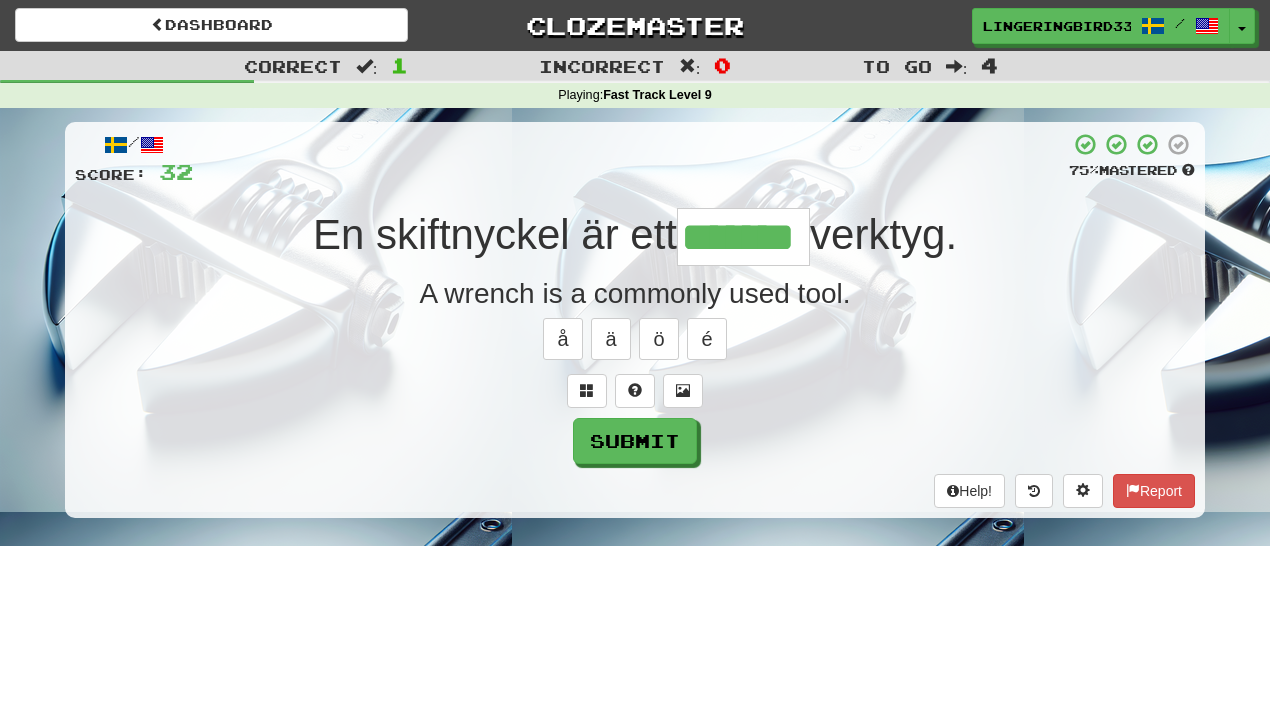type on "*******" 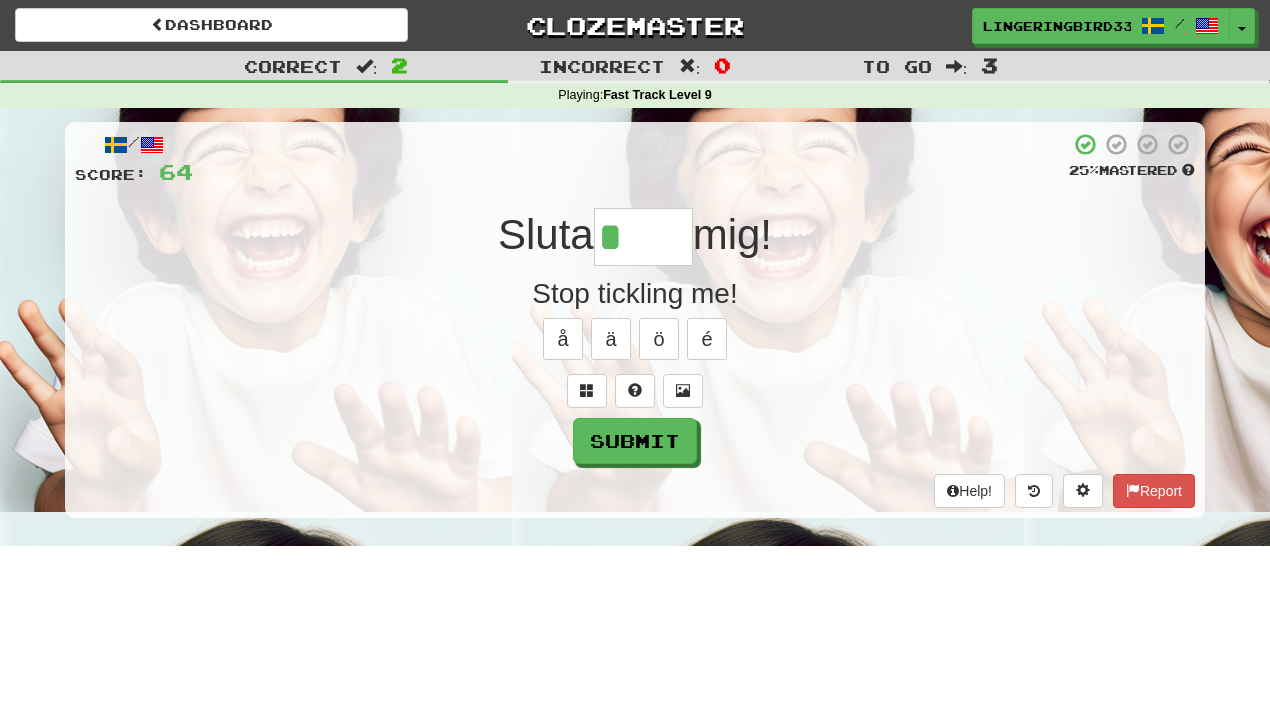type on "******" 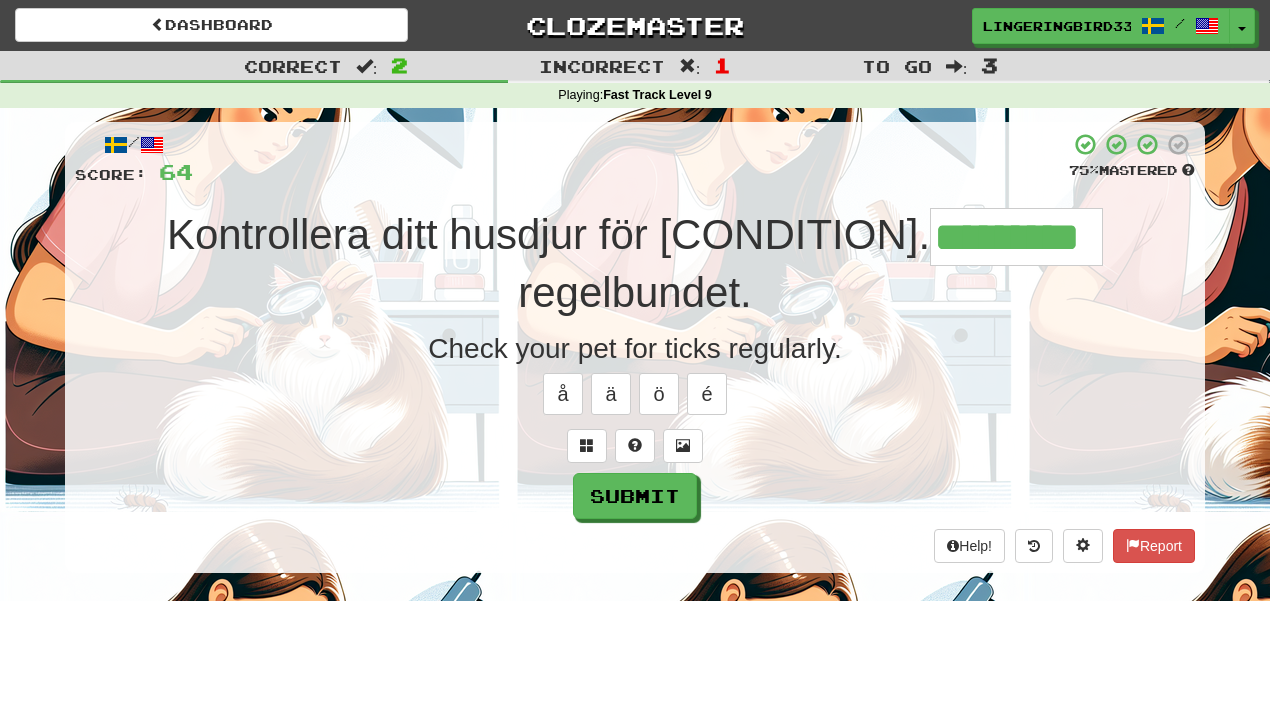 type on "*********" 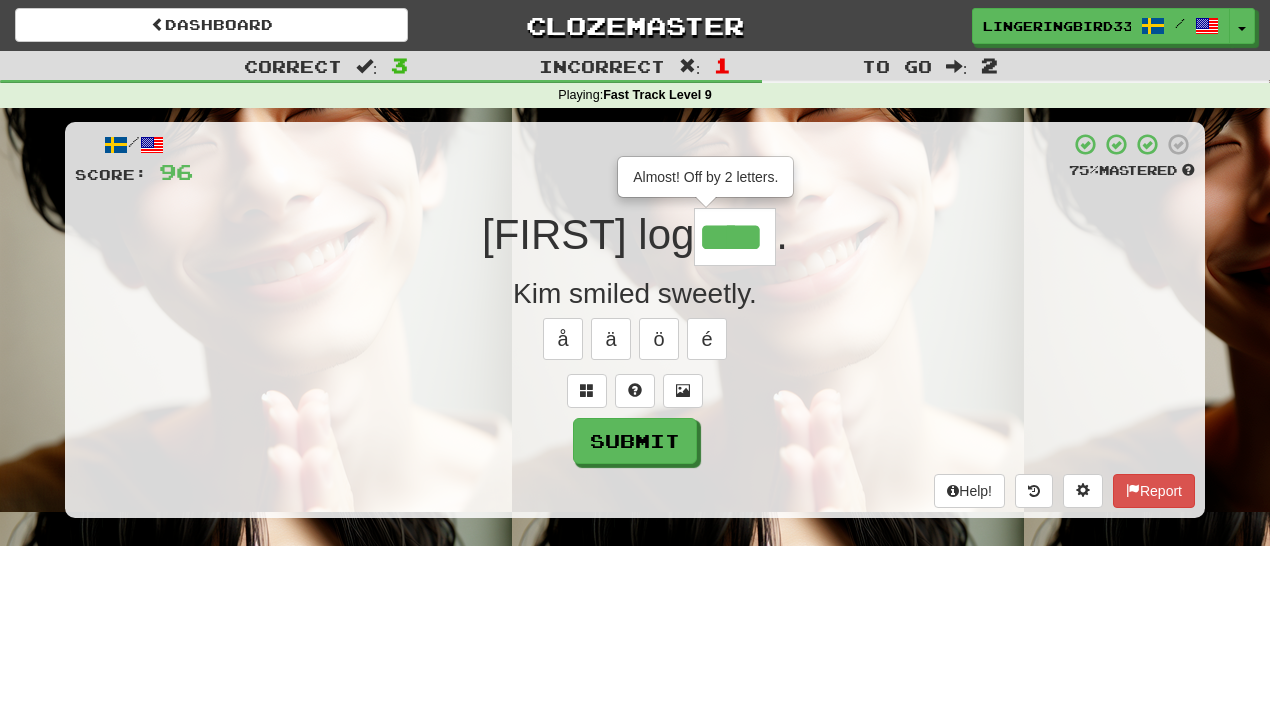 type on "****" 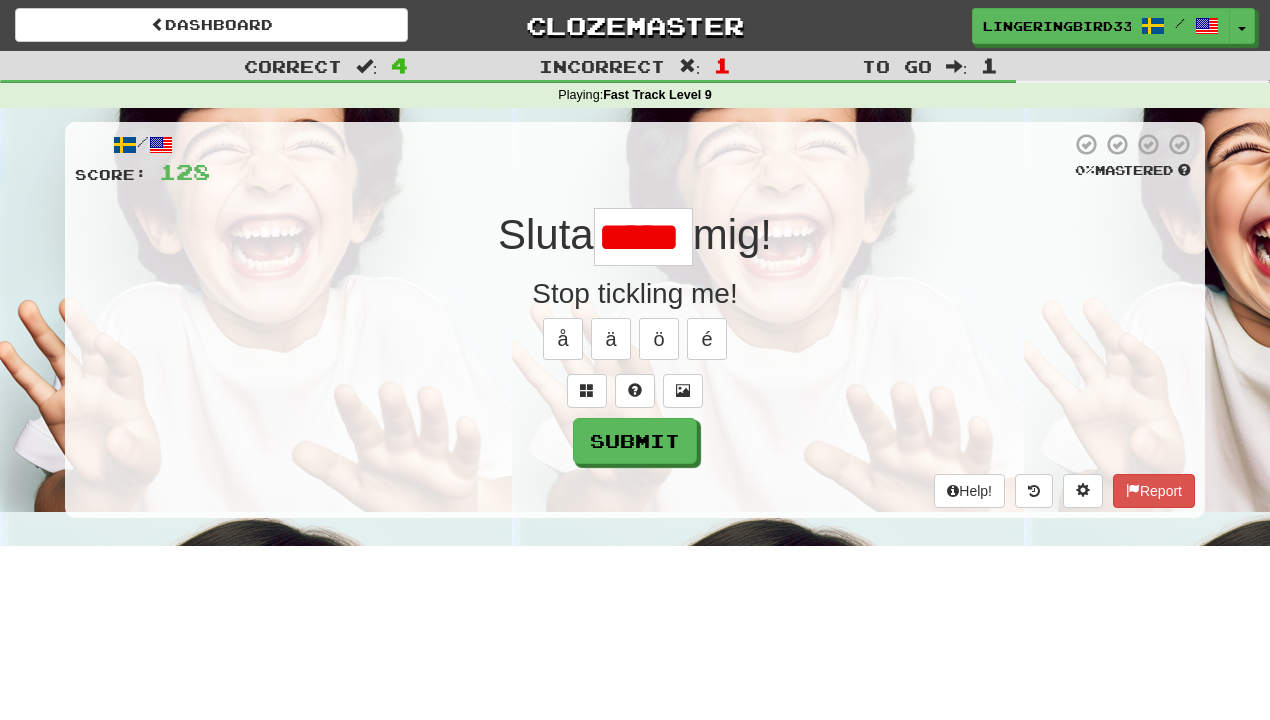 scroll, scrollTop: 0, scrollLeft: 0, axis: both 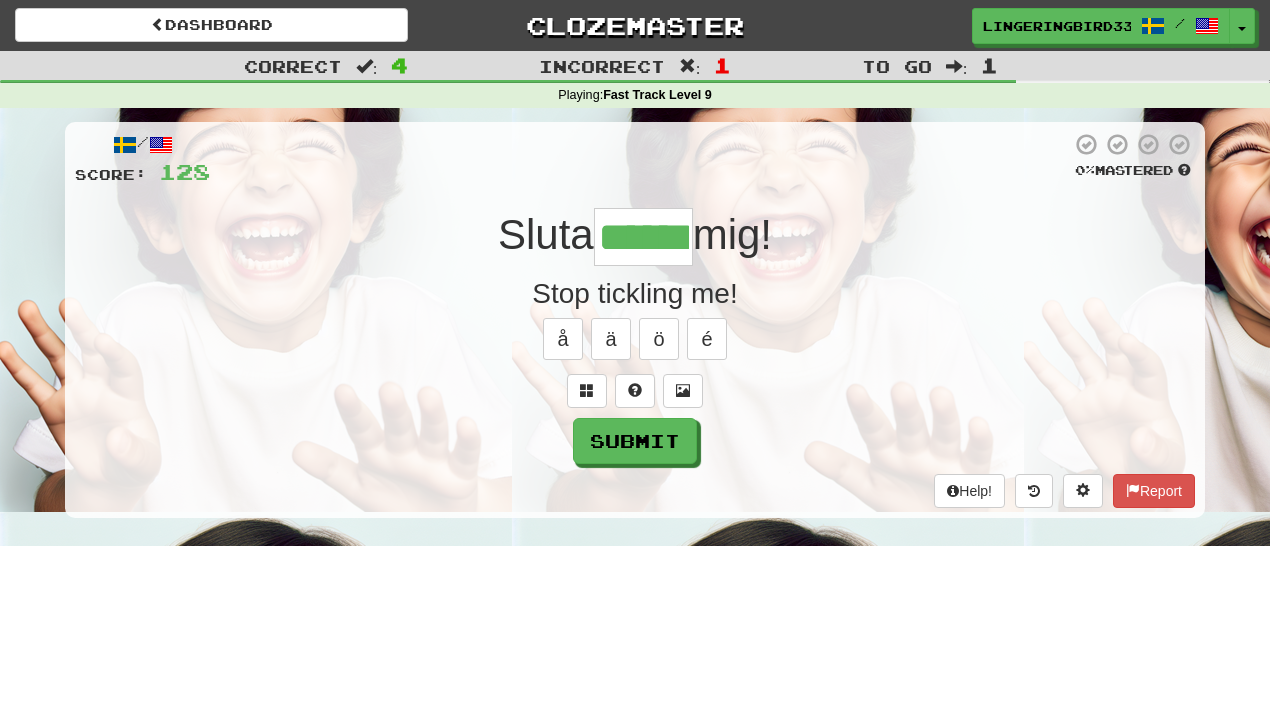 type on "******" 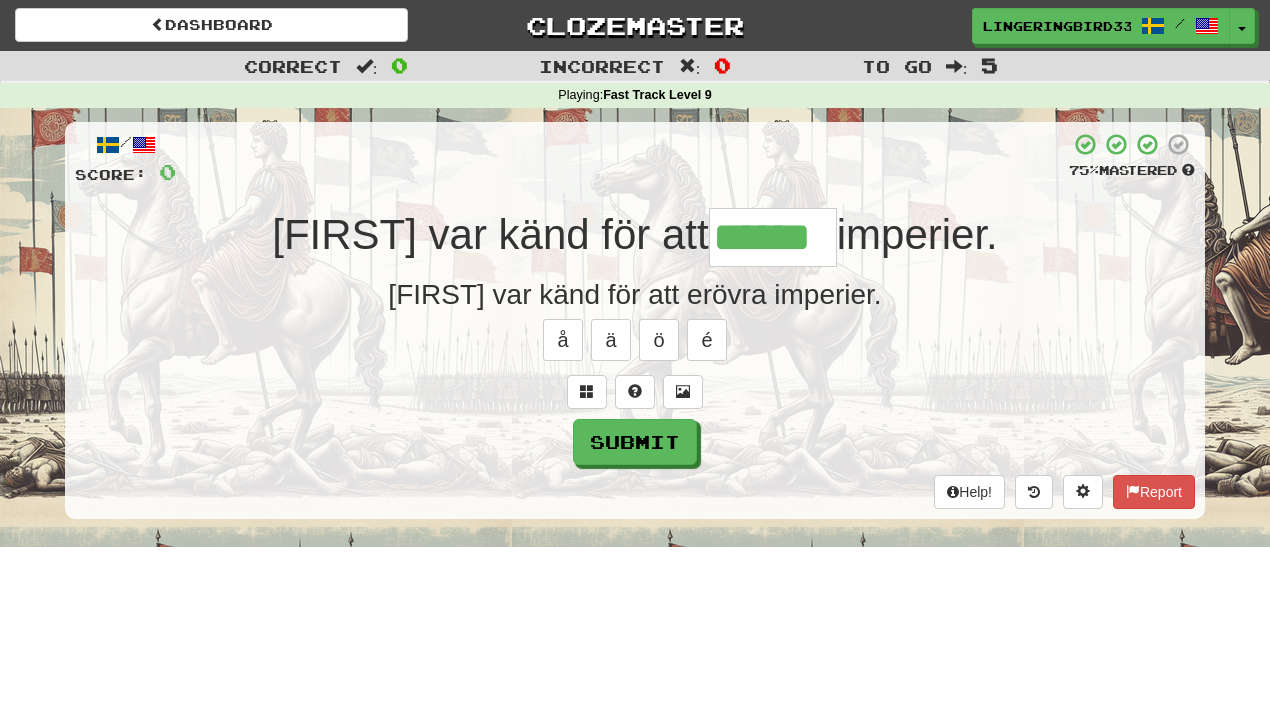 type on "******" 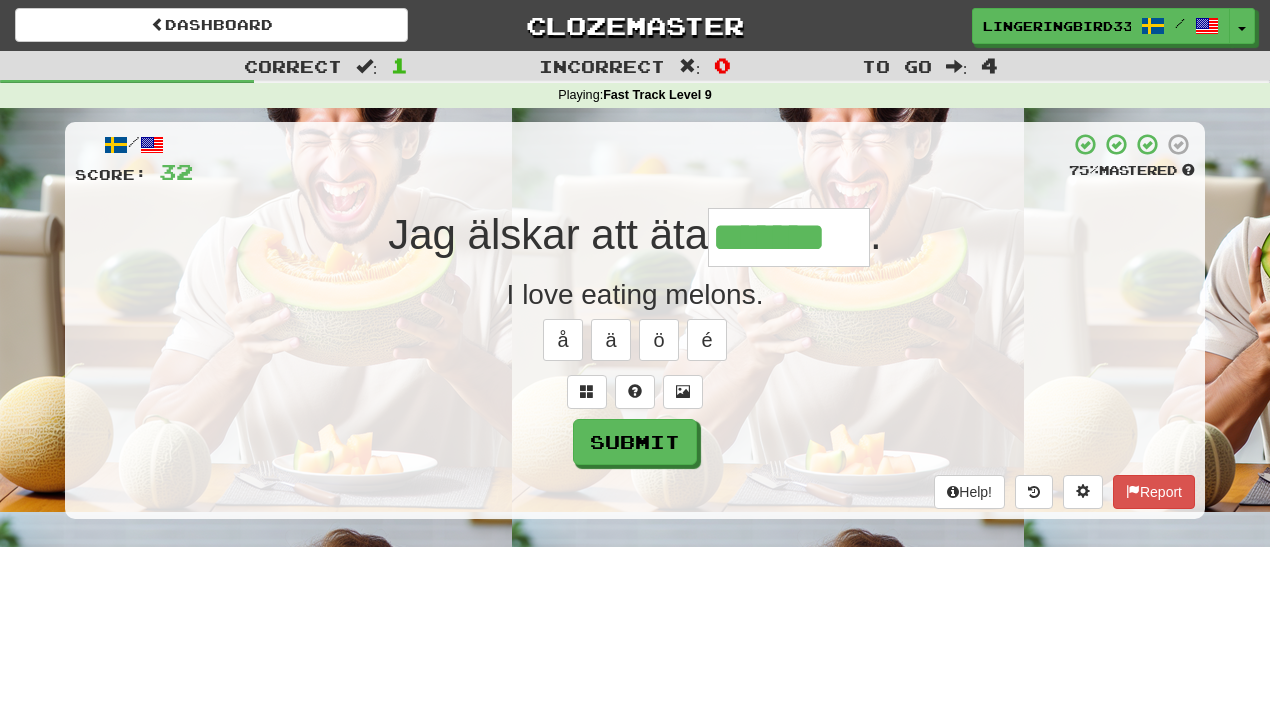 type on "*******" 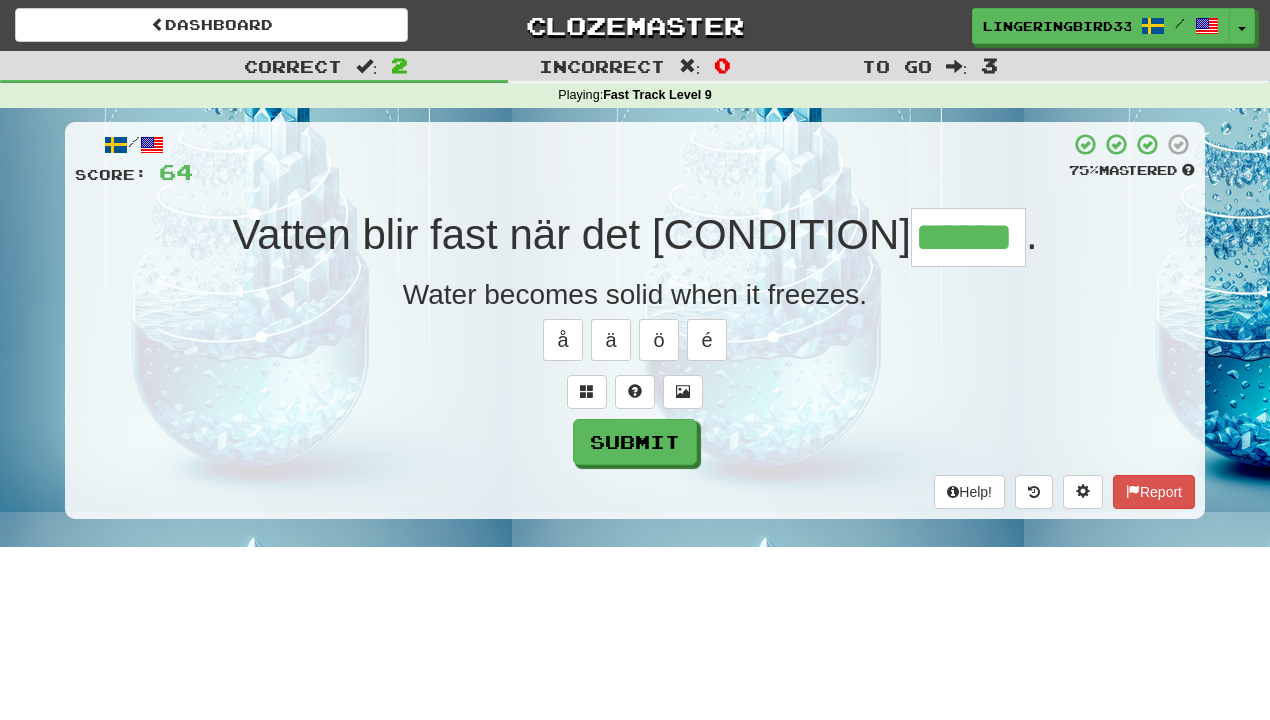 type on "******" 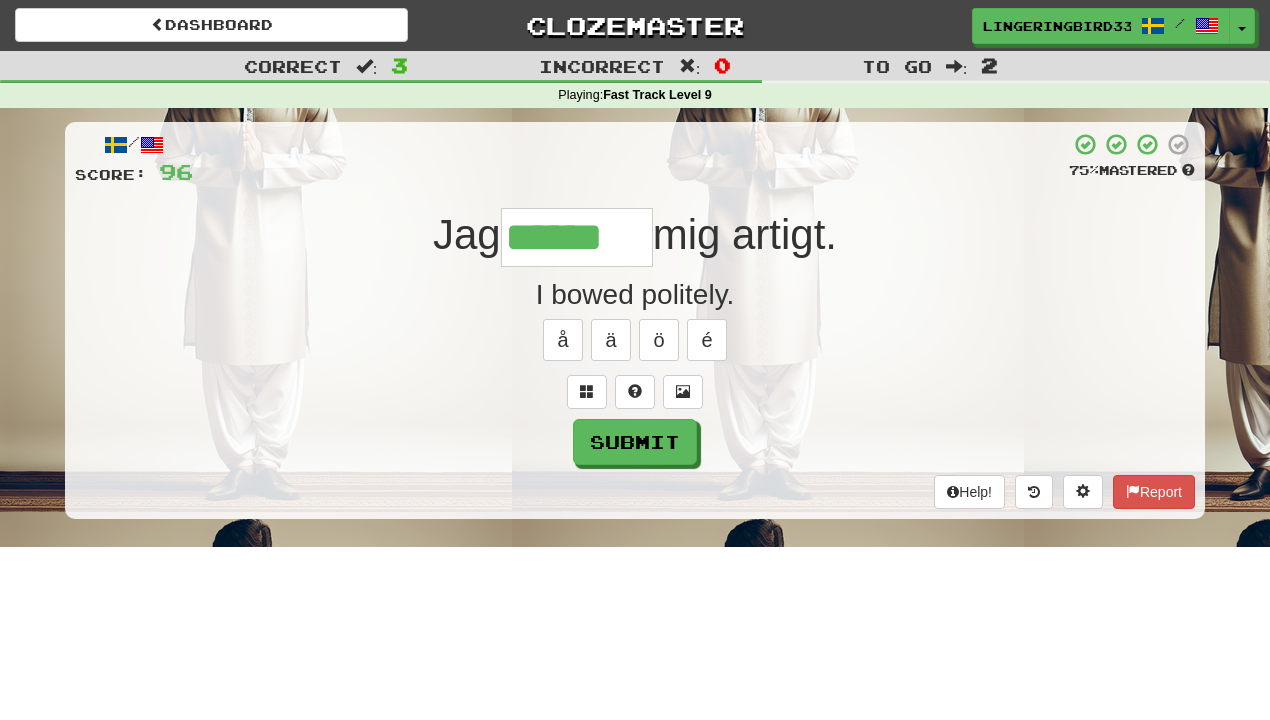 type on "******" 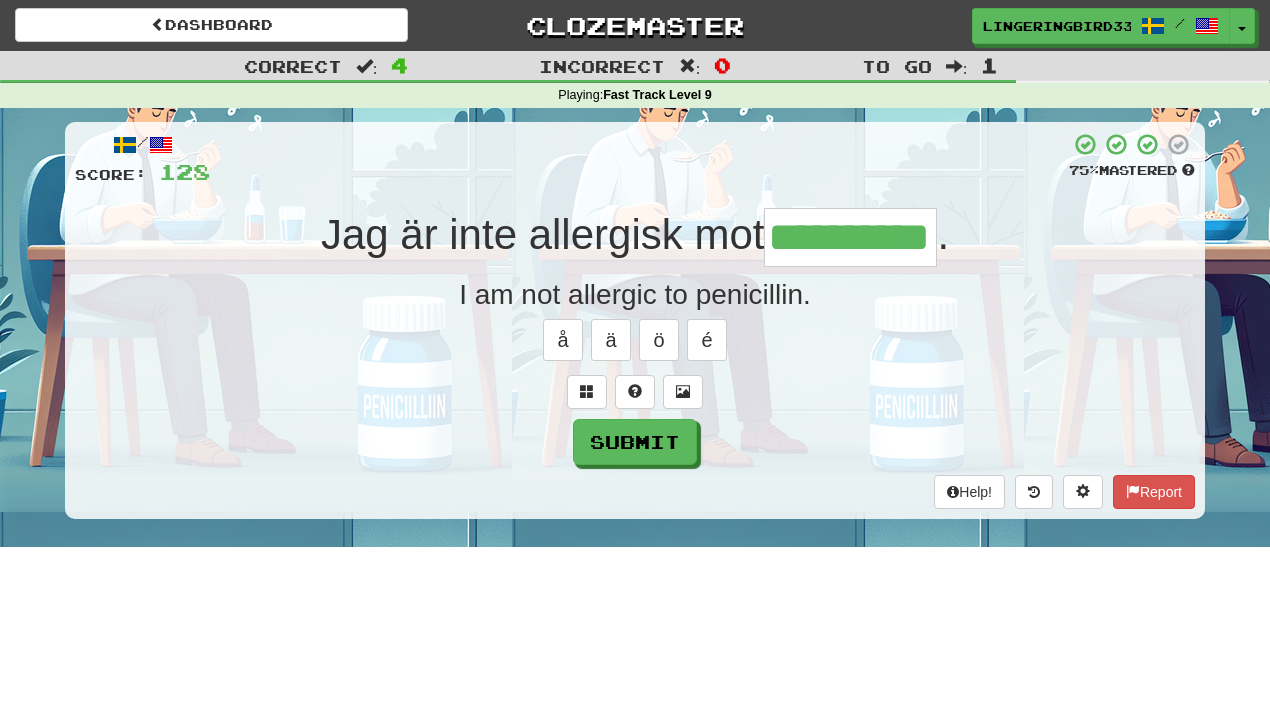 type on "**********" 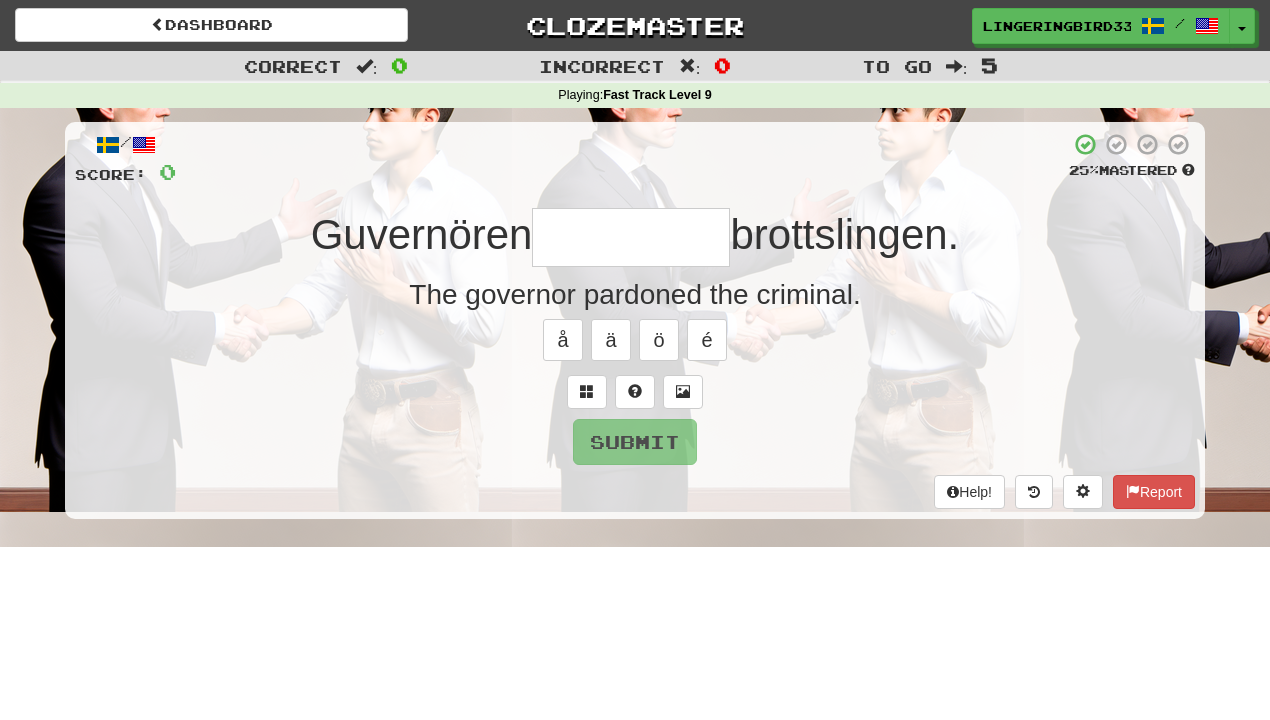 type on "*" 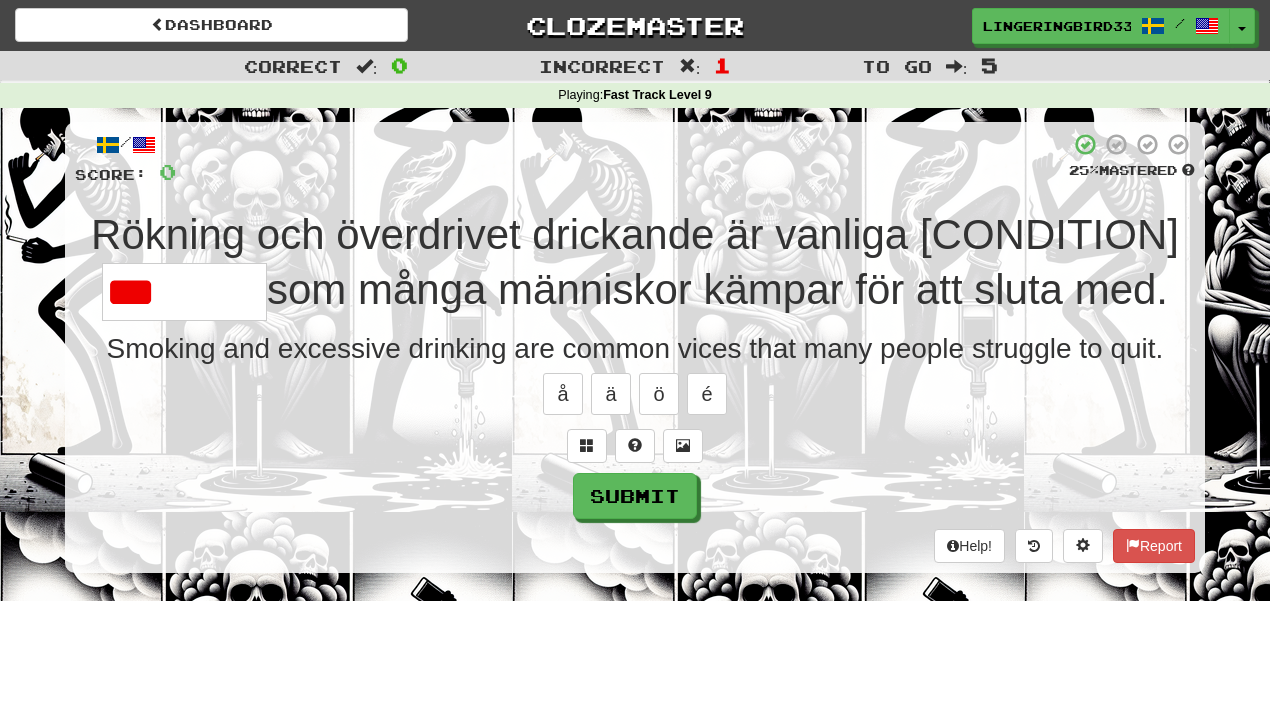 type on "*******" 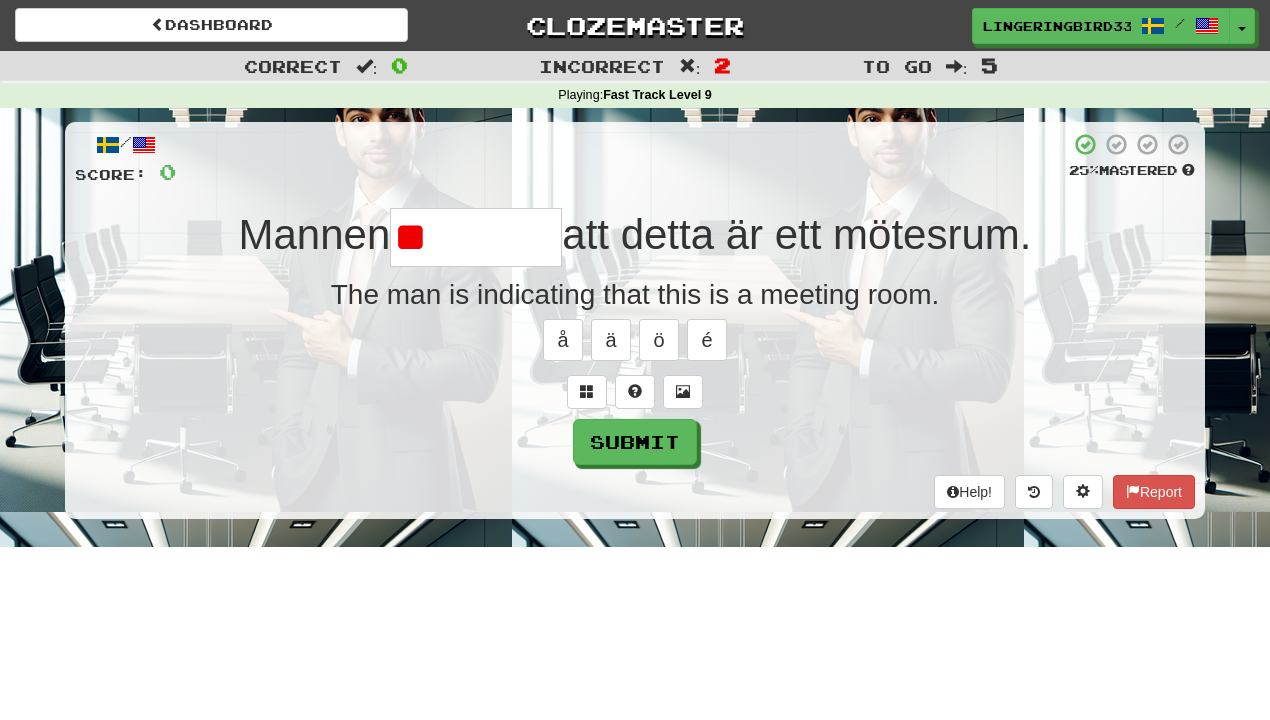 type on "*" 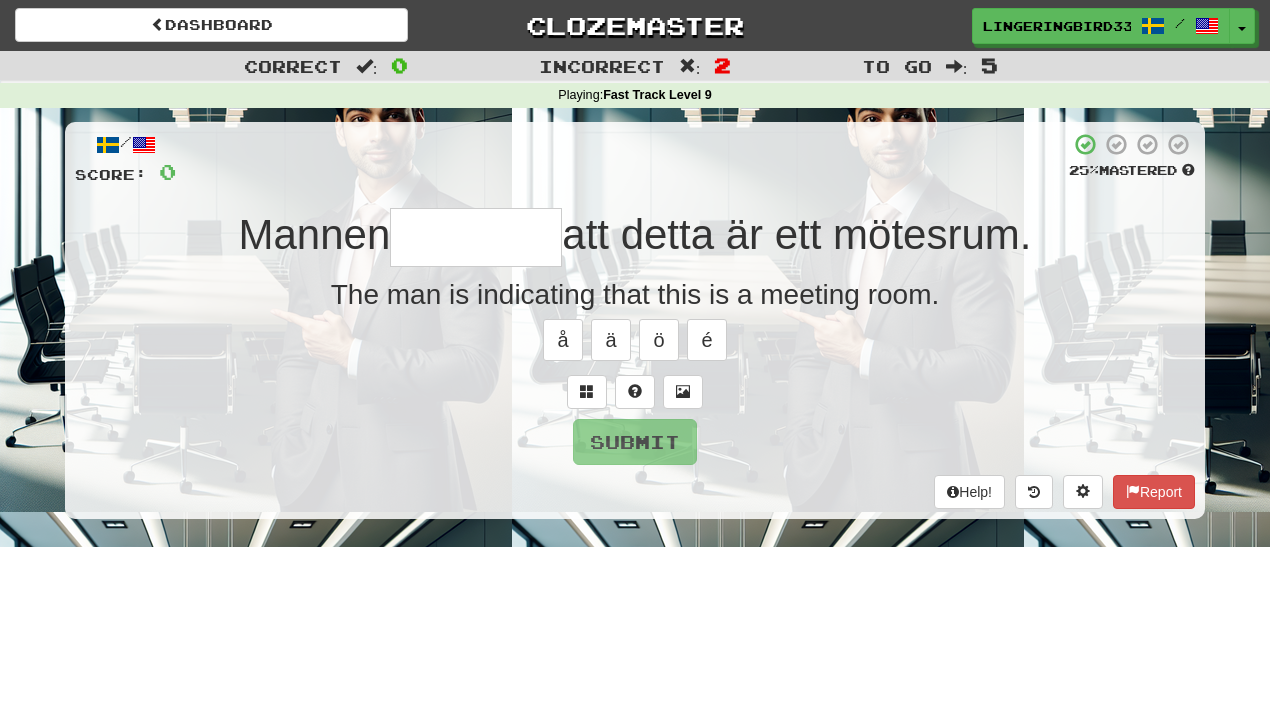 type on "*********" 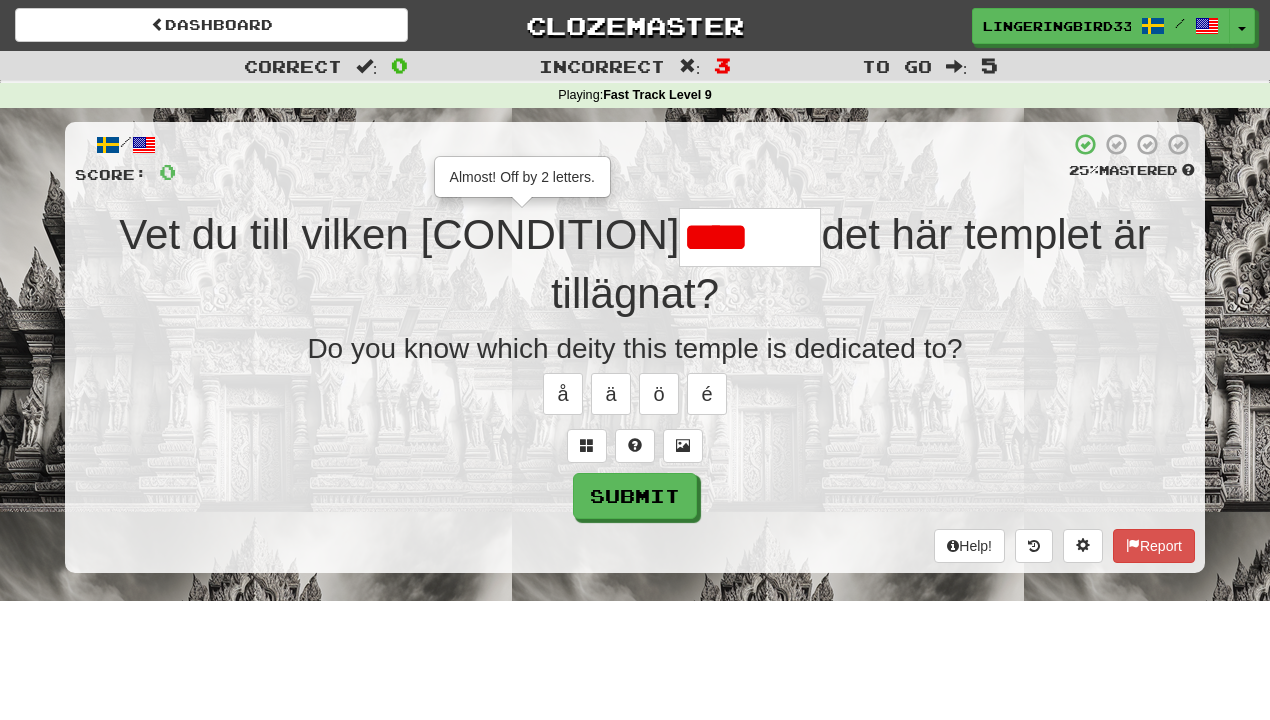 type on "*****" 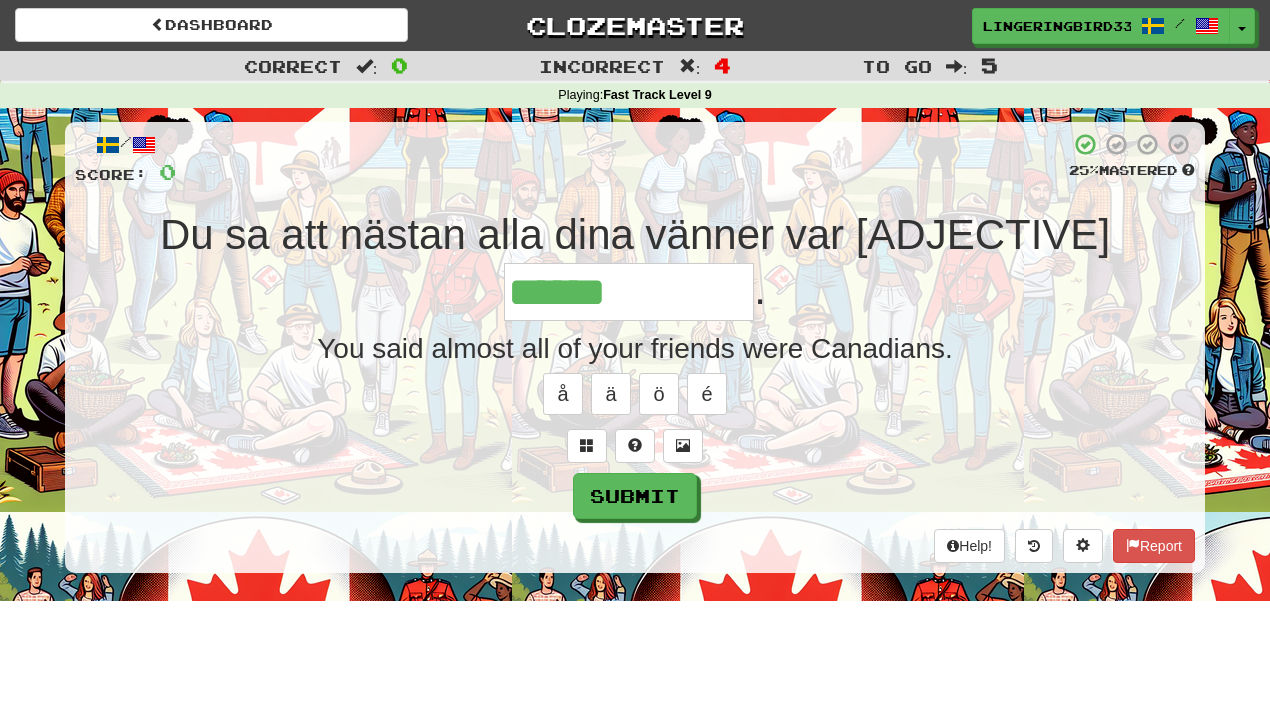 type on "**********" 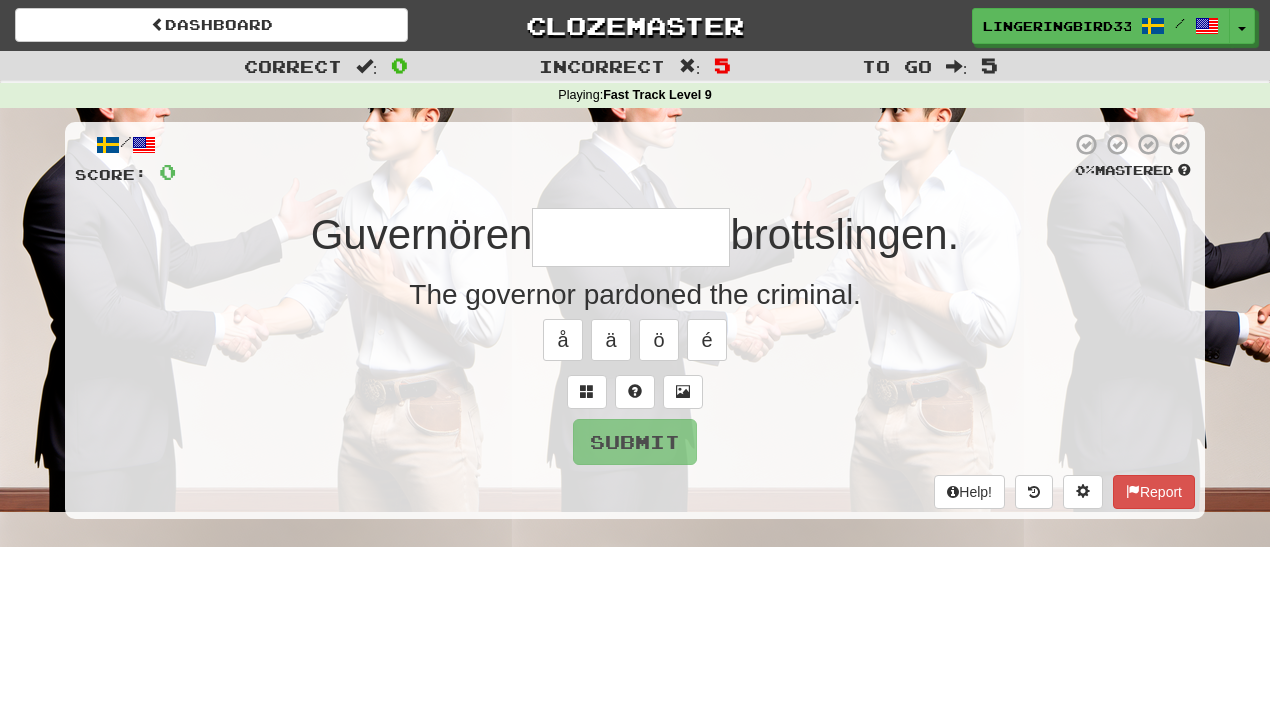 type on "********" 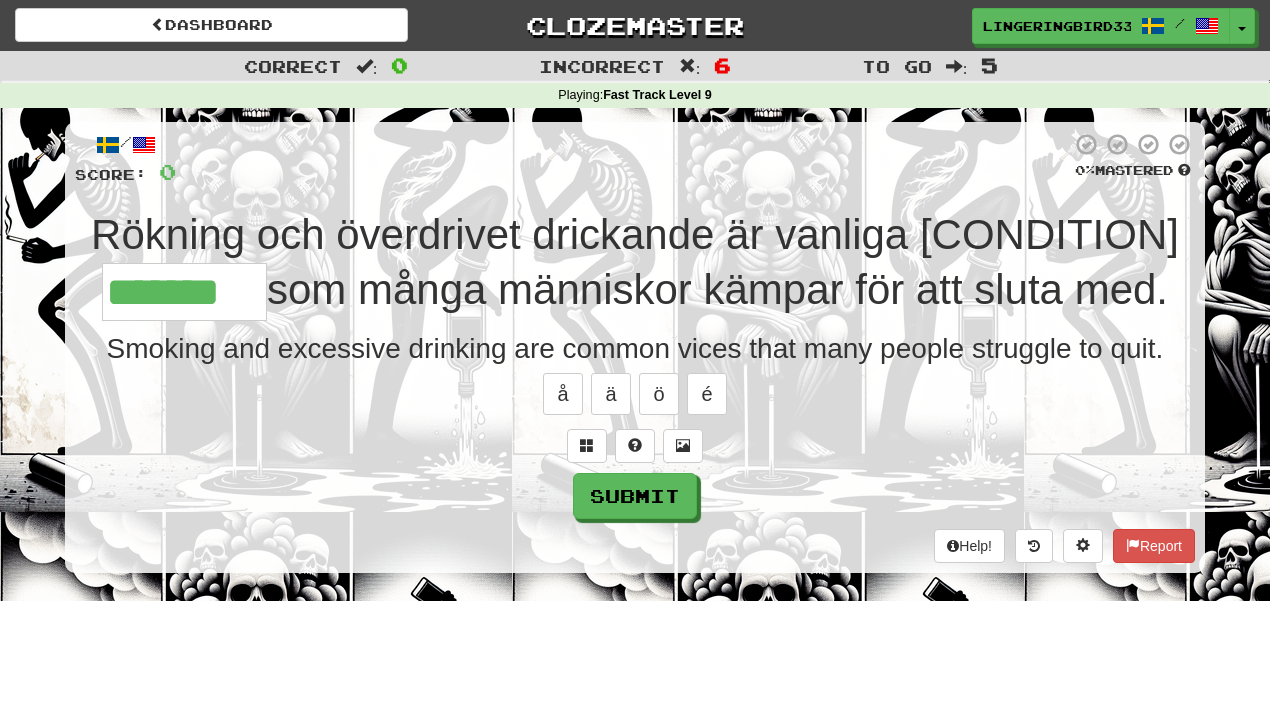 type on "*******" 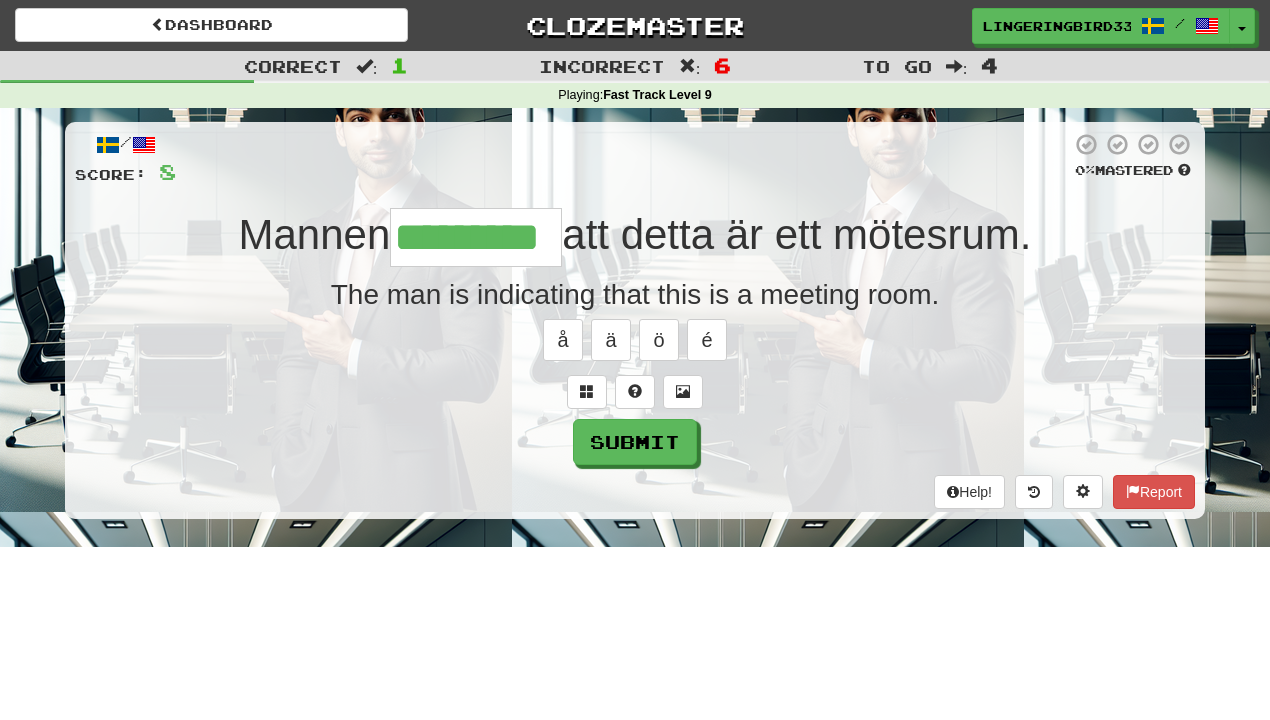 type on "*********" 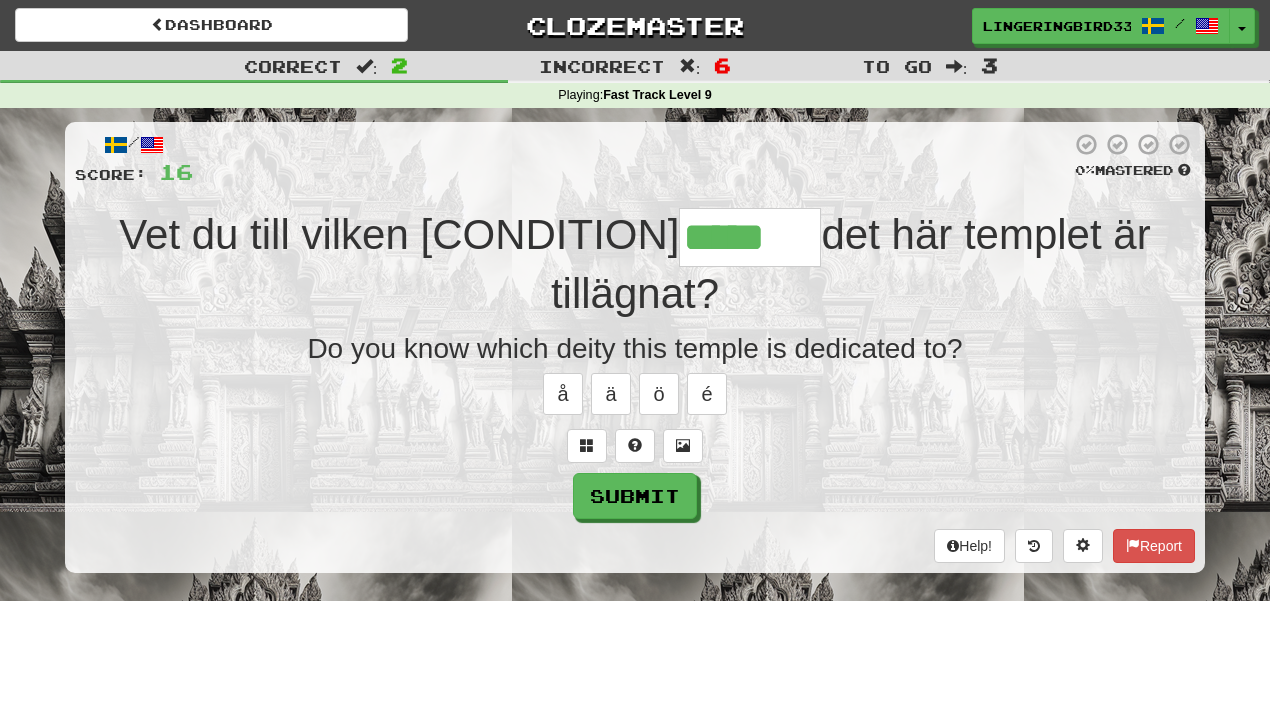 type on "*****" 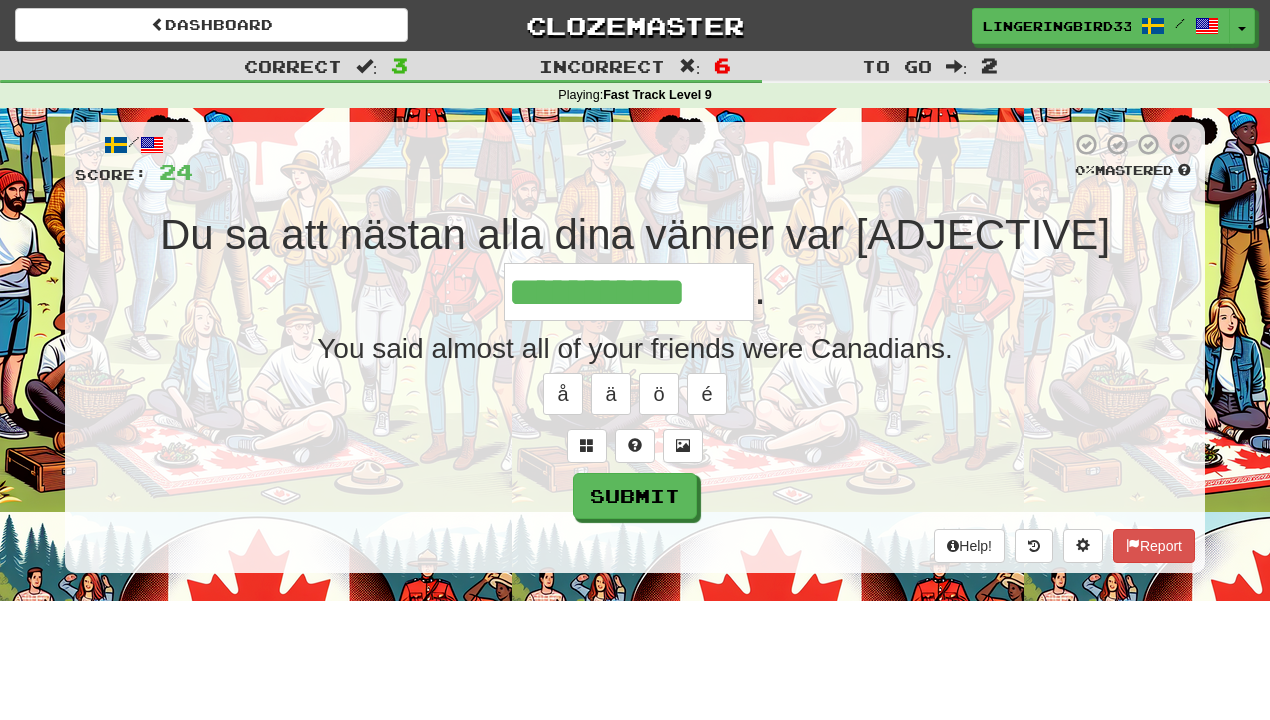 type on "**********" 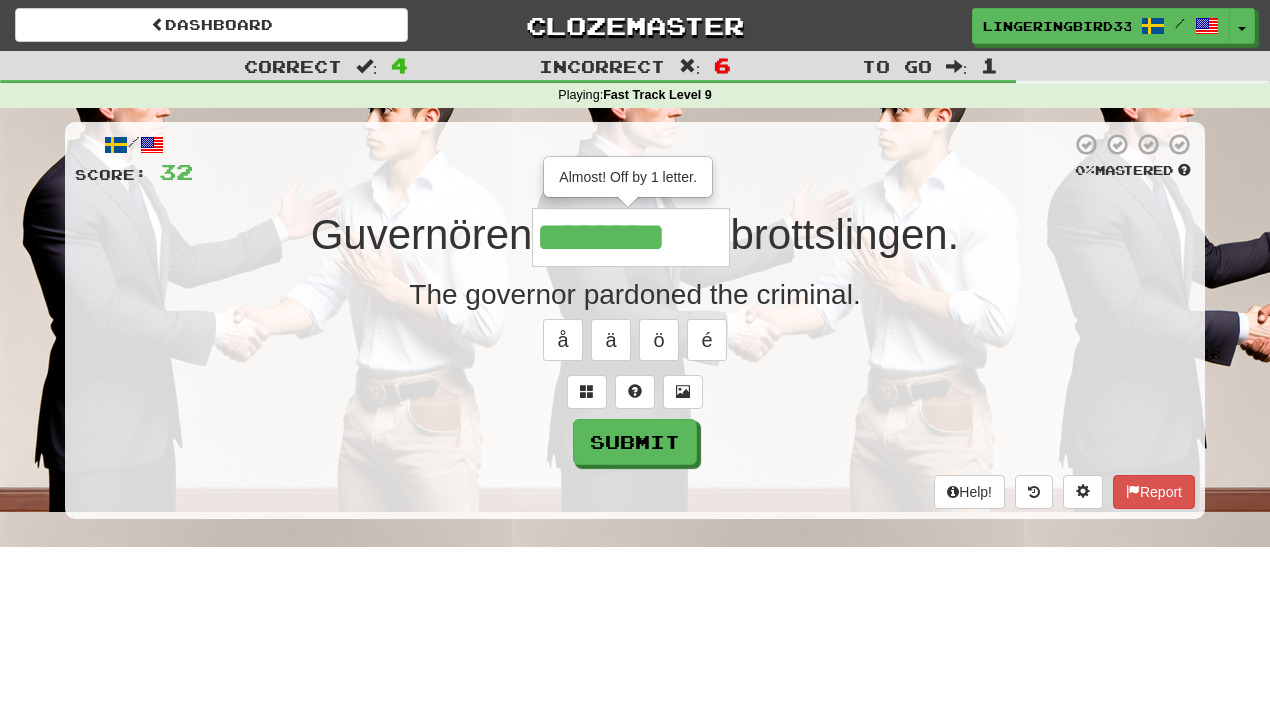 type on "********" 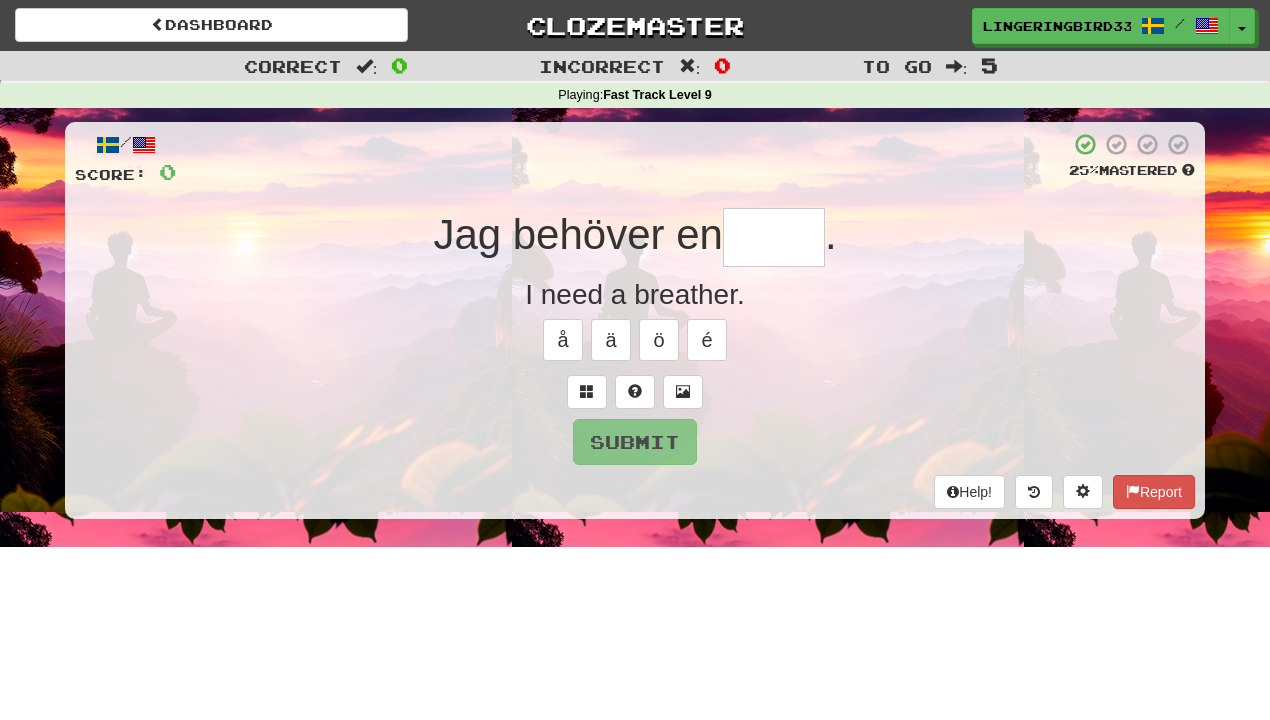 type on "*" 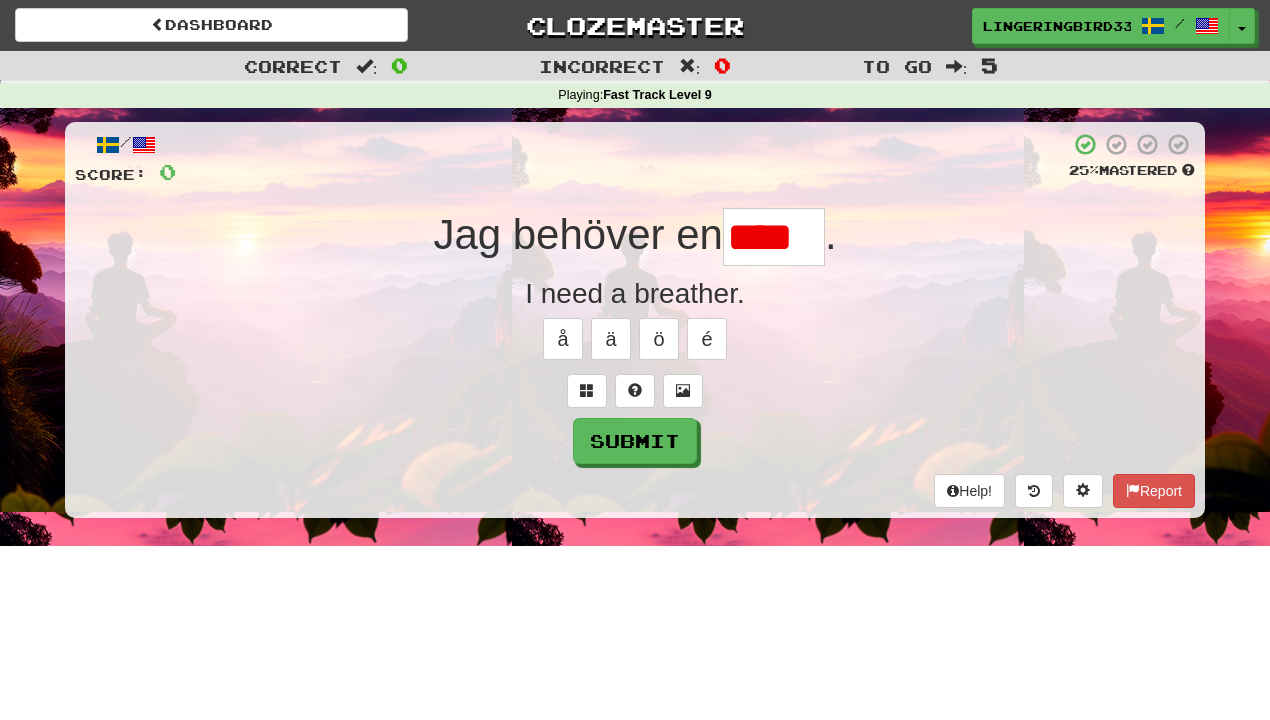 scroll, scrollTop: 0, scrollLeft: 0, axis: both 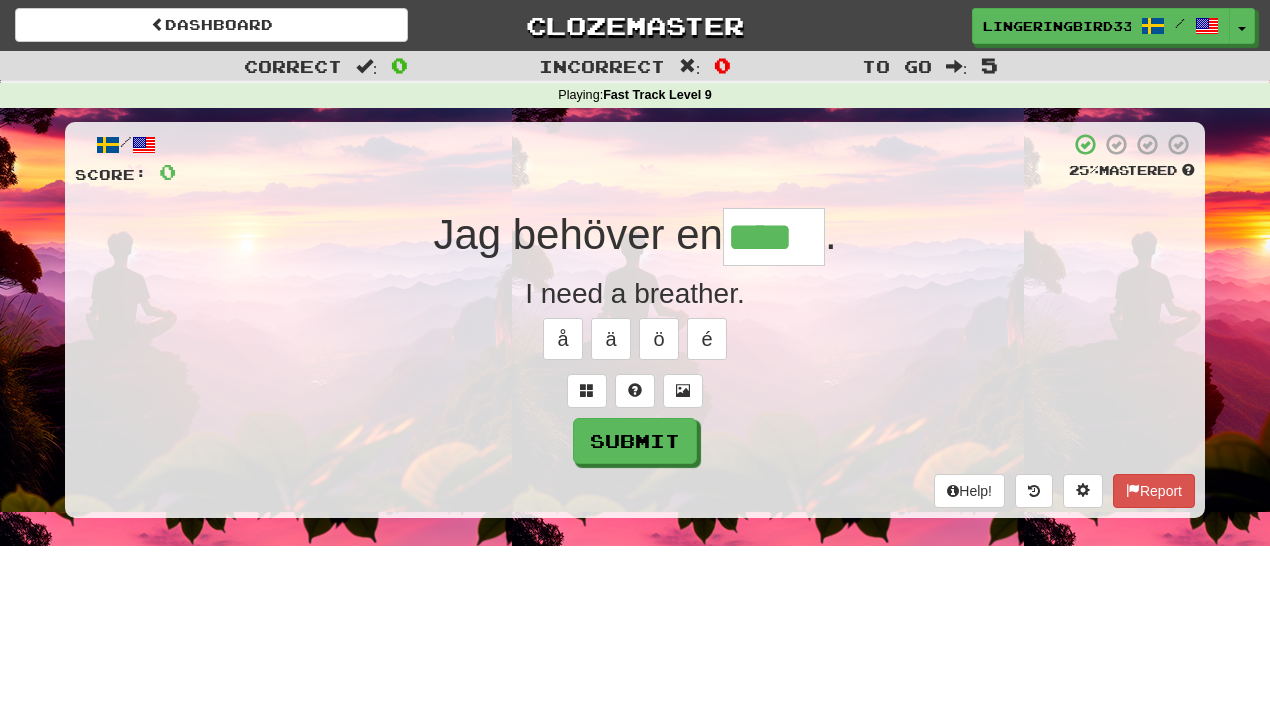 type on "****" 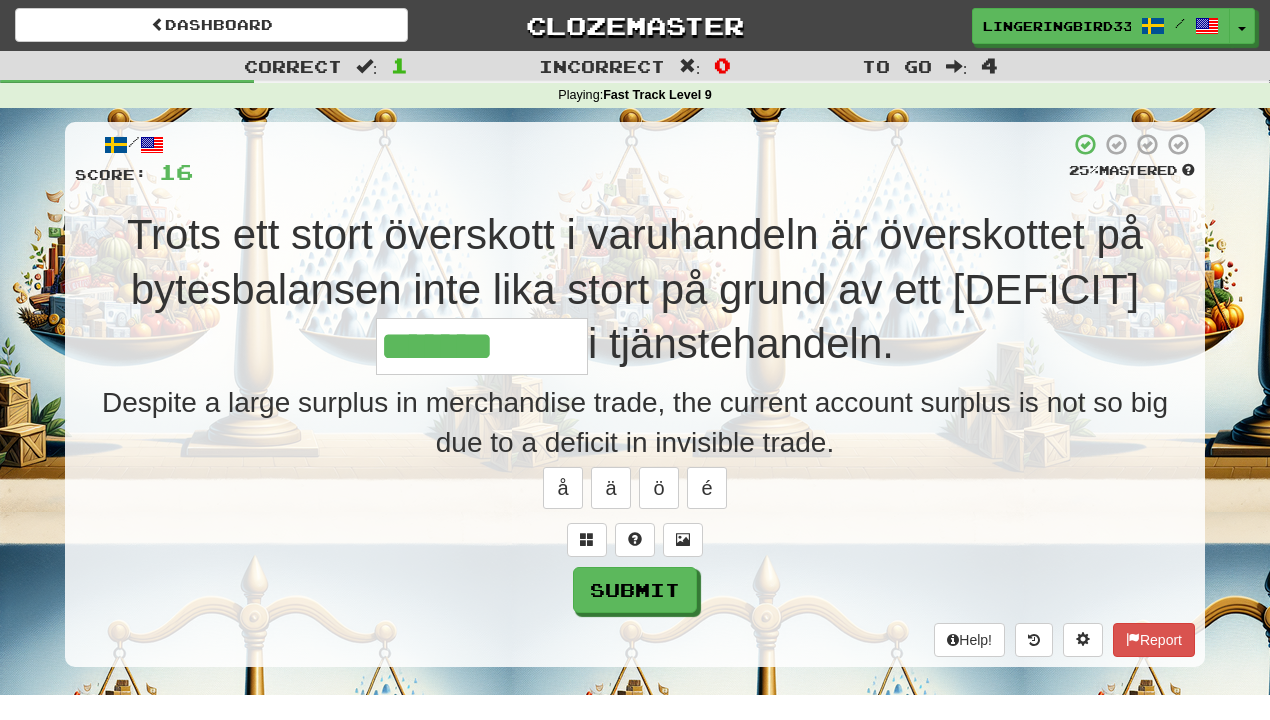 type on "**********" 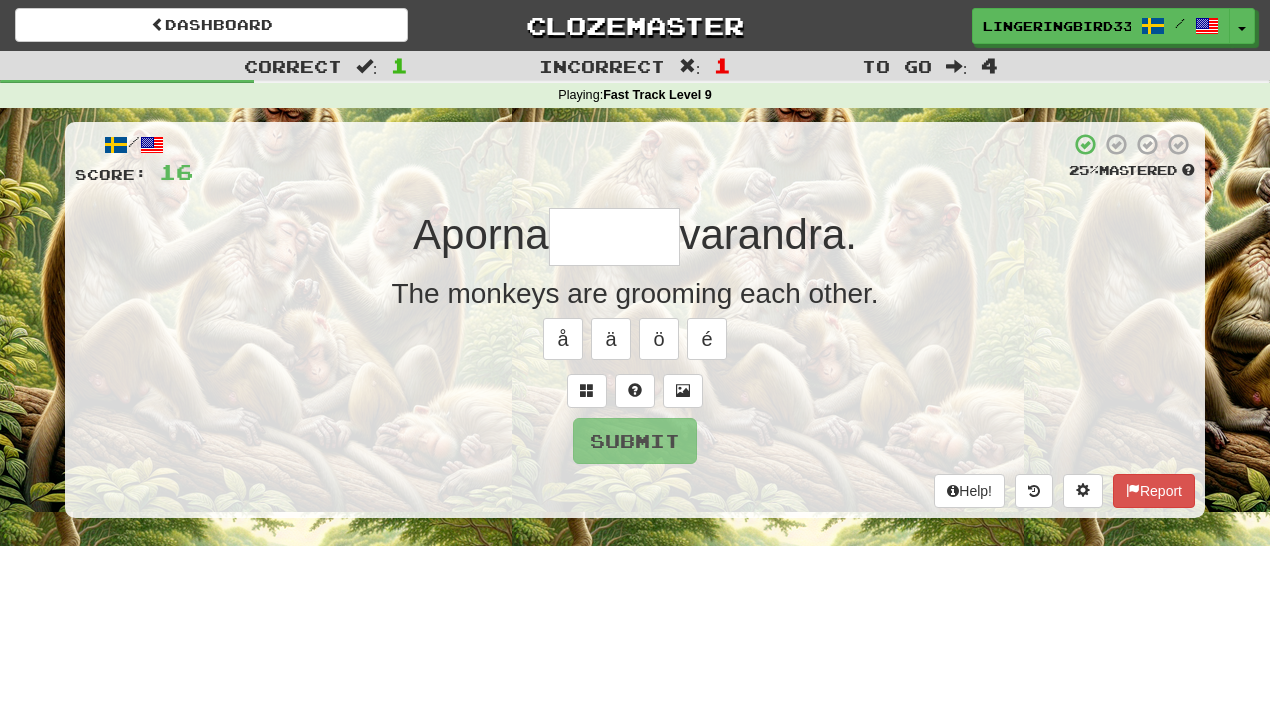 type on "******" 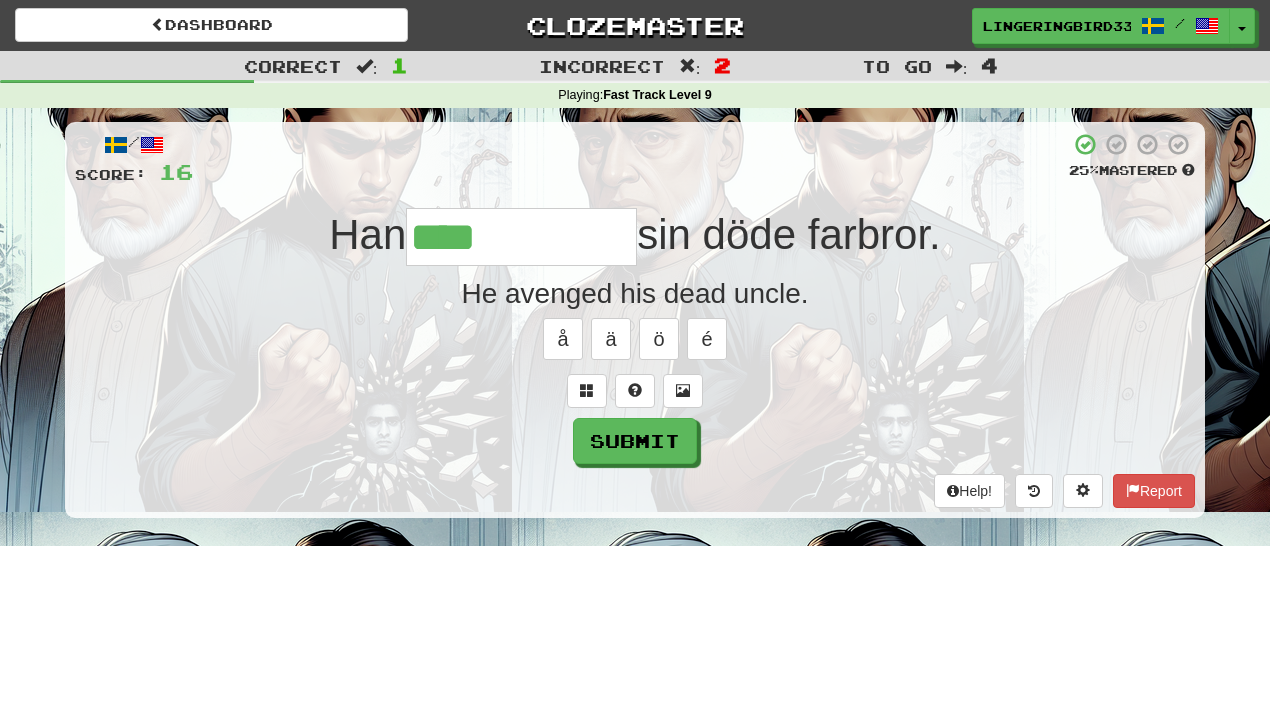 type on "*********" 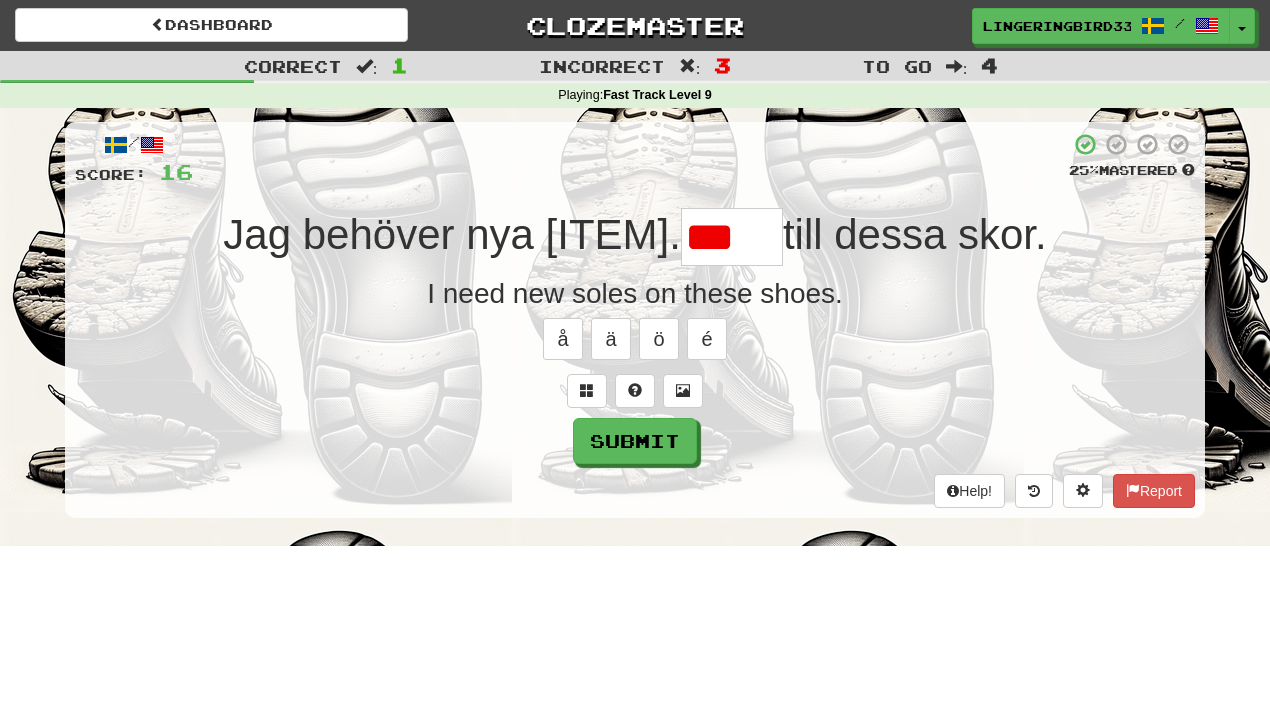 type on "*****" 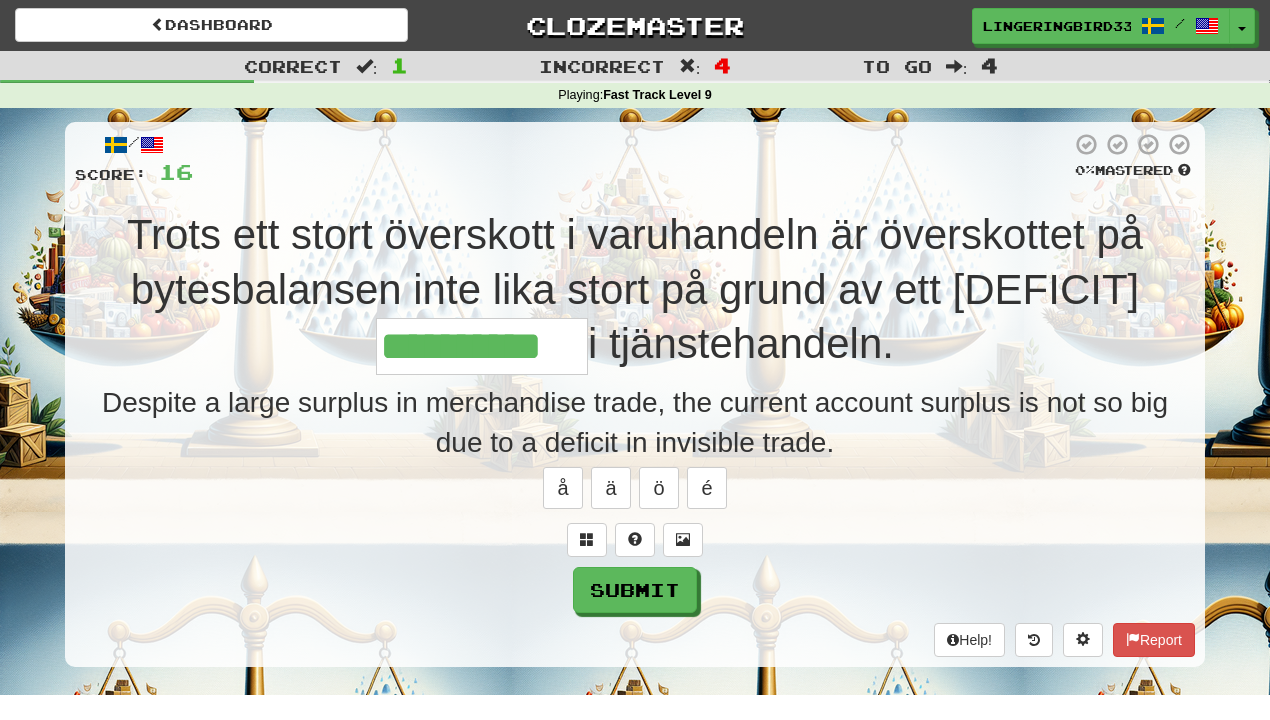 type on "**********" 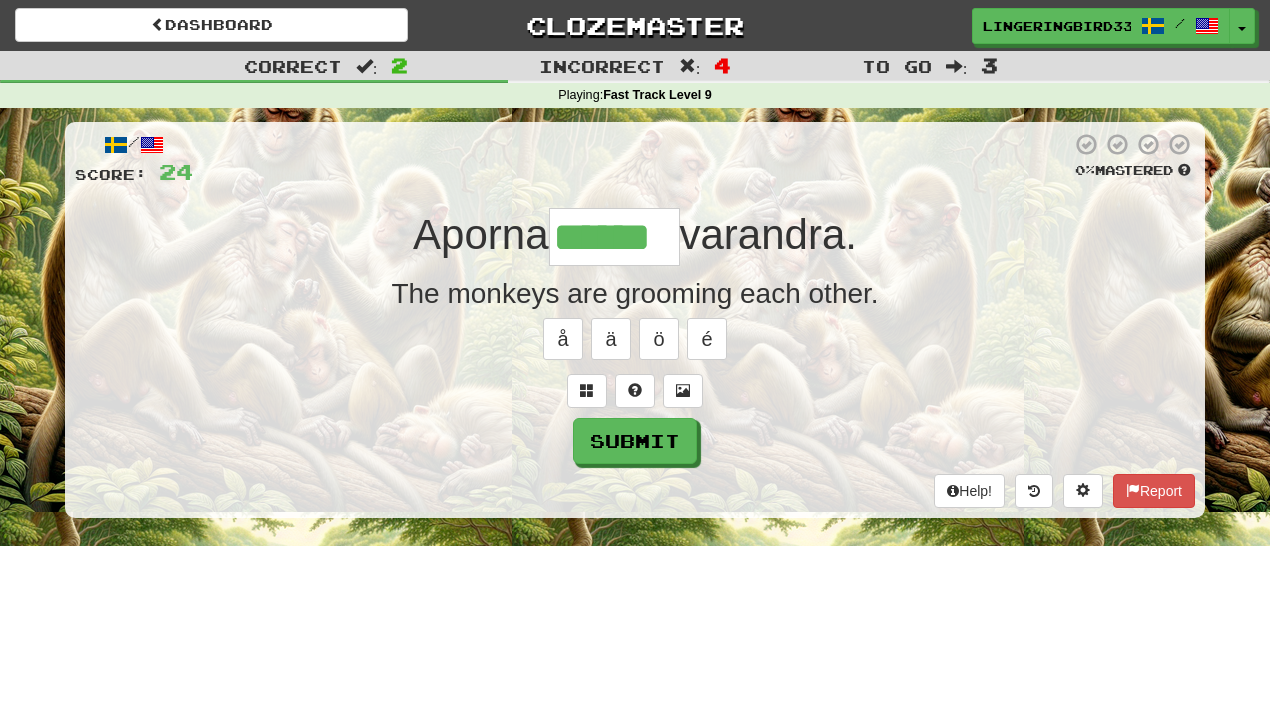 scroll, scrollTop: 0, scrollLeft: 0, axis: both 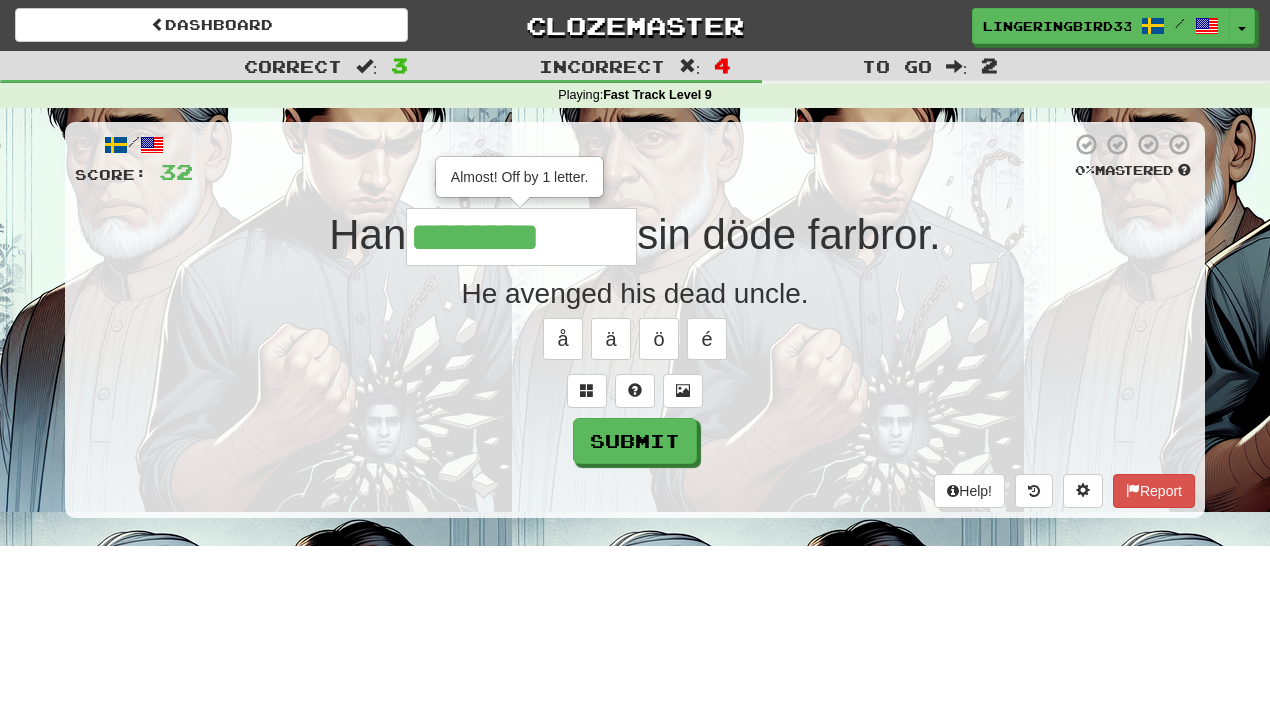 type on "*********" 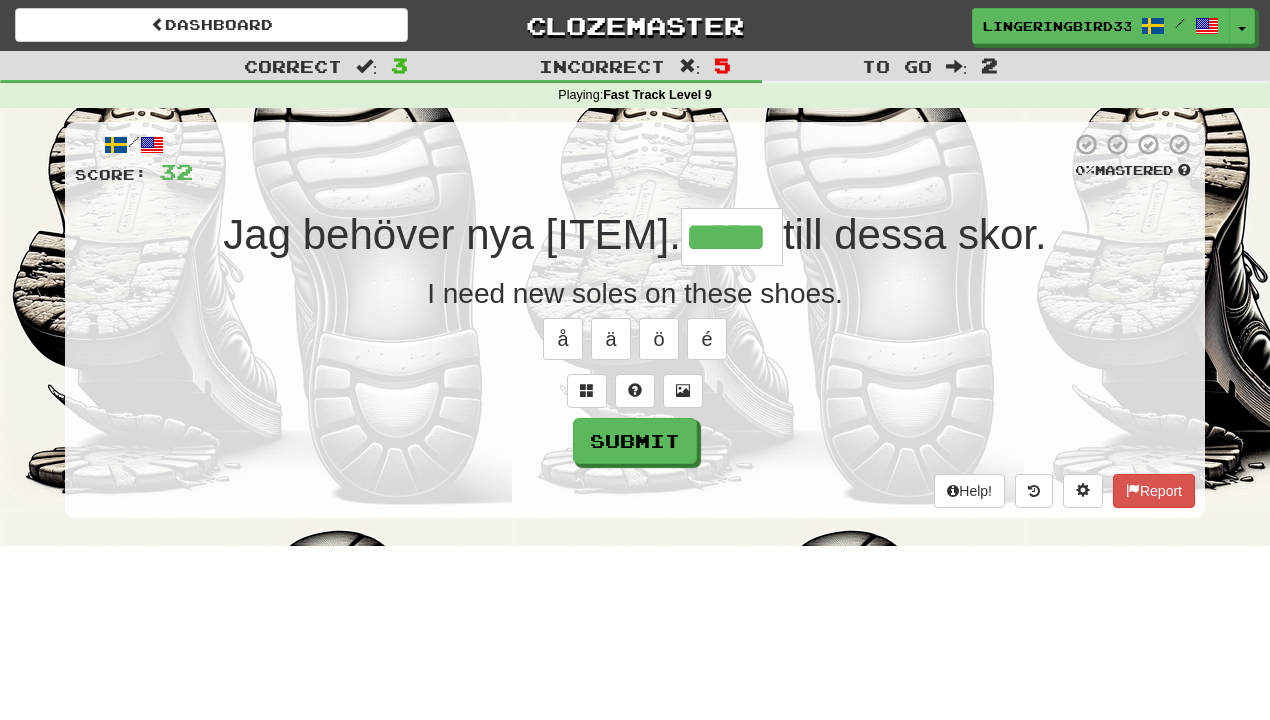 type on "*****" 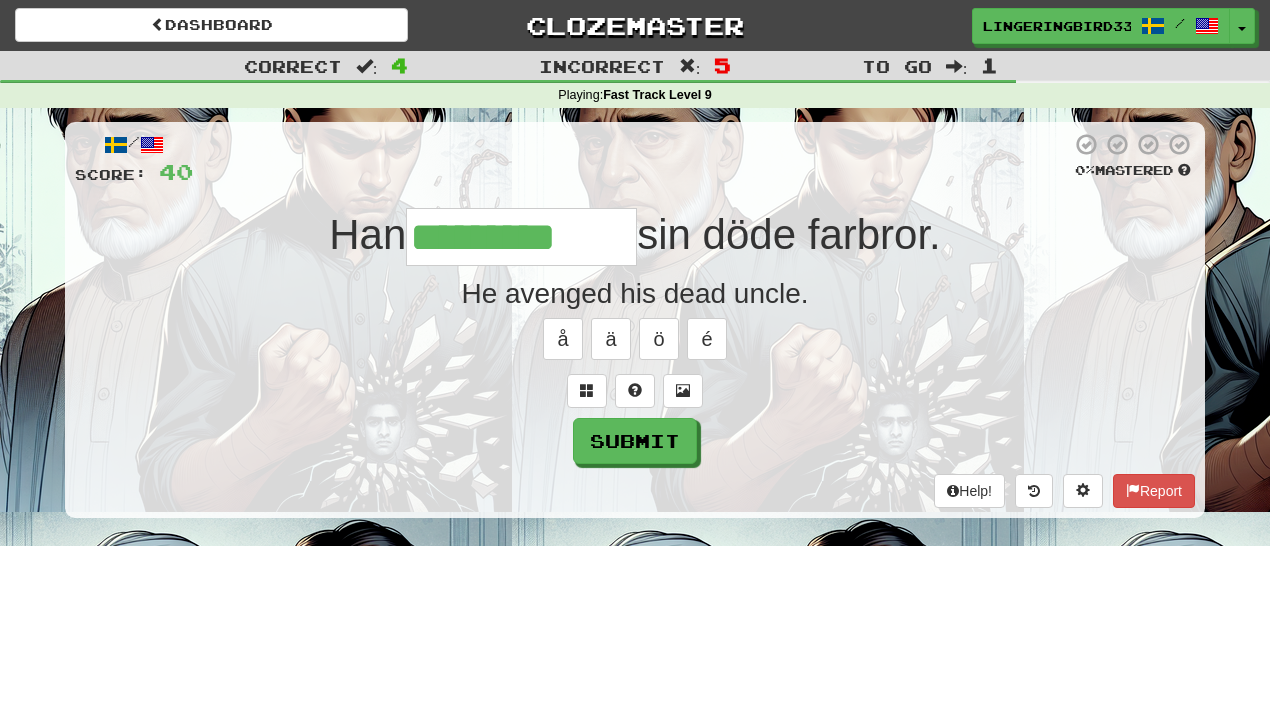 type on "*********" 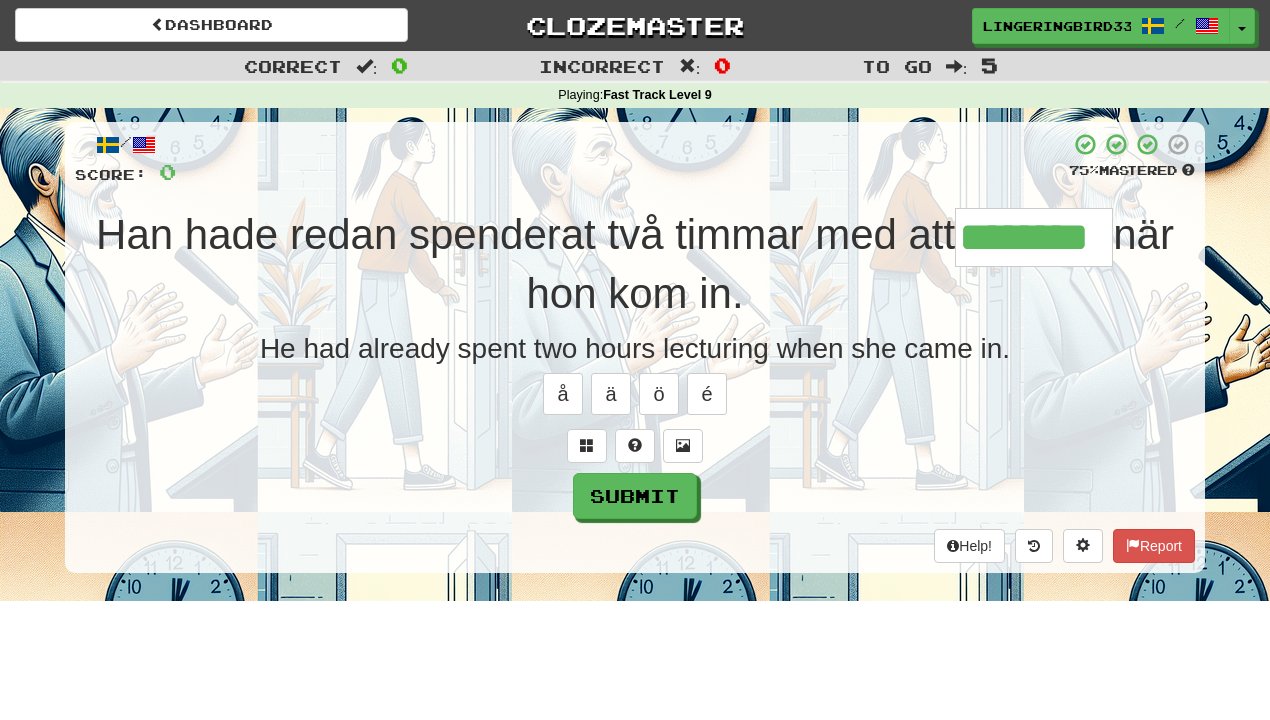 type on "********" 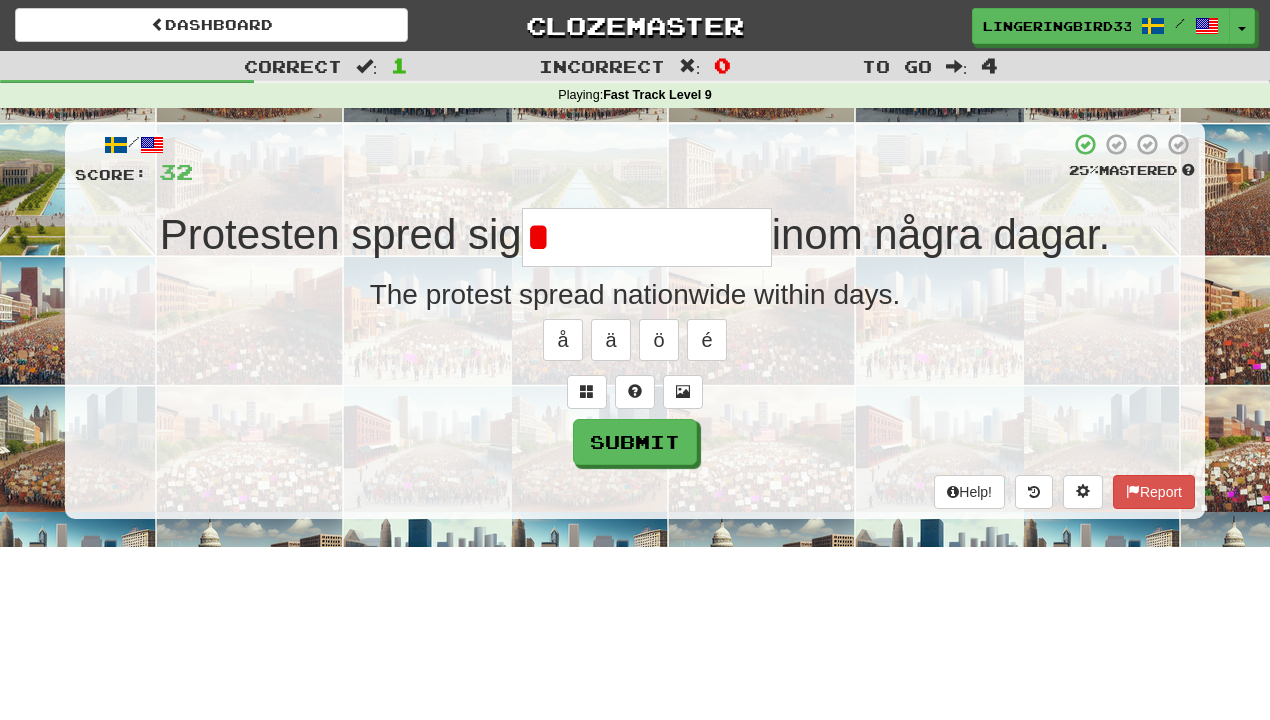 type on "**********" 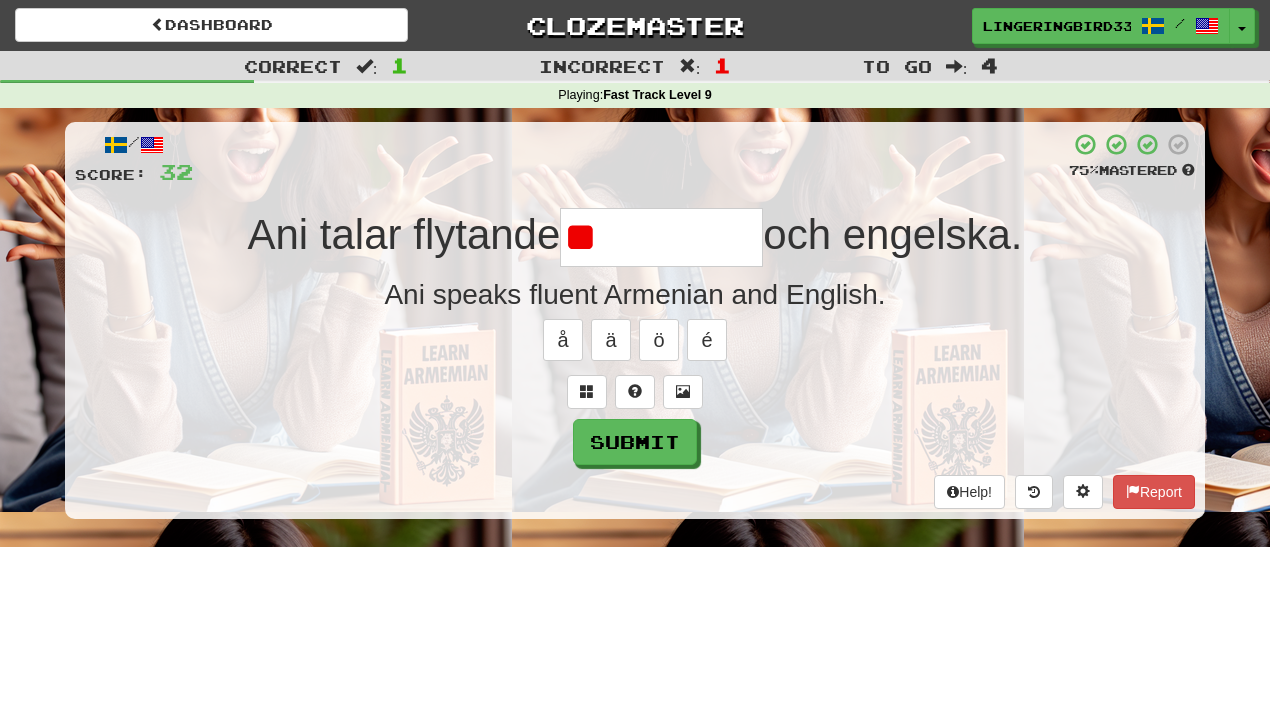 type on "*********" 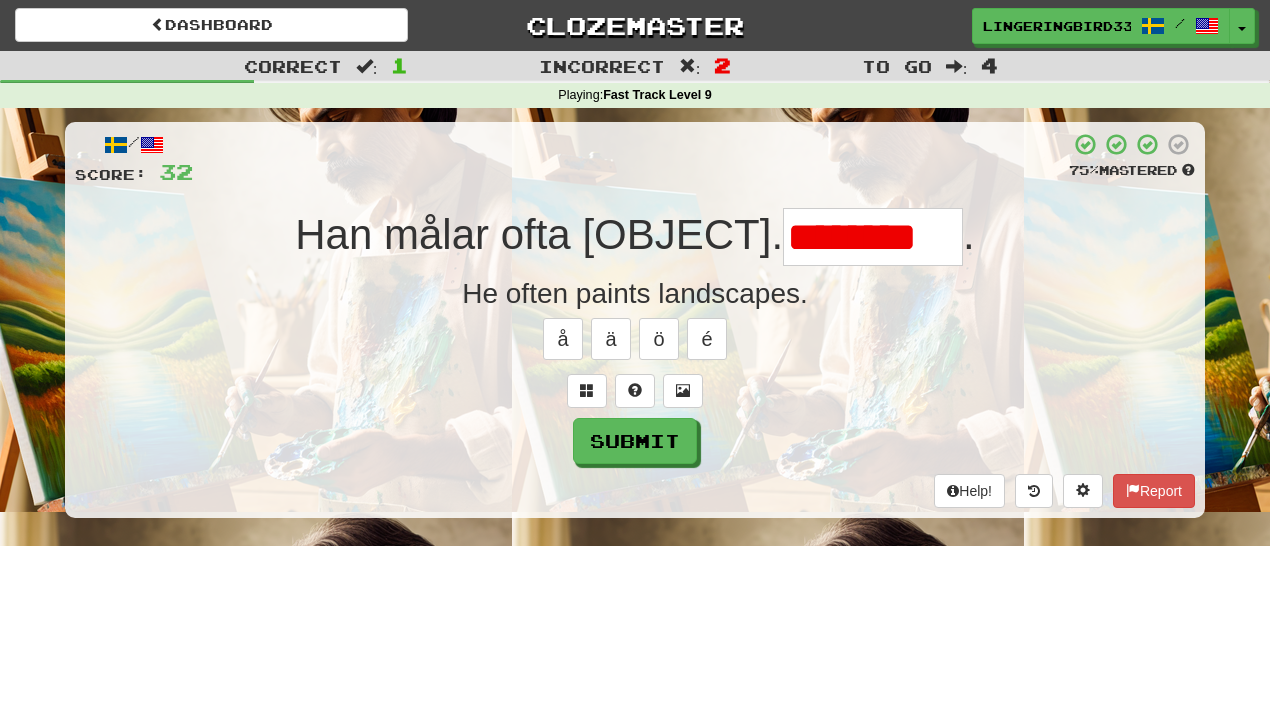 scroll, scrollTop: 0, scrollLeft: 0, axis: both 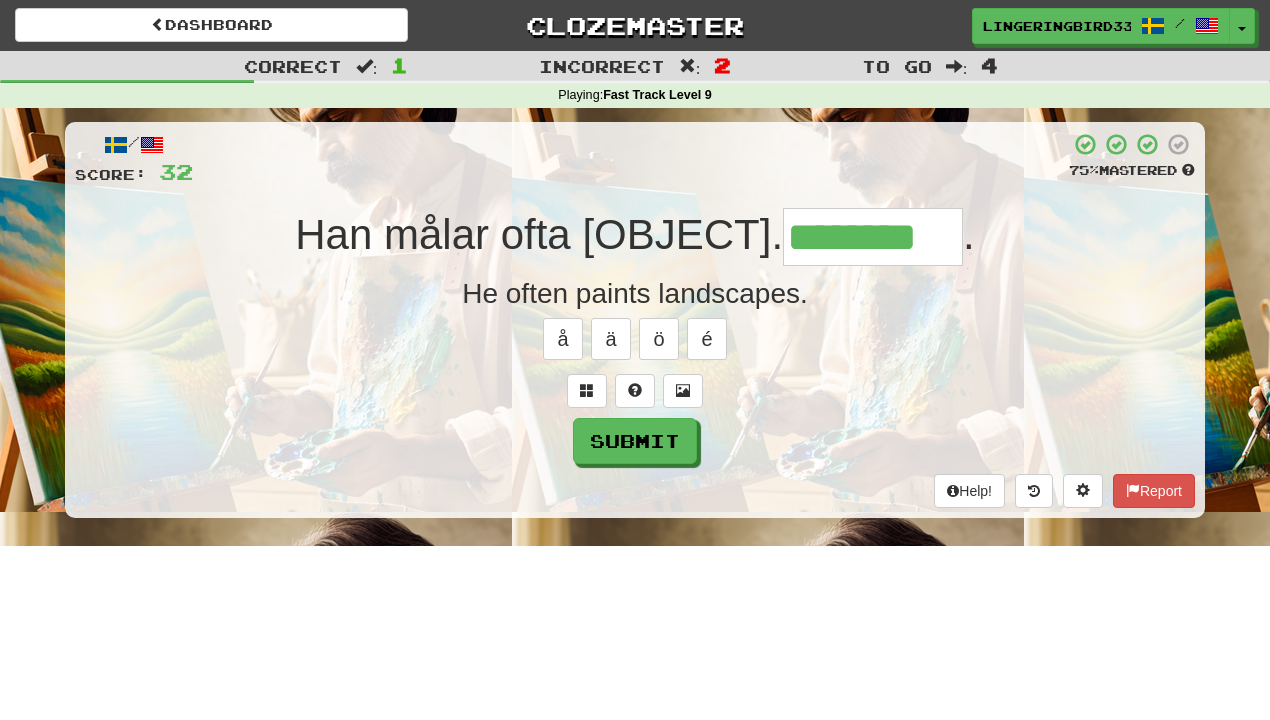 type on "********" 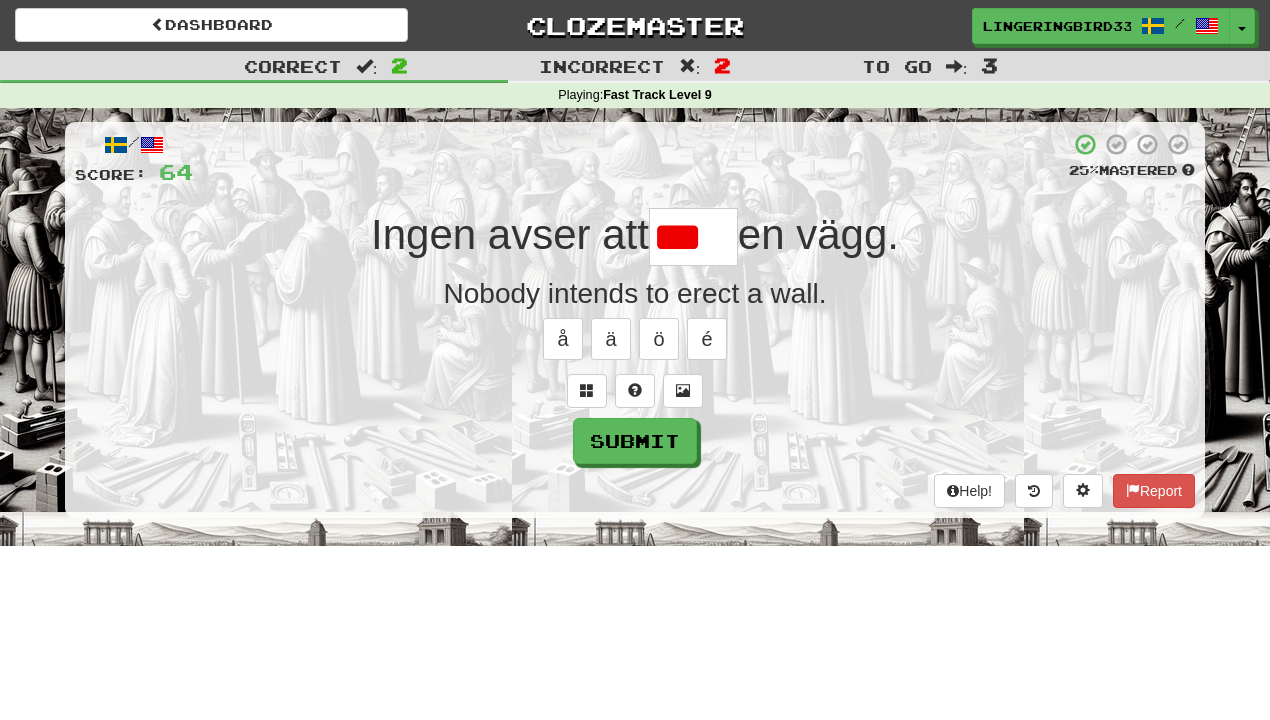 scroll, scrollTop: 0, scrollLeft: 0, axis: both 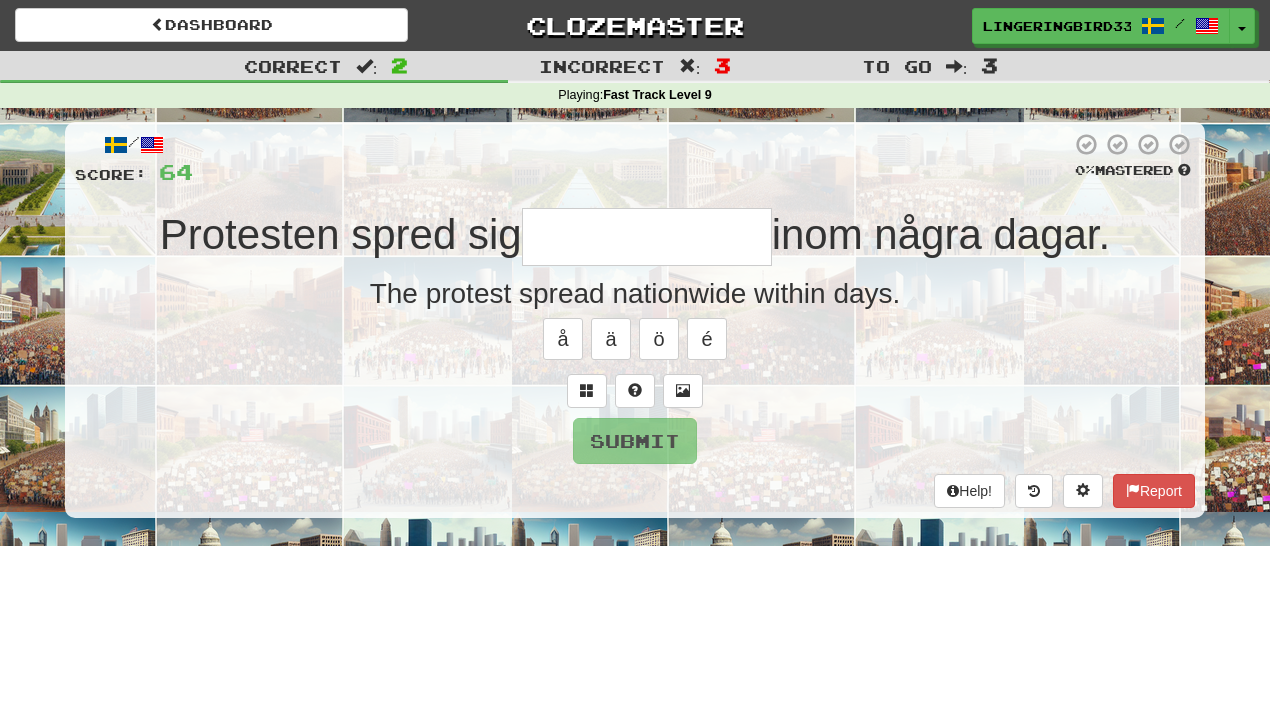 type on "**********" 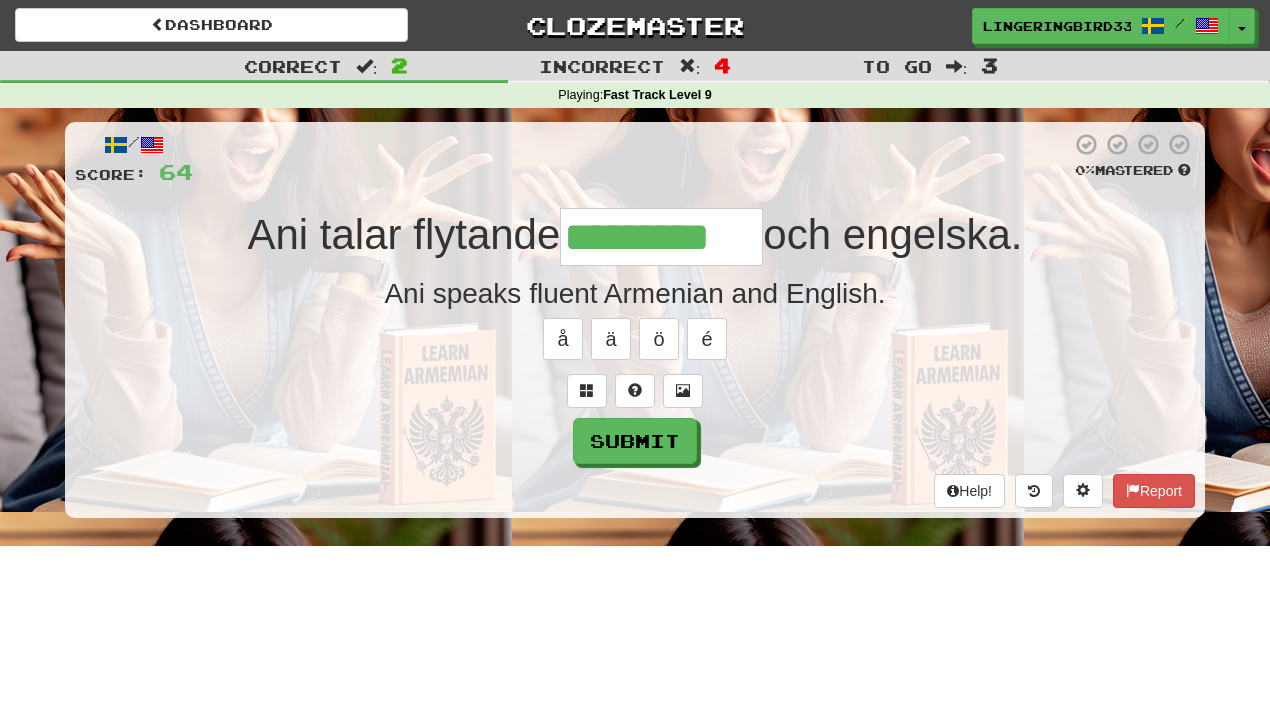 type on "*********" 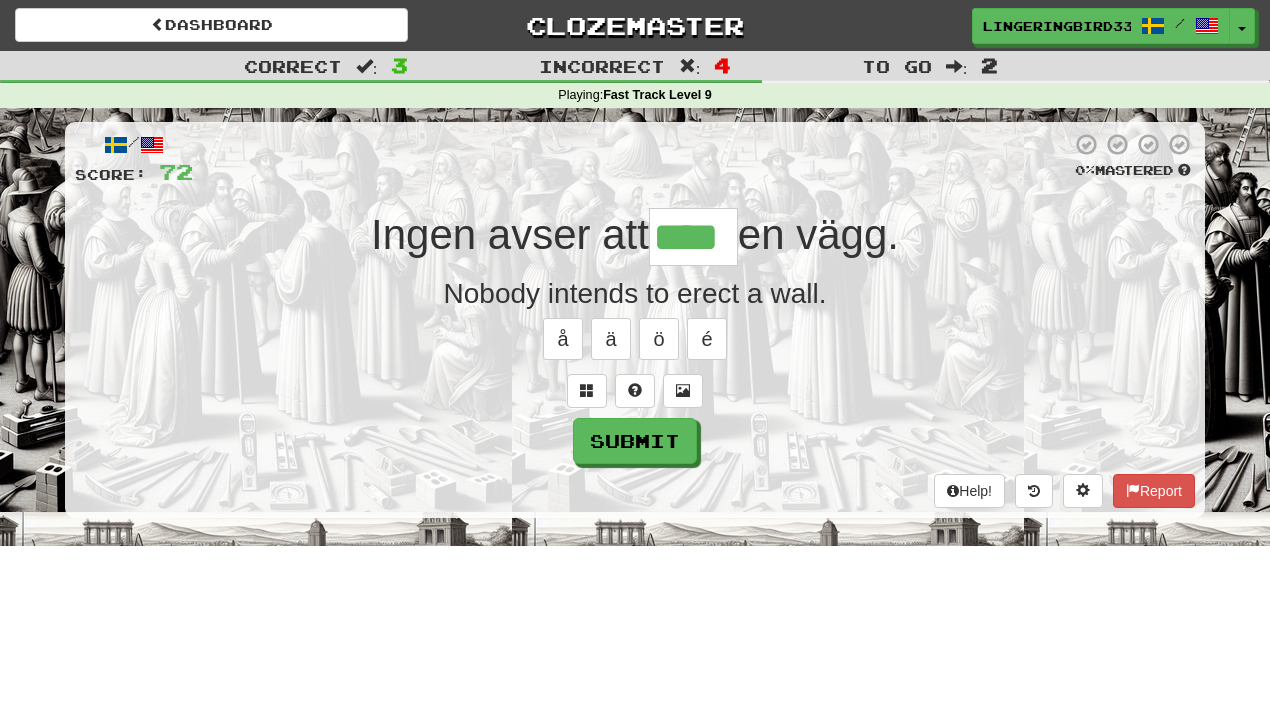 type on "****" 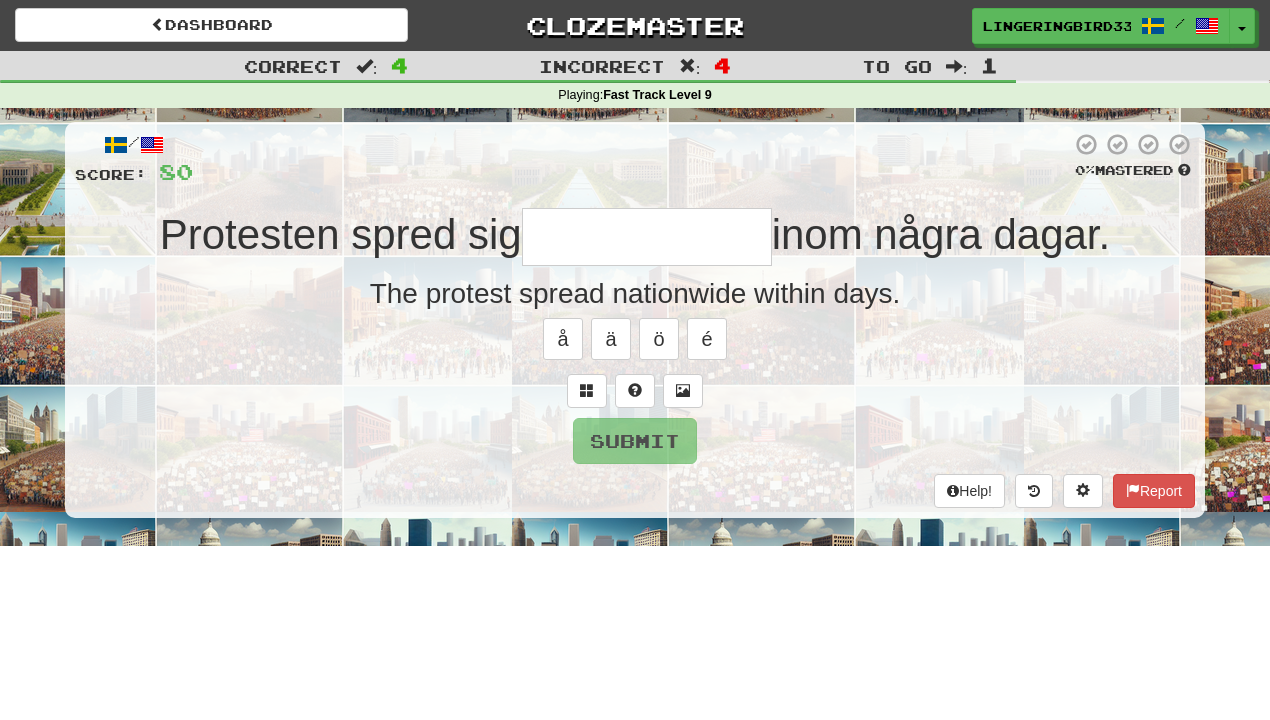 type on "**********" 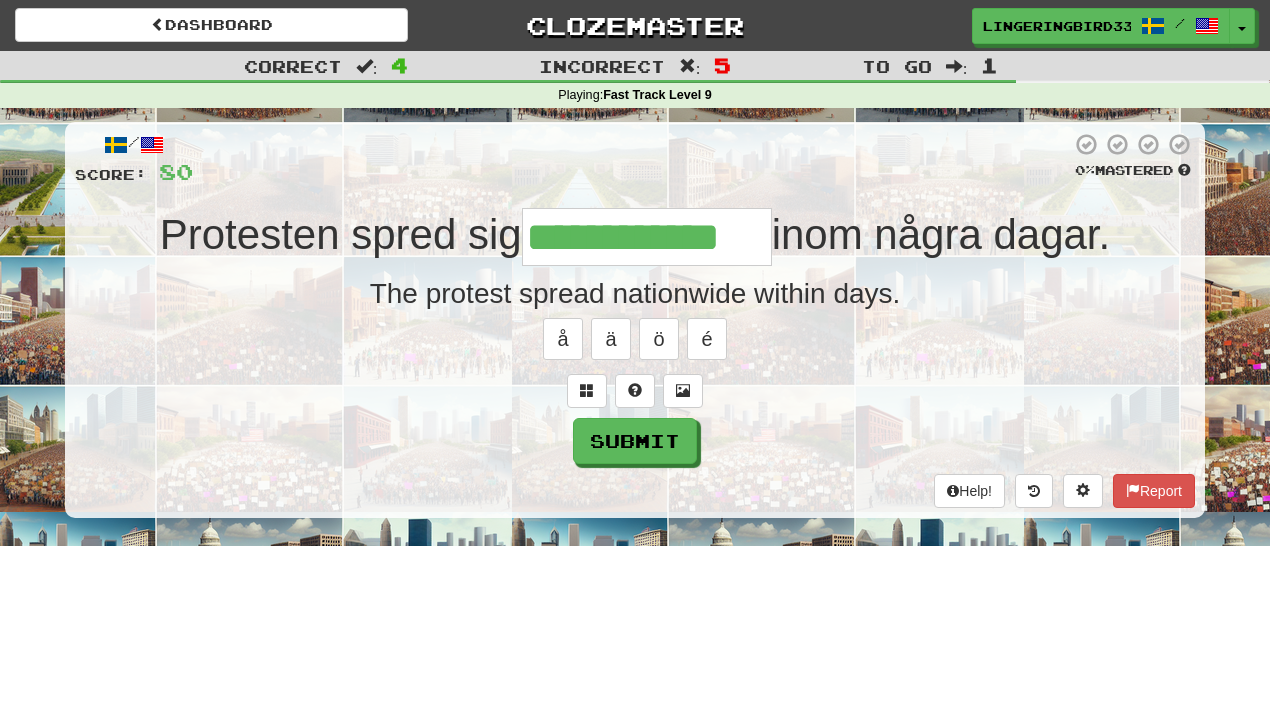 type on "**********" 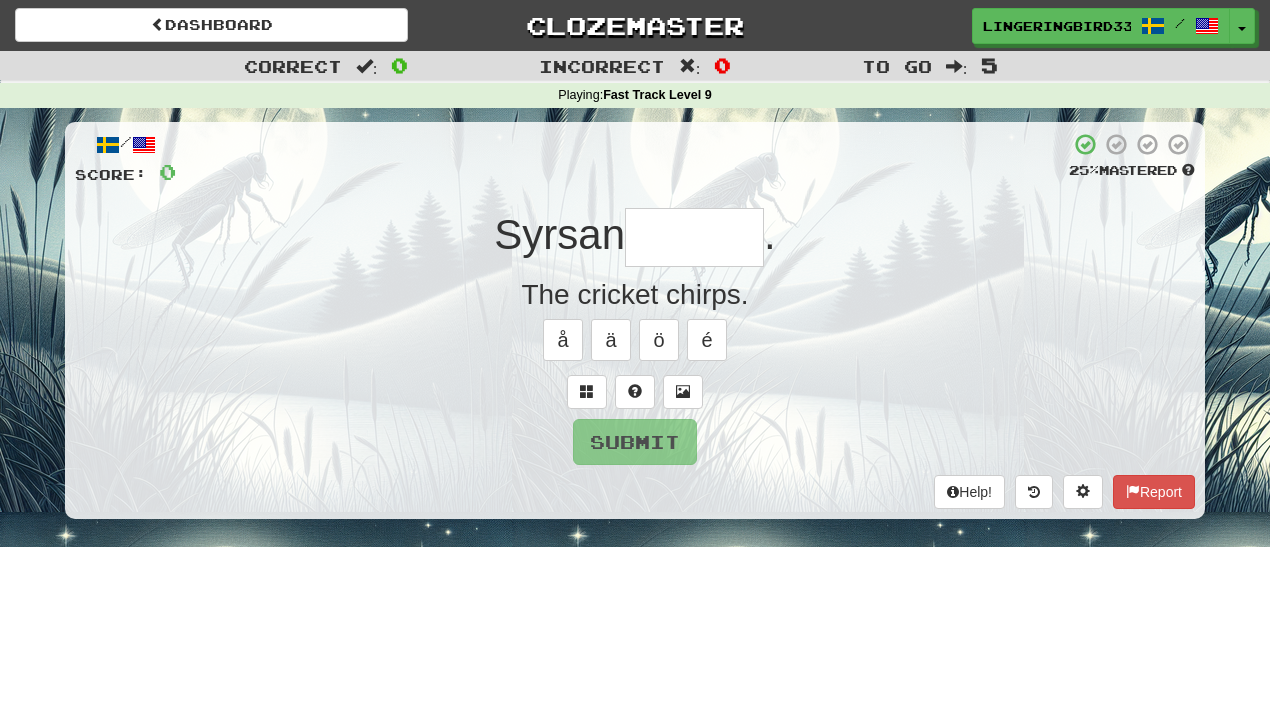 type on "*" 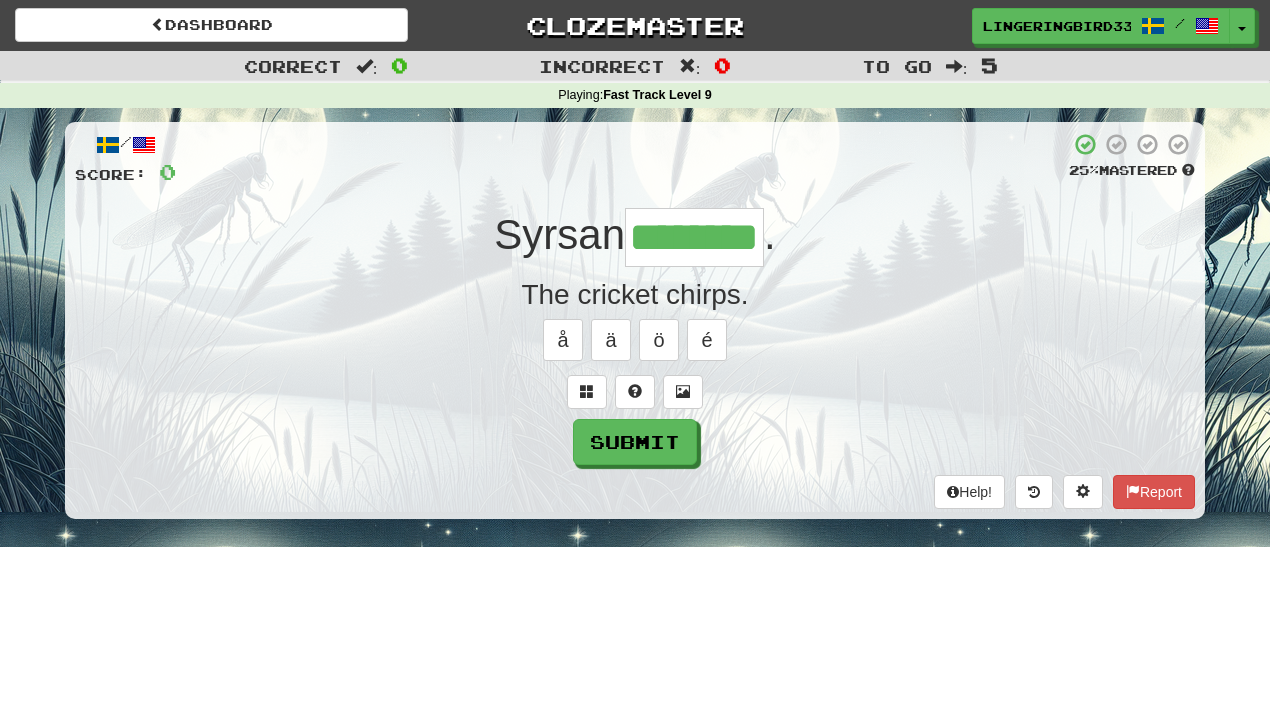 type on "********" 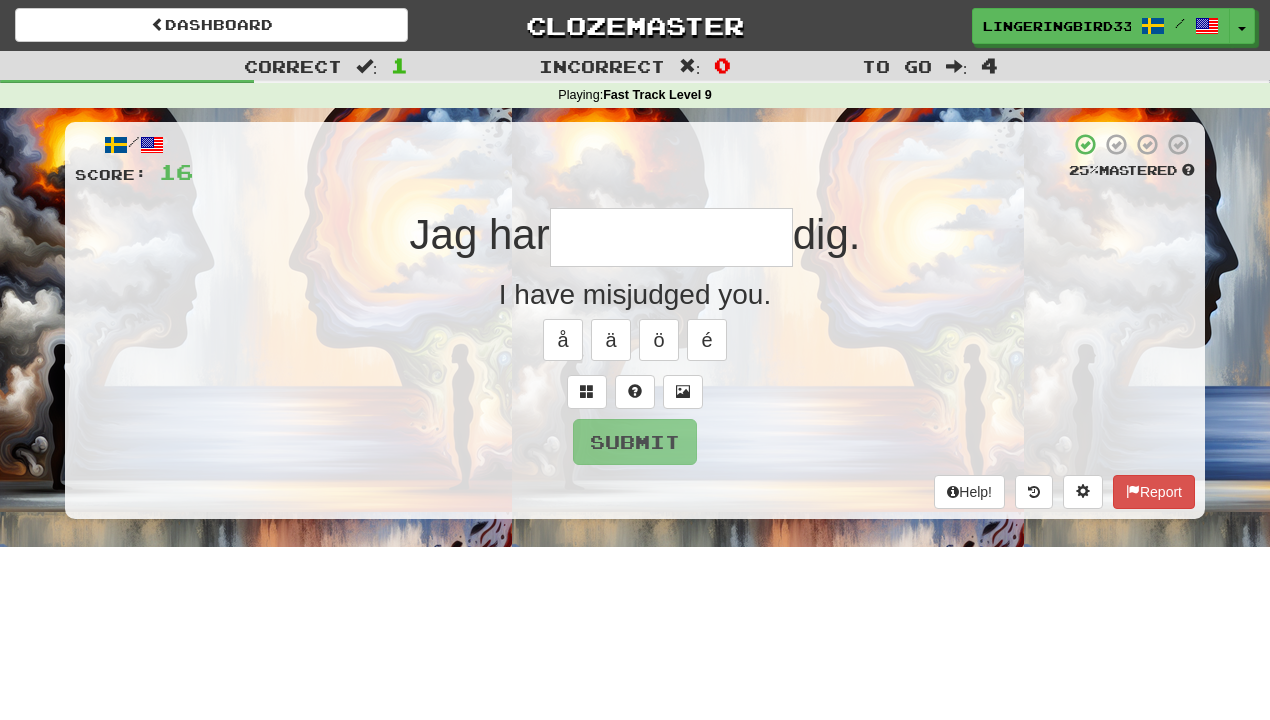 type on "**********" 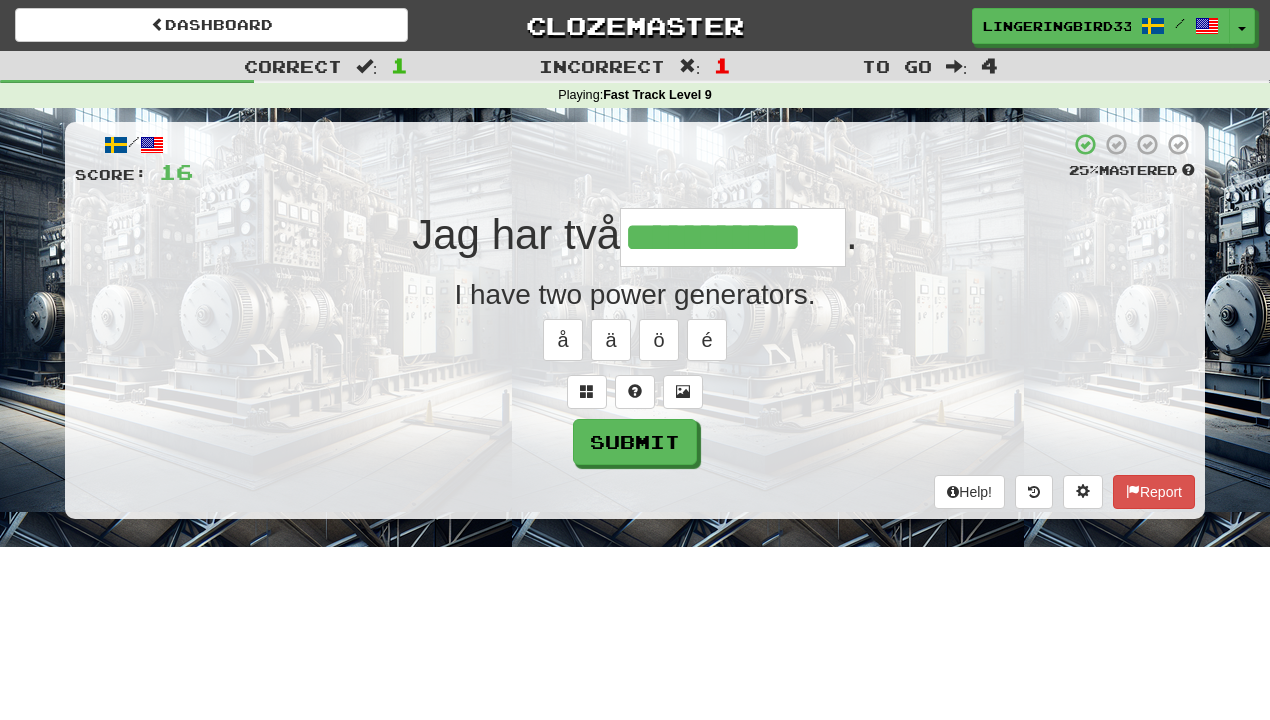 type on "**********" 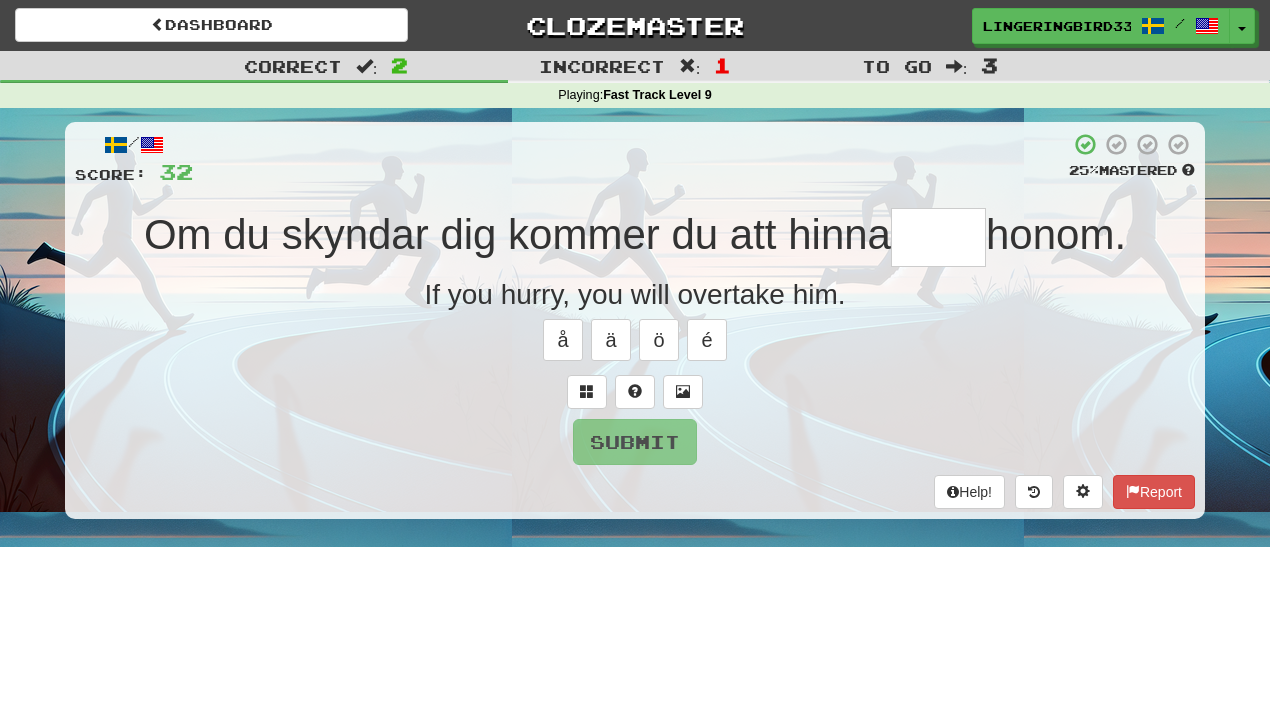 type on "*****" 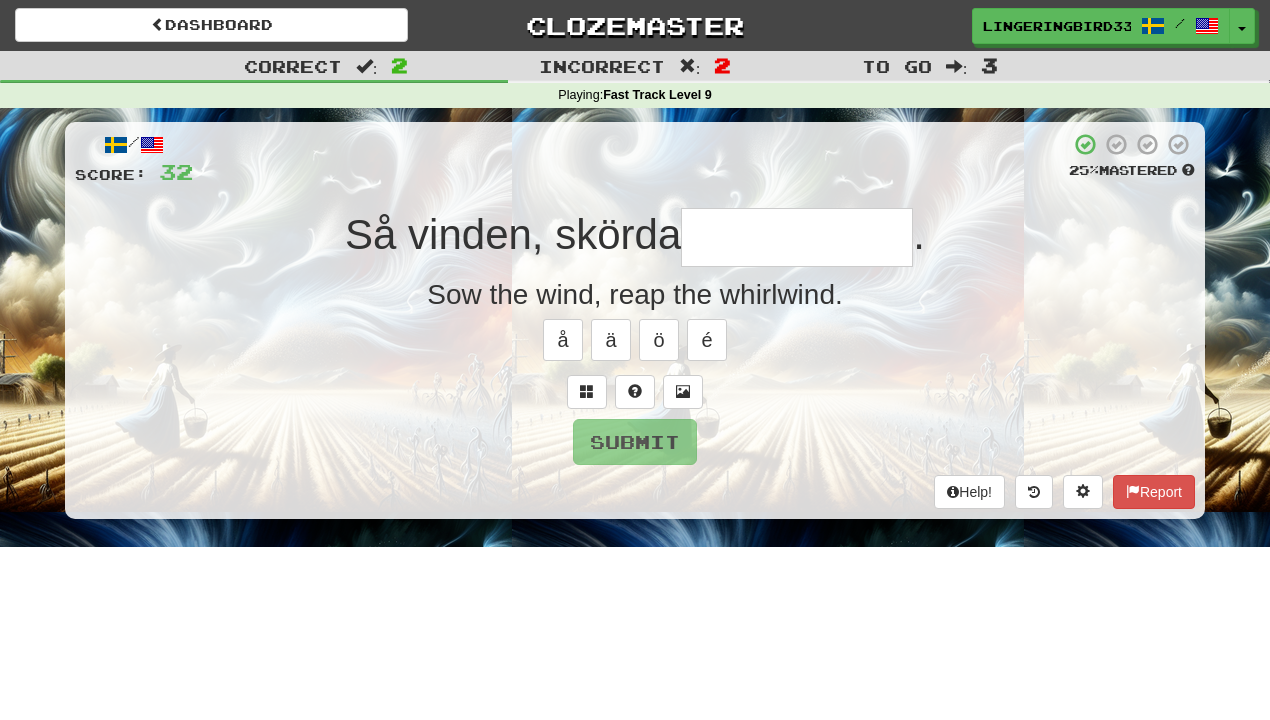 type on "**********" 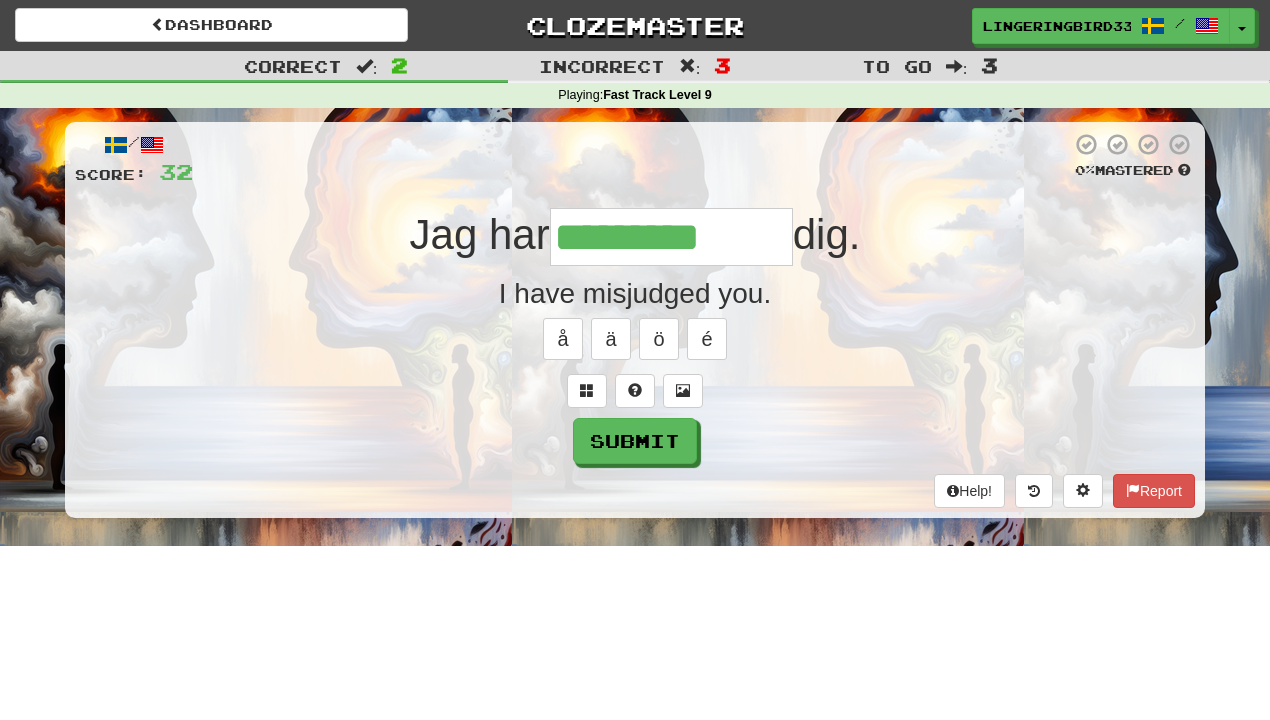 scroll, scrollTop: 0, scrollLeft: 0, axis: both 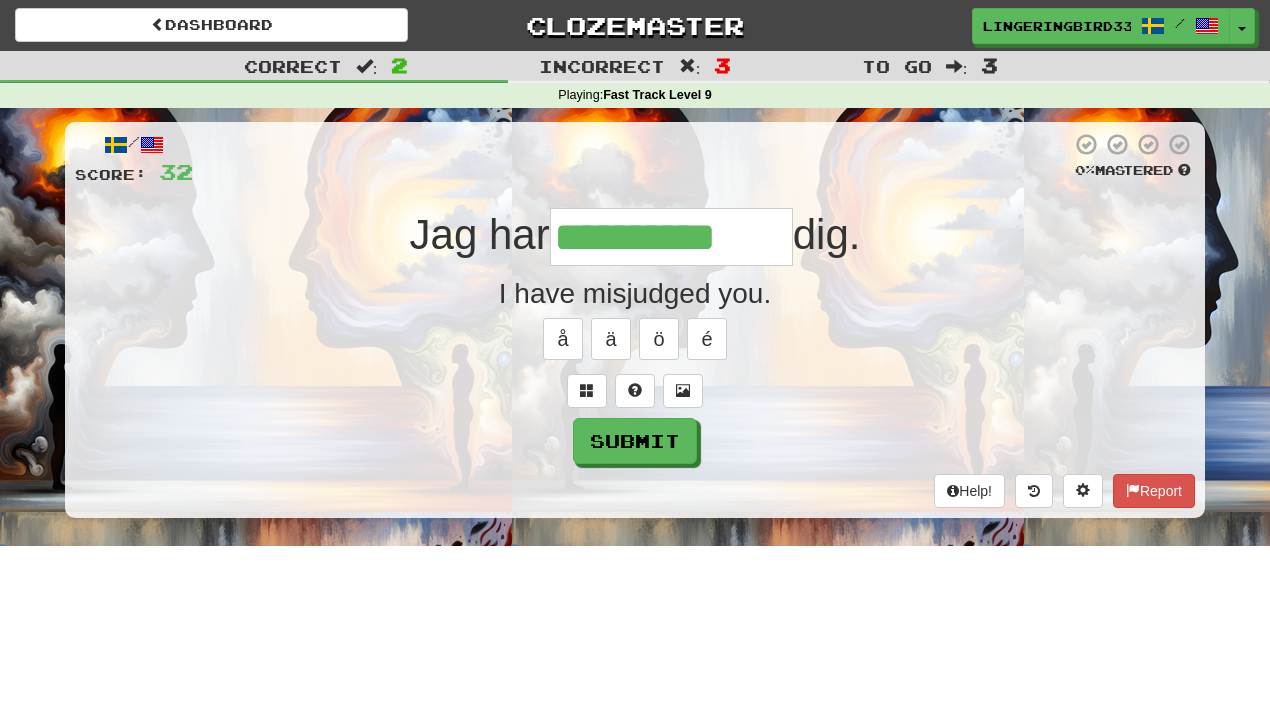 type on "**********" 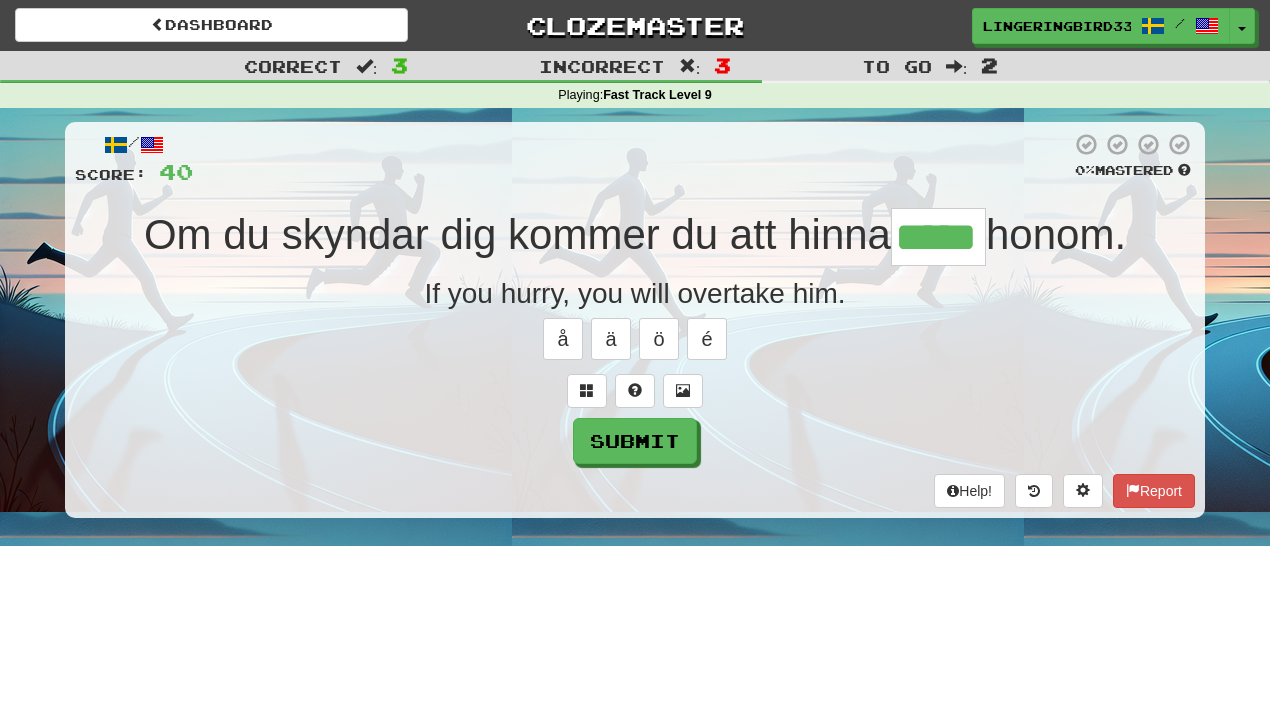 type on "*****" 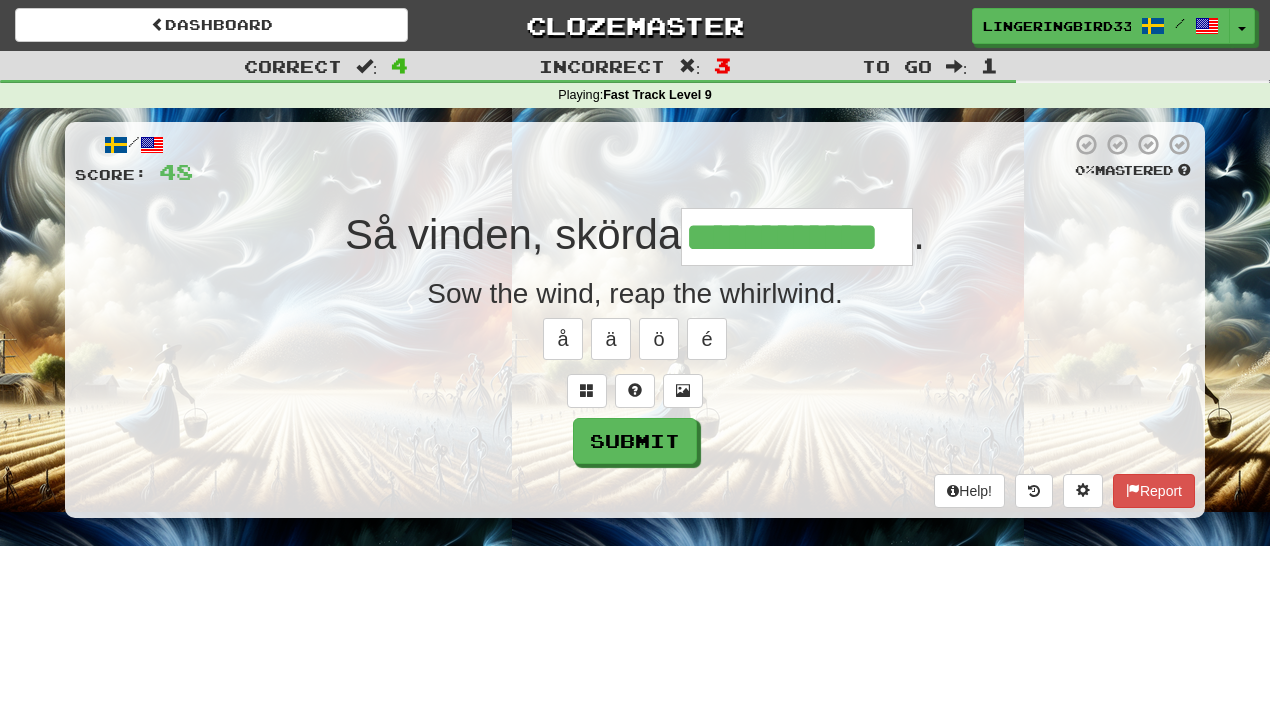 type on "**********" 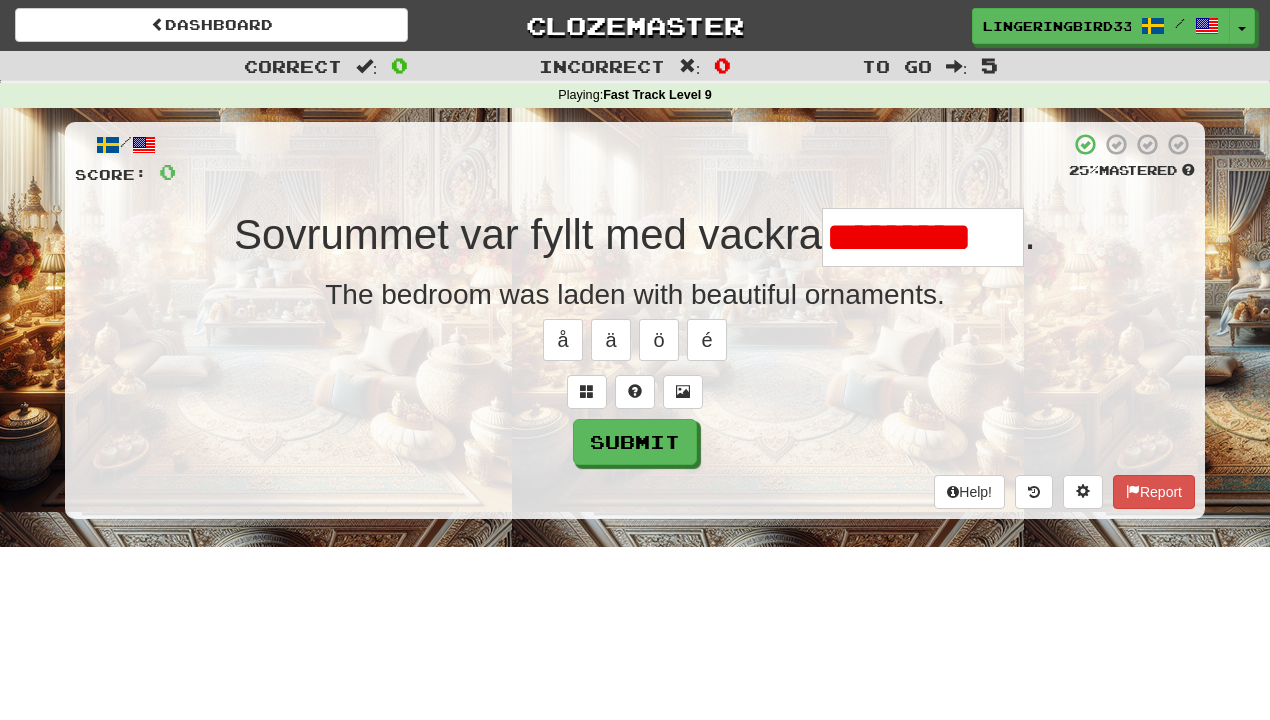 scroll, scrollTop: 0, scrollLeft: 7, axis: horizontal 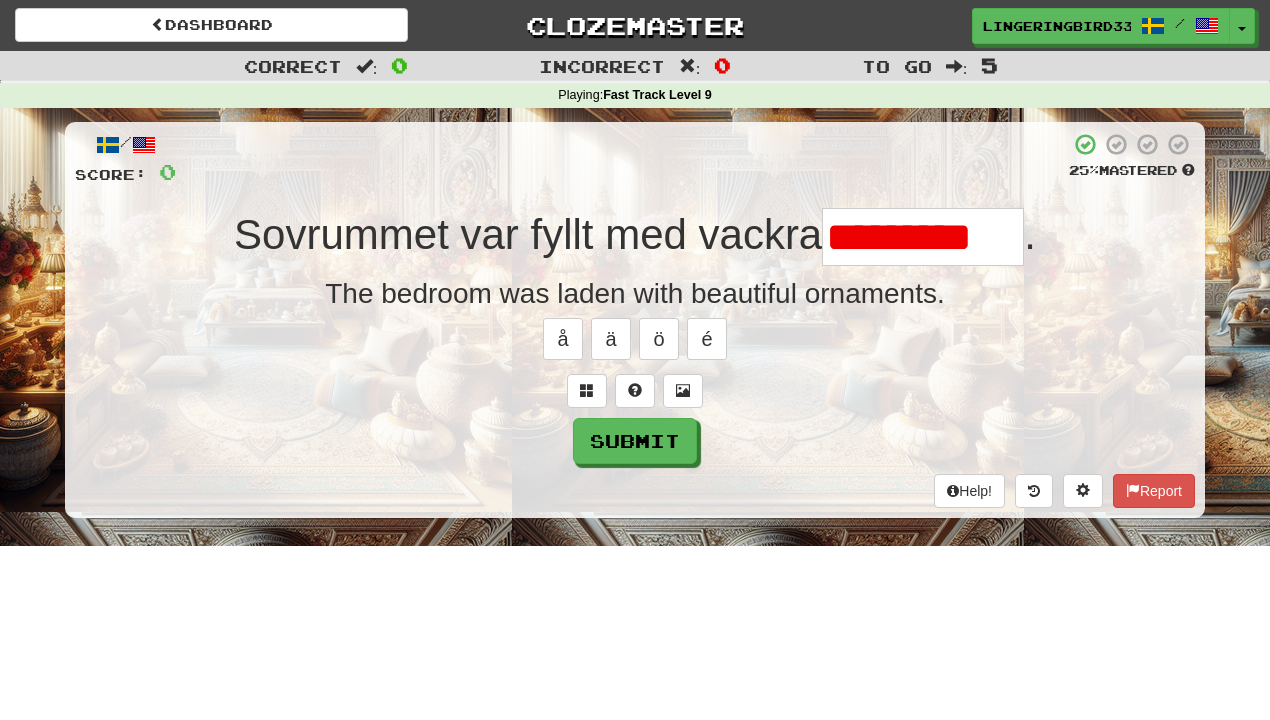 type on "*********" 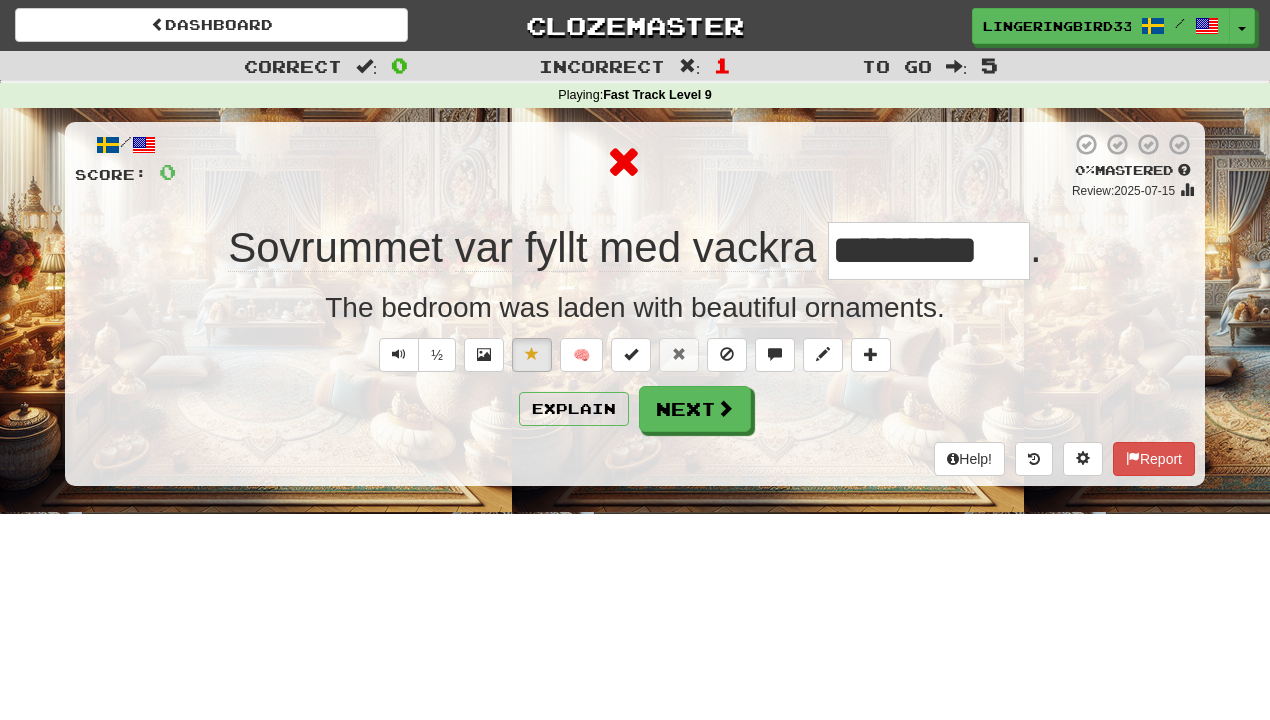 scroll, scrollTop: 0, scrollLeft: 0, axis: both 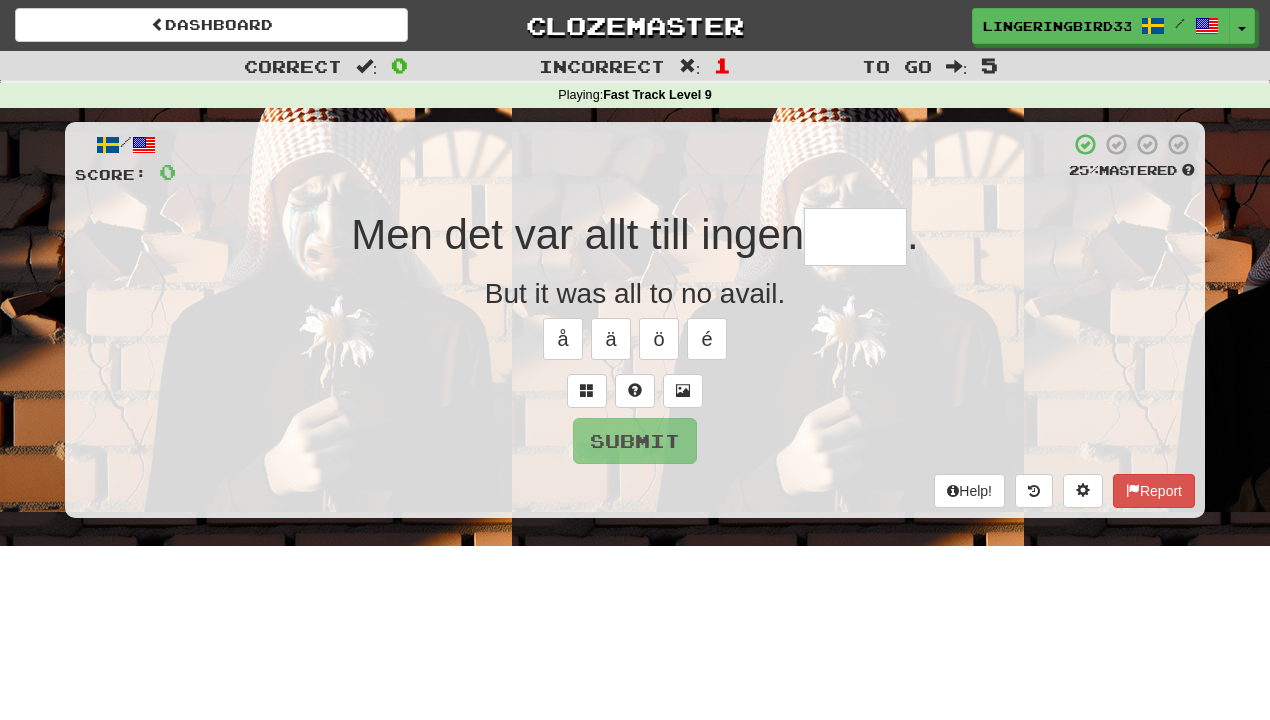 type on "*****" 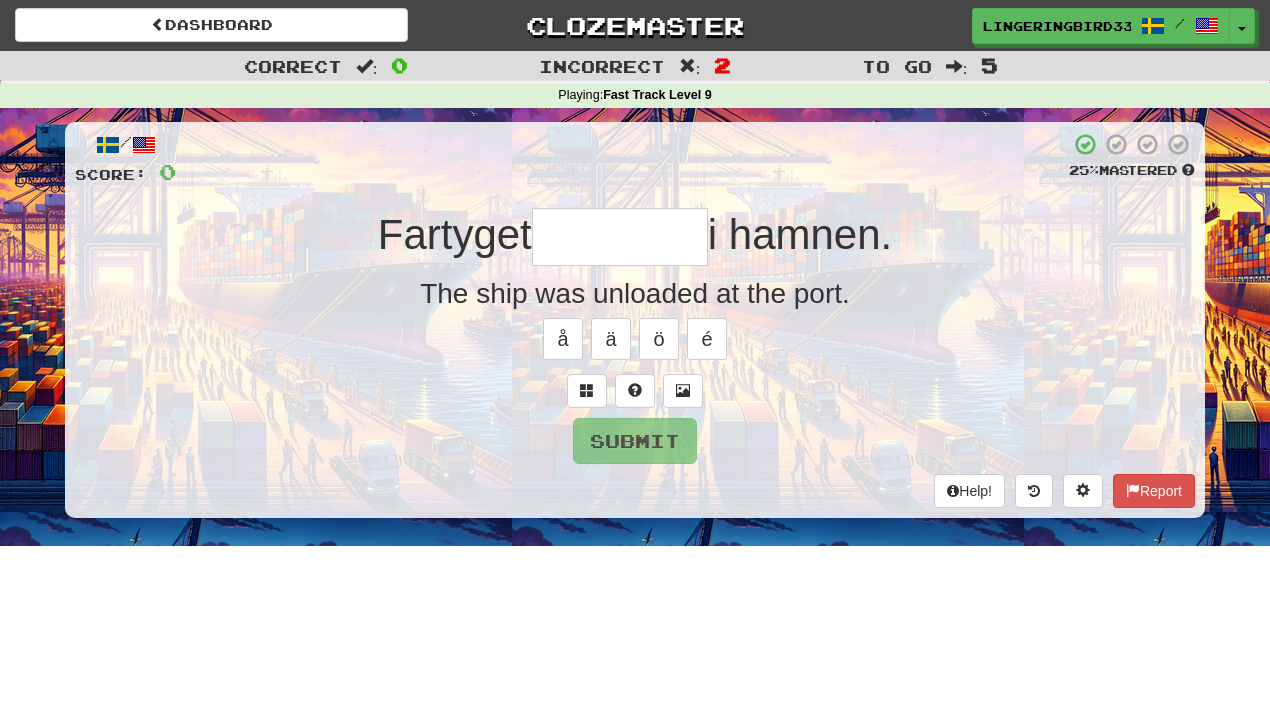 type on "********" 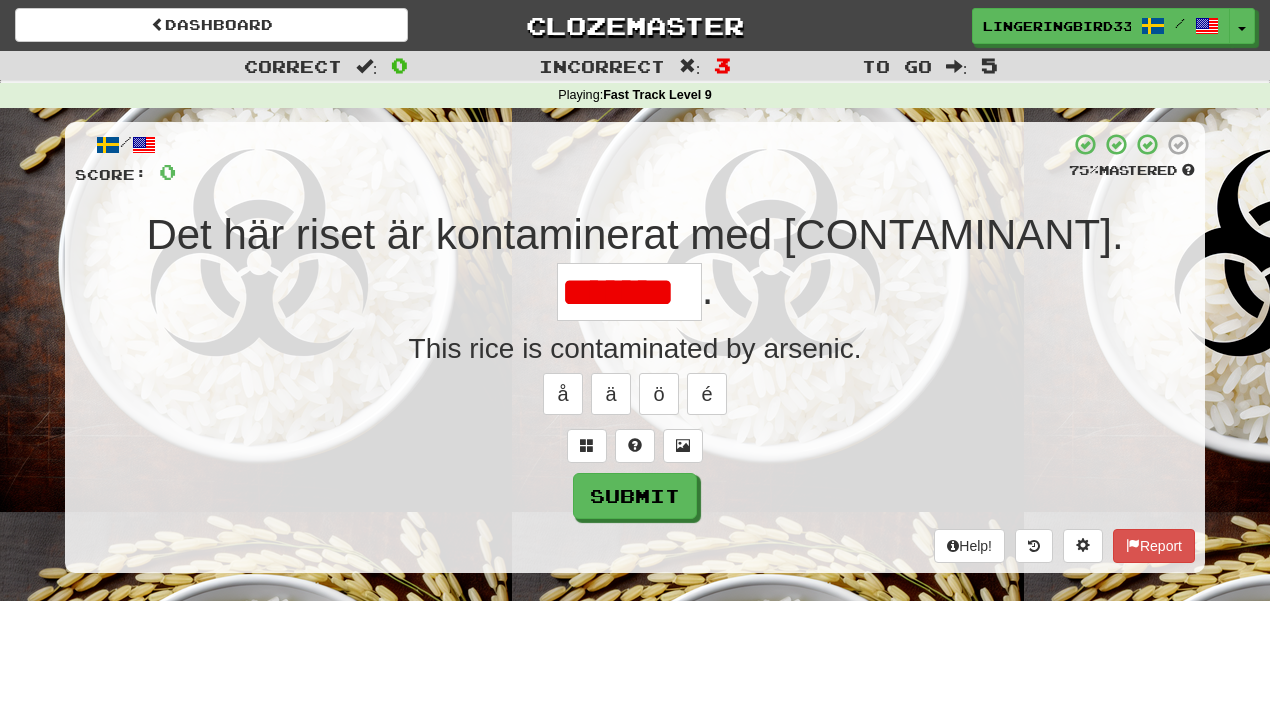 scroll, scrollTop: 0, scrollLeft: 0, axis: both 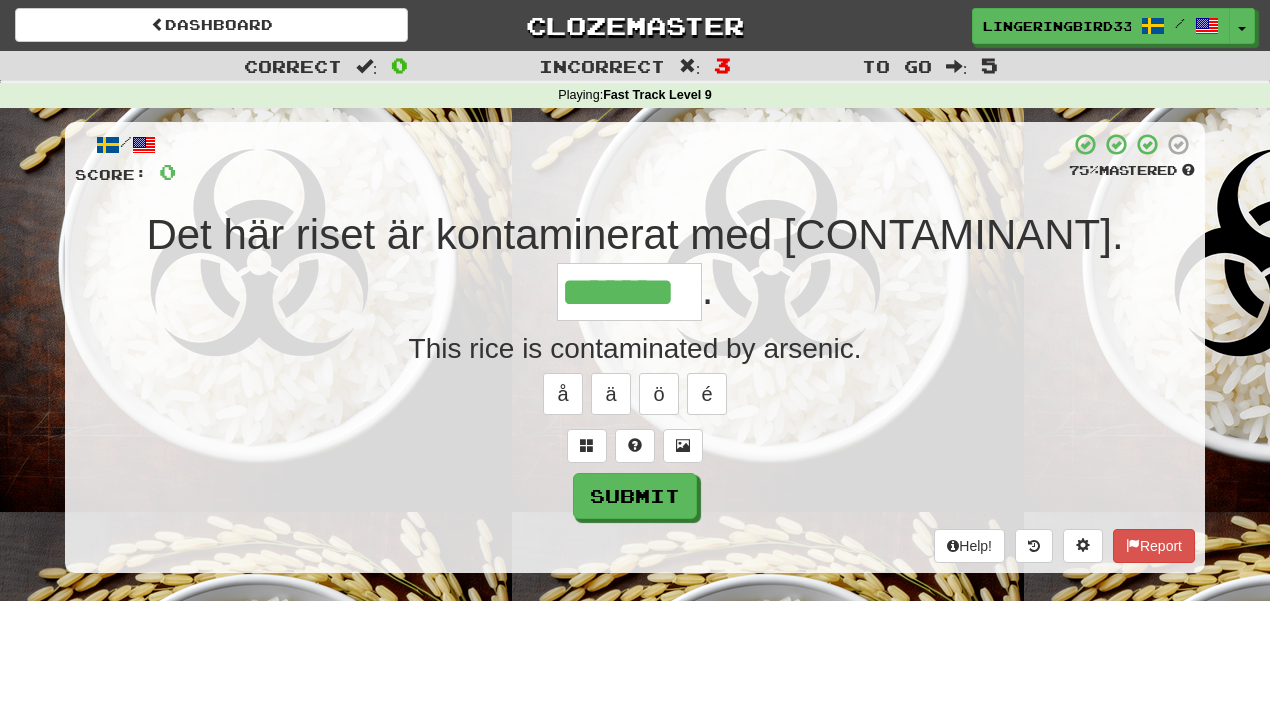 type on "*******" 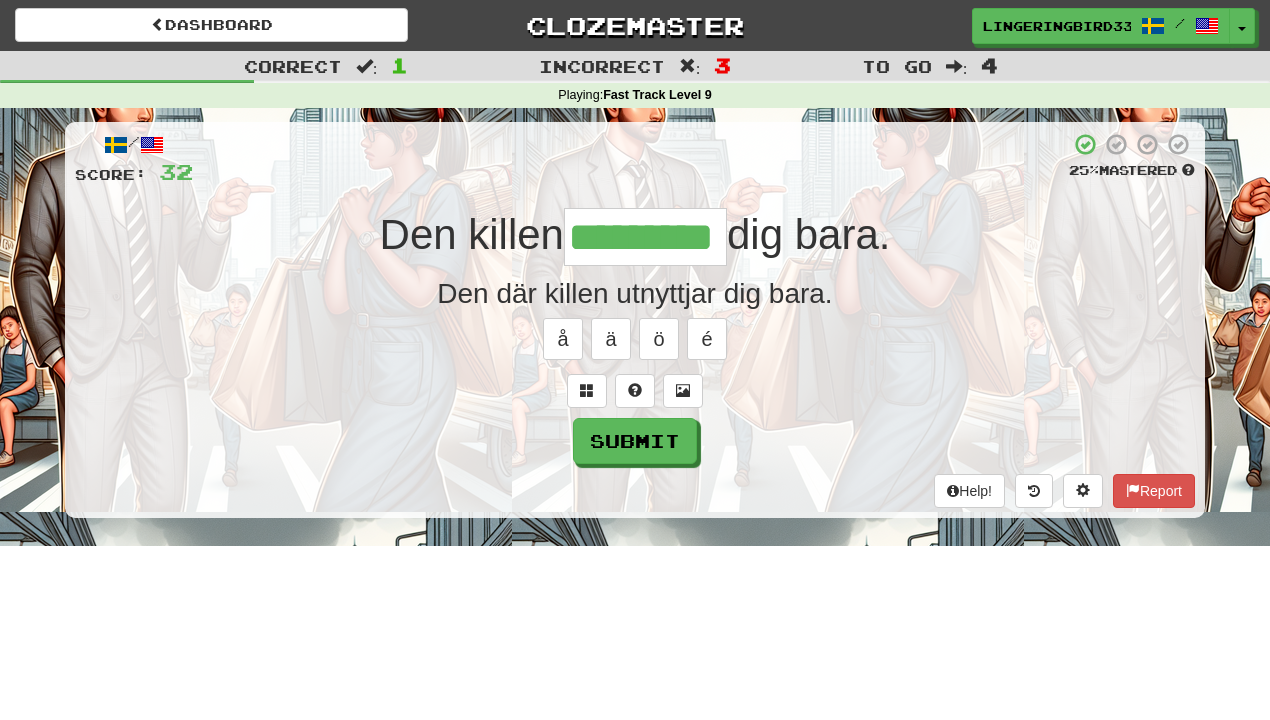 type on "*********" 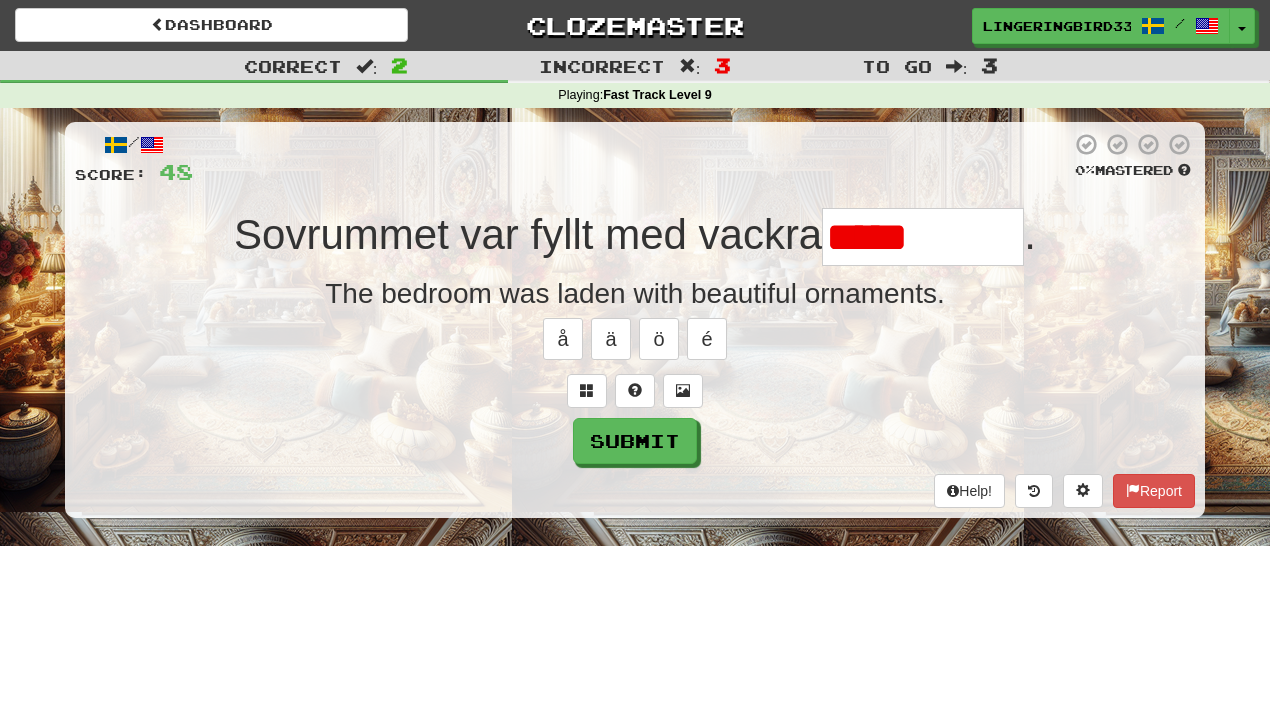 type on "*********" 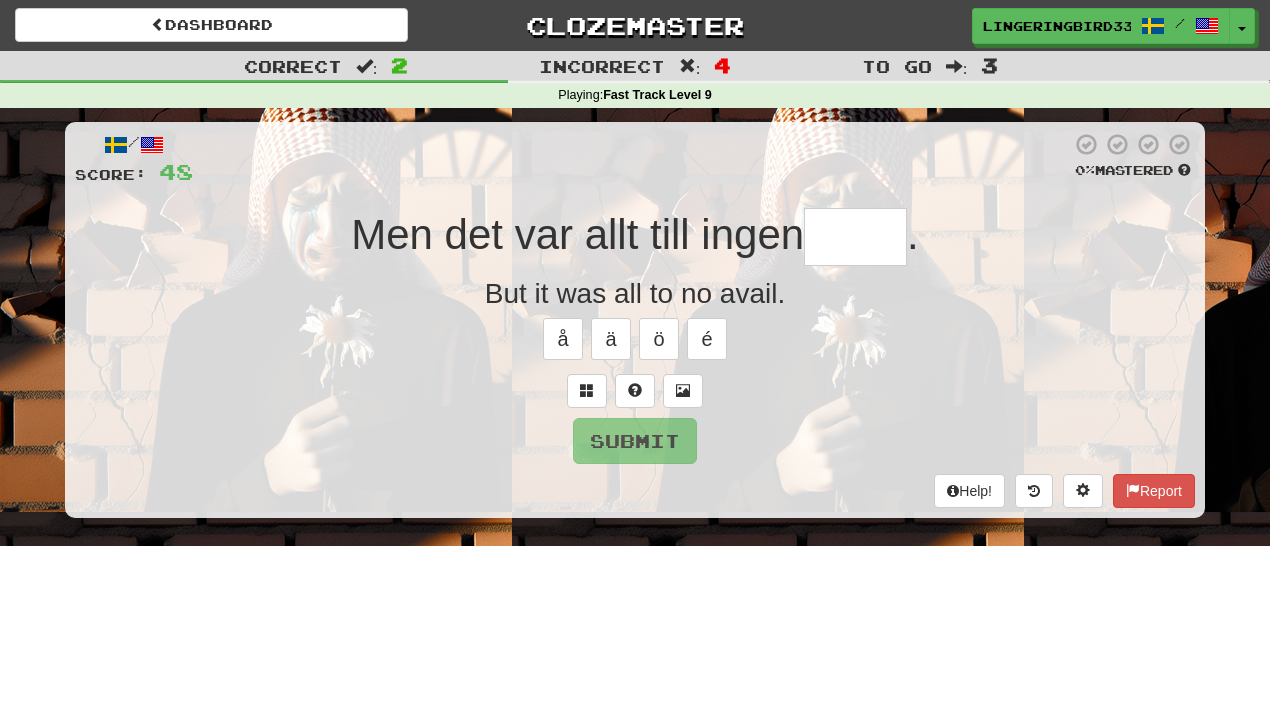 type on "*****" 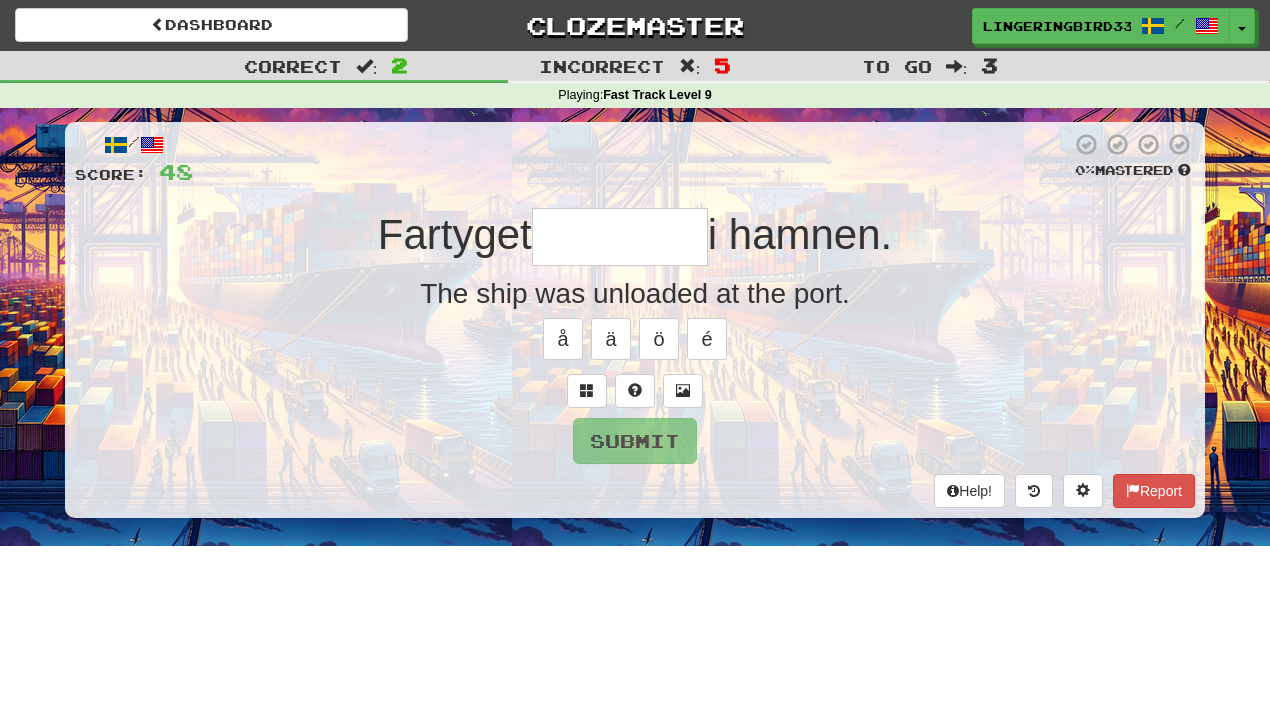 type on "********" 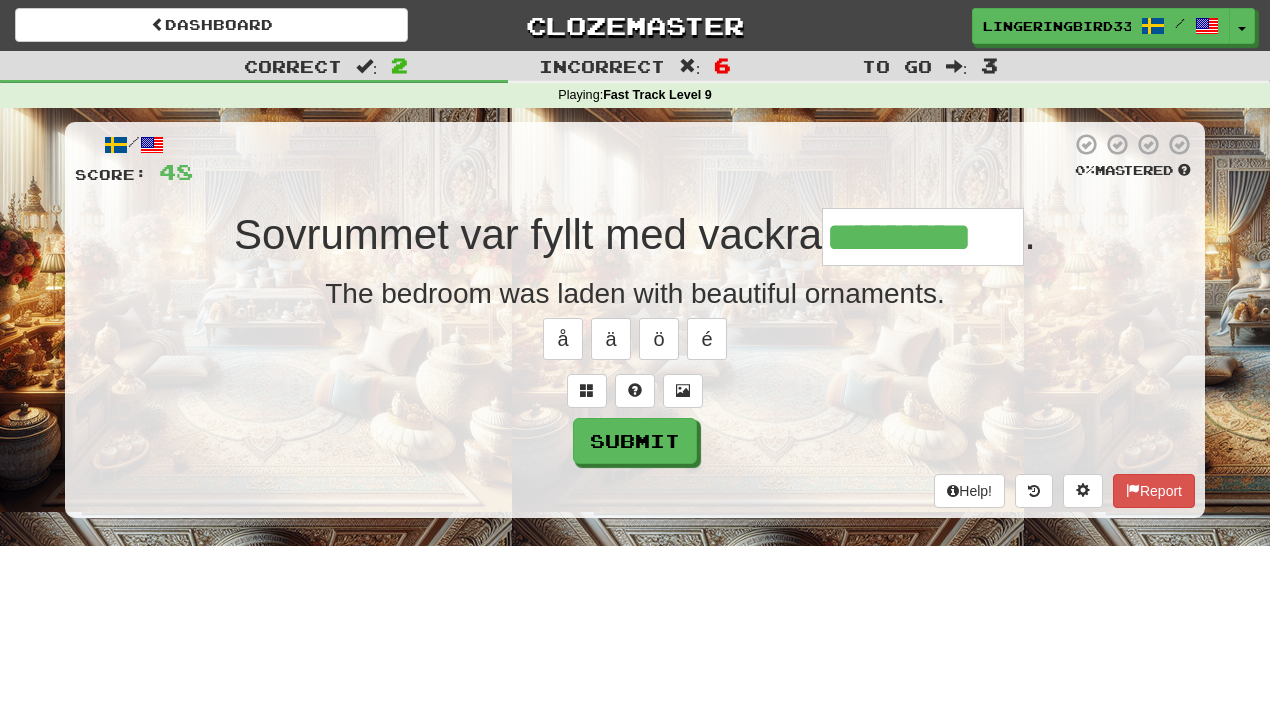 type on "*********" 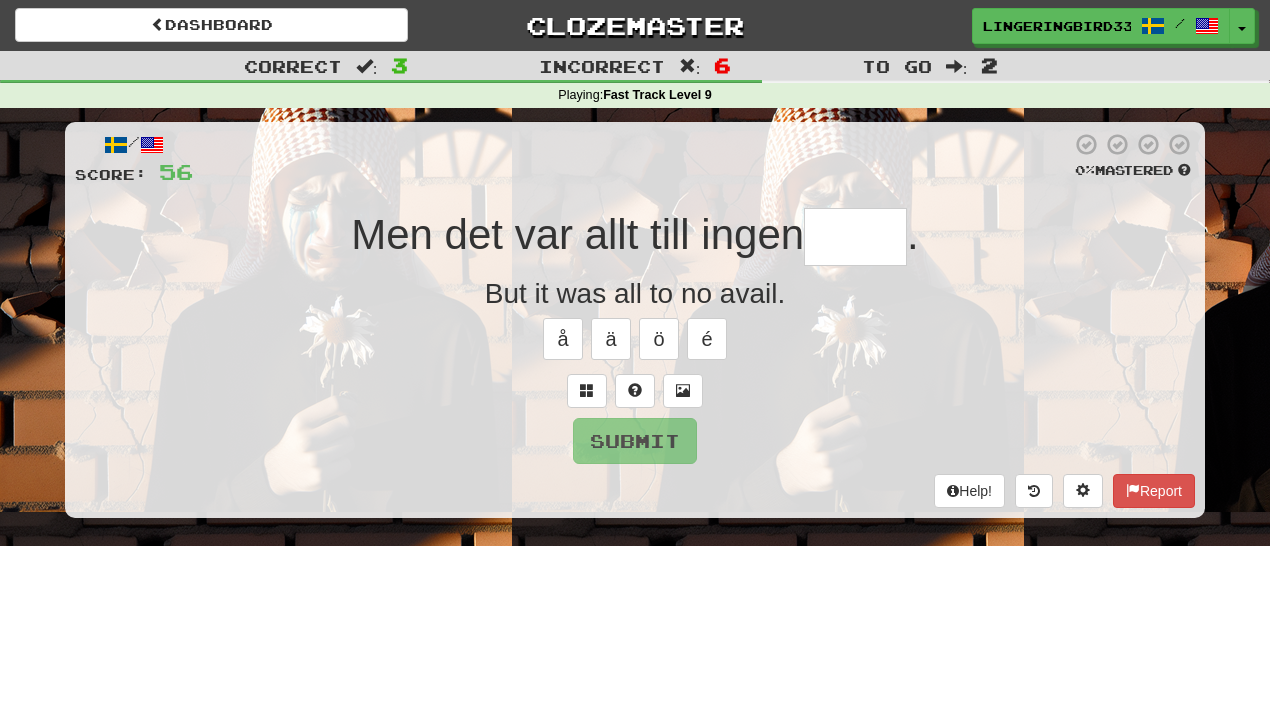 type on "*****" 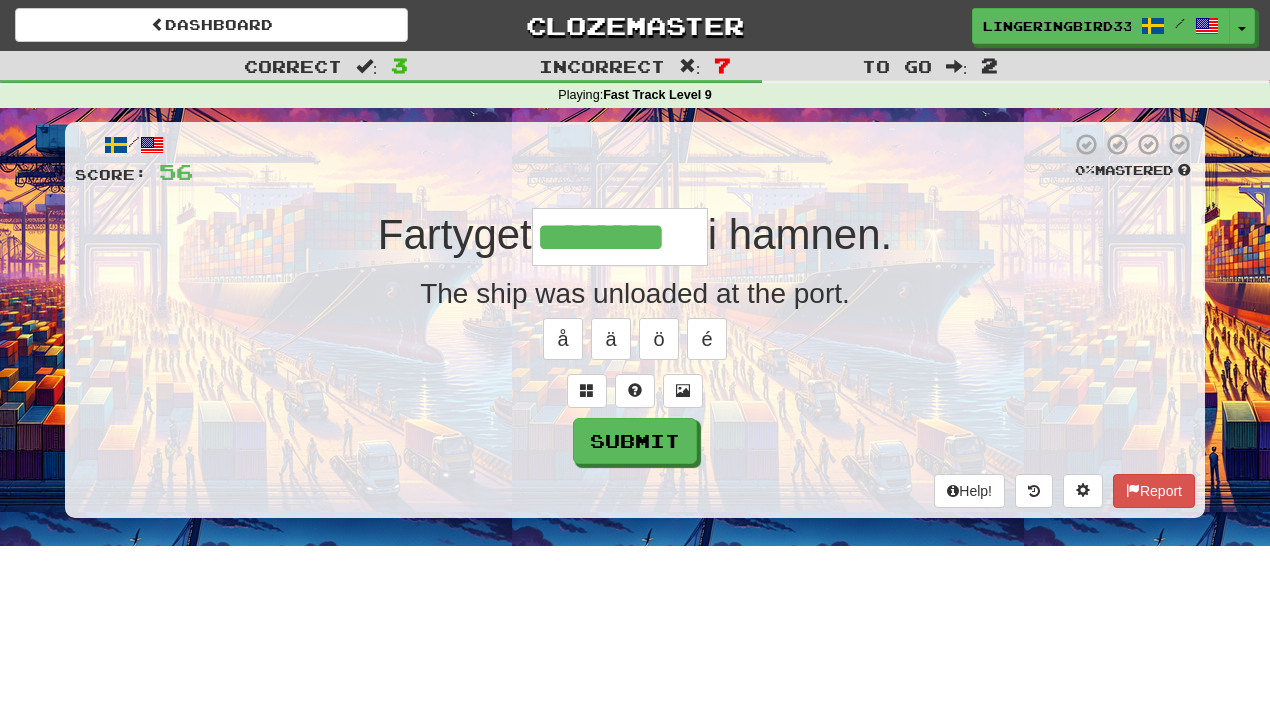 type on "********" 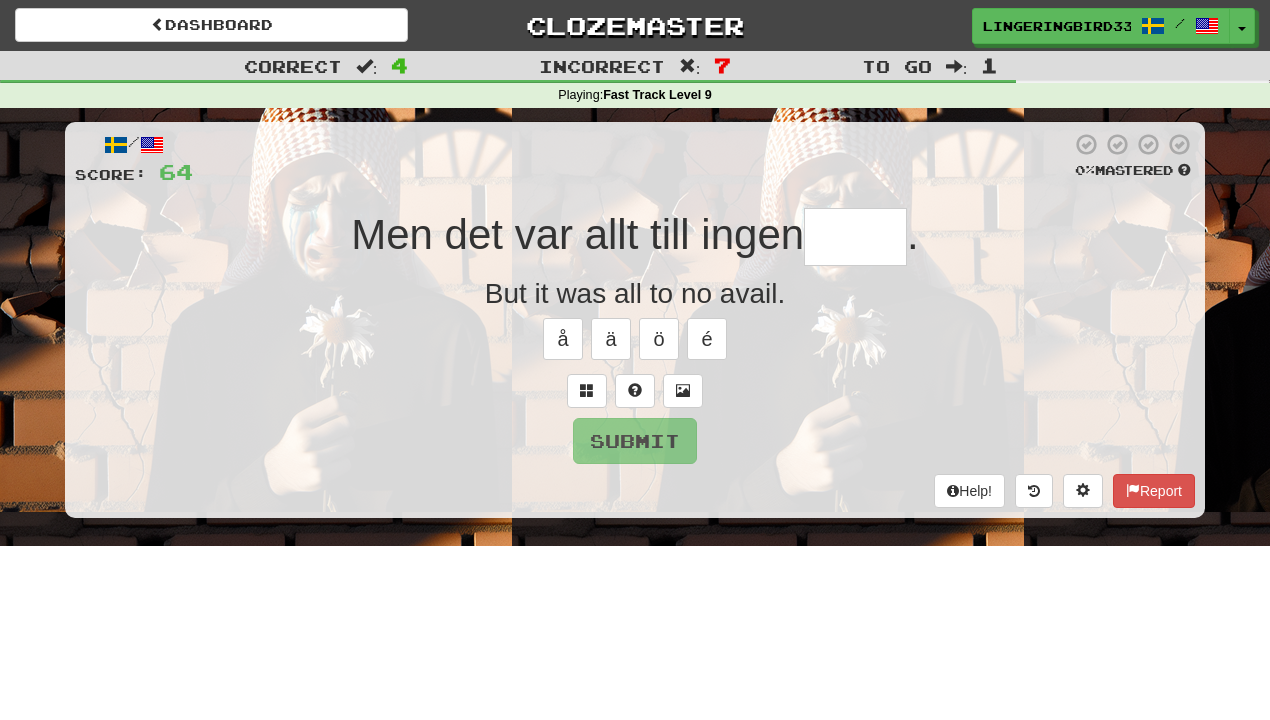 type on "*****" 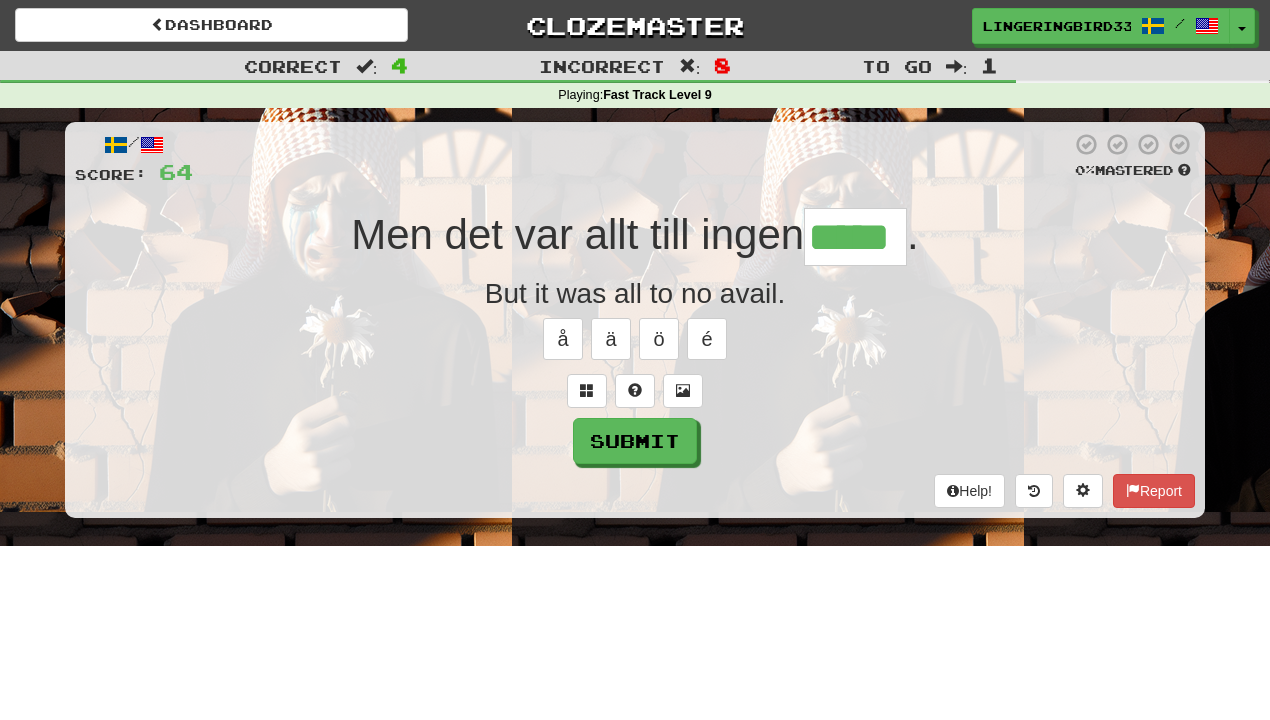type on "*****" 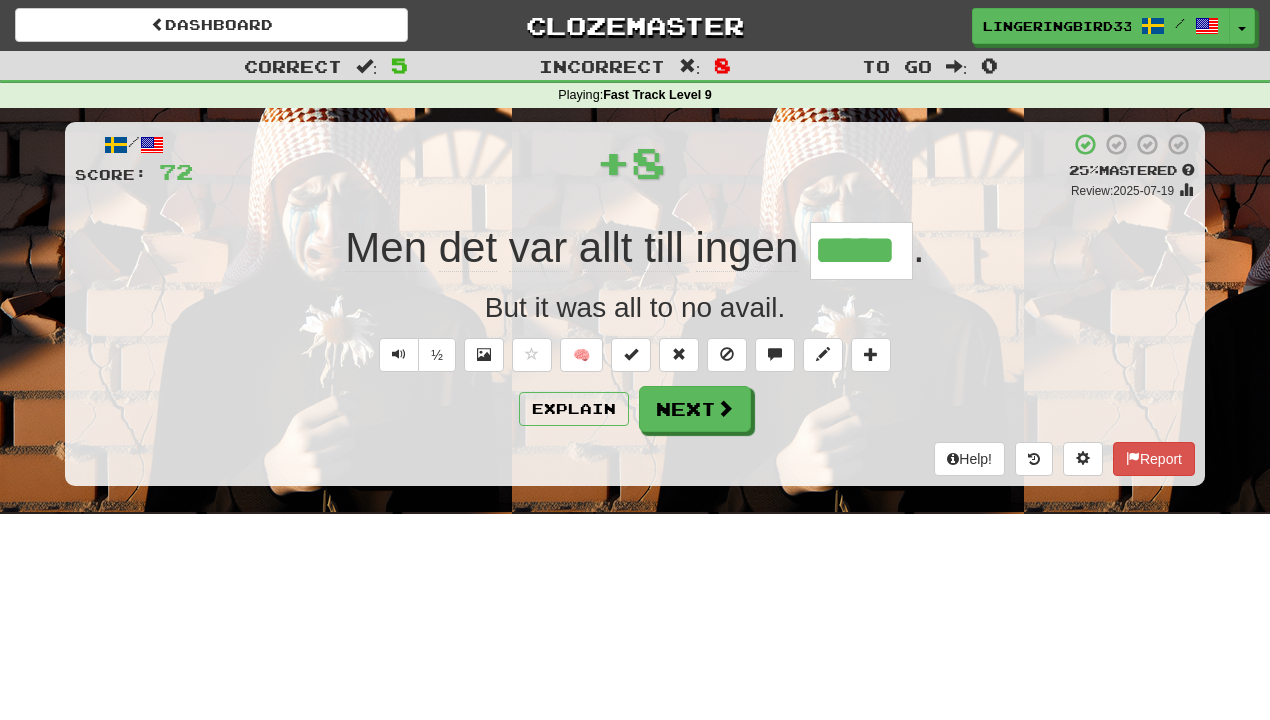 click on "*****" at bounding box center [861, 251] 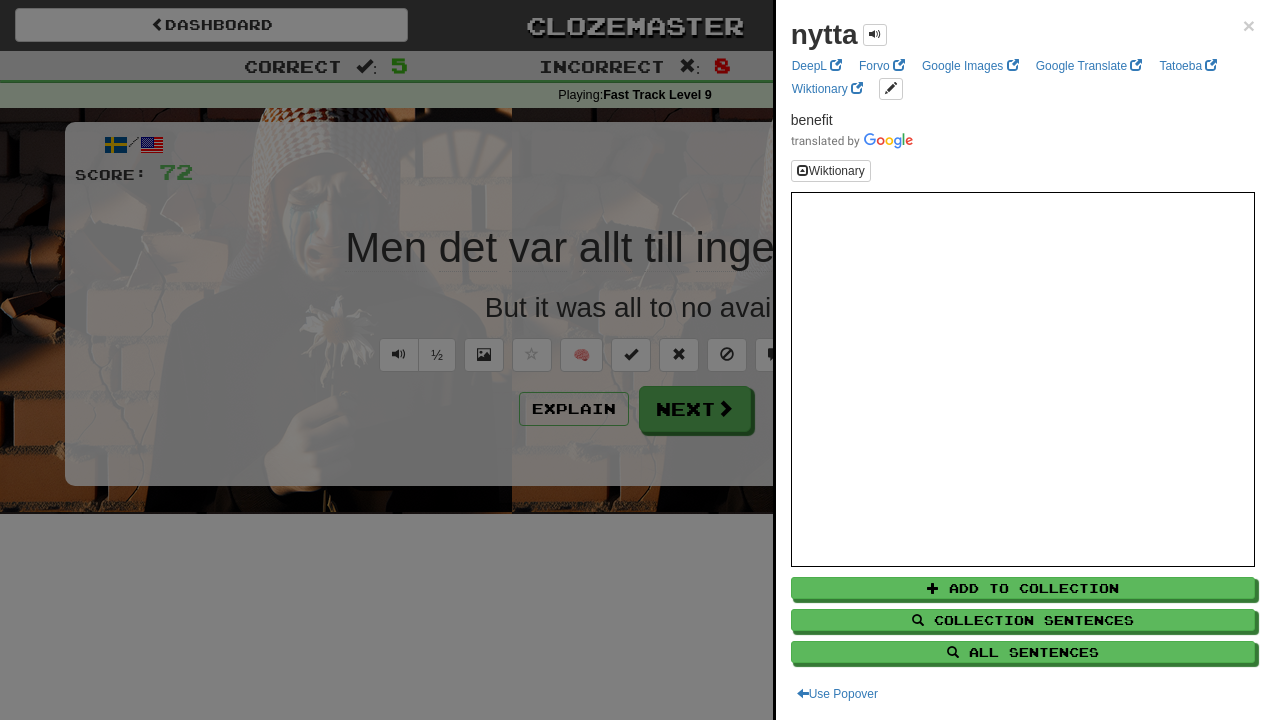 click at bounding box center (635, 360) 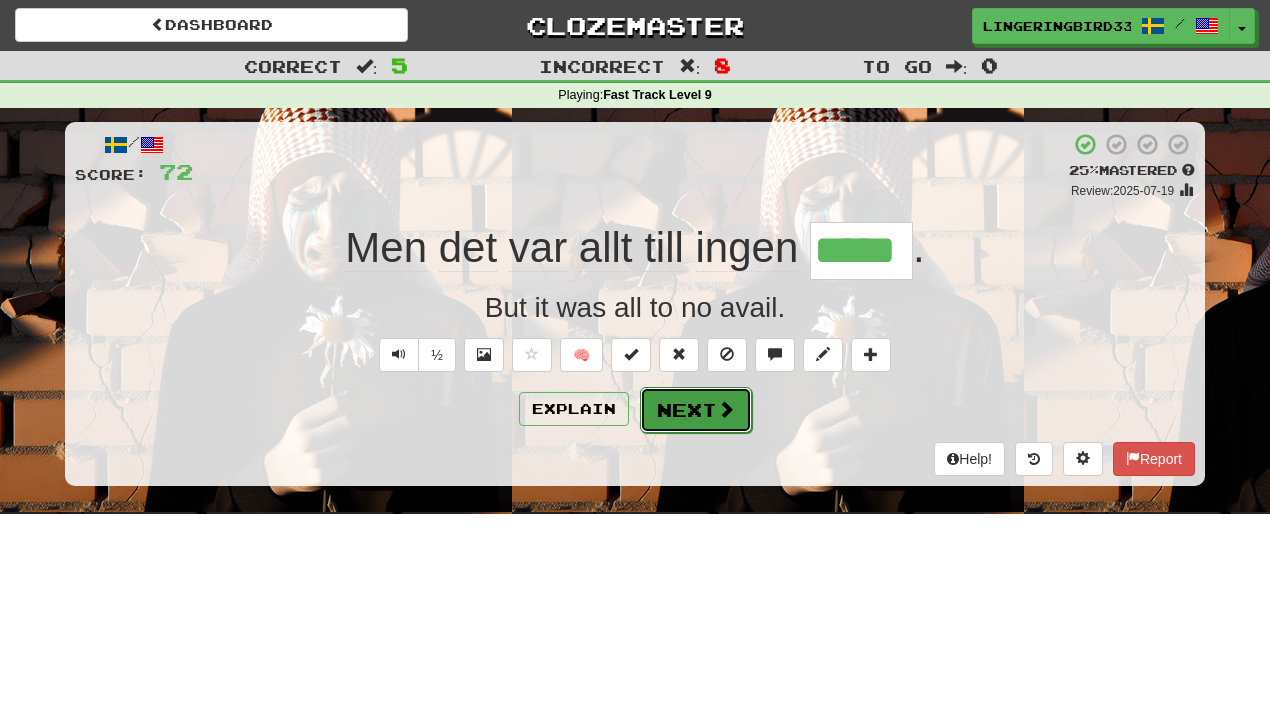 click on "Next" at bounding box center (696, 410) 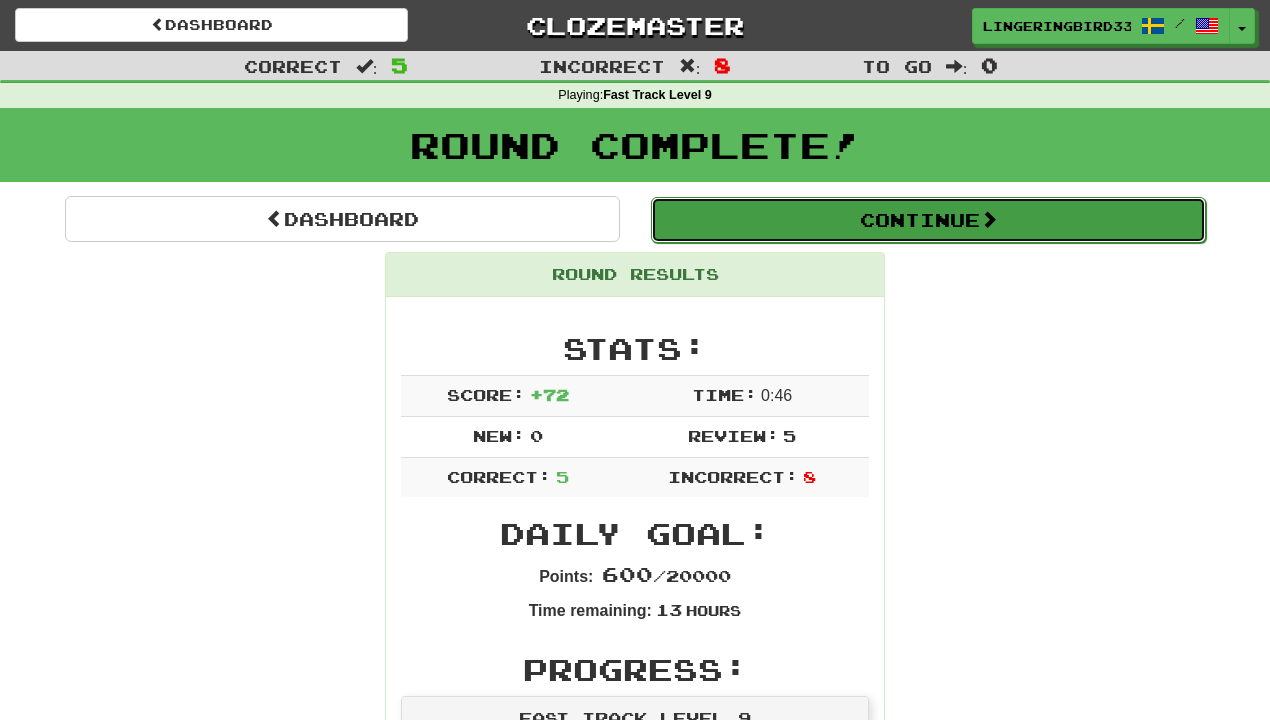 click on "Continue" at bounding box center (928, 220) 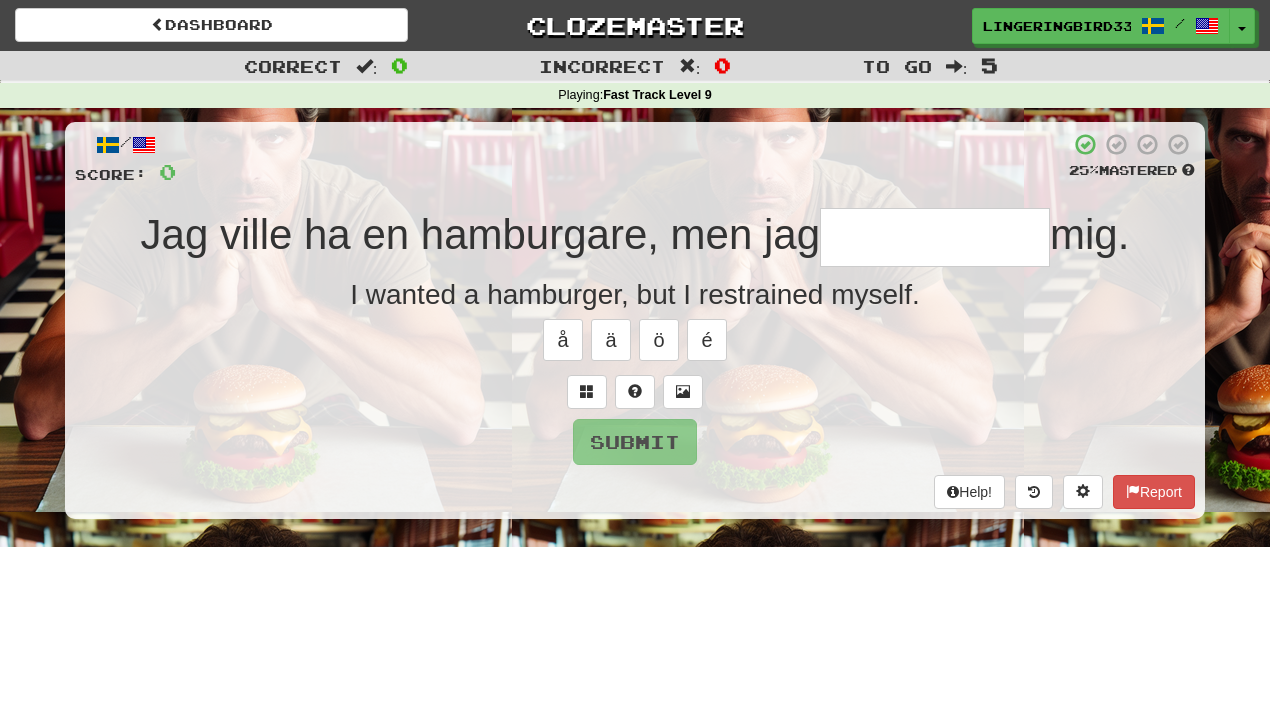 type on "**********" 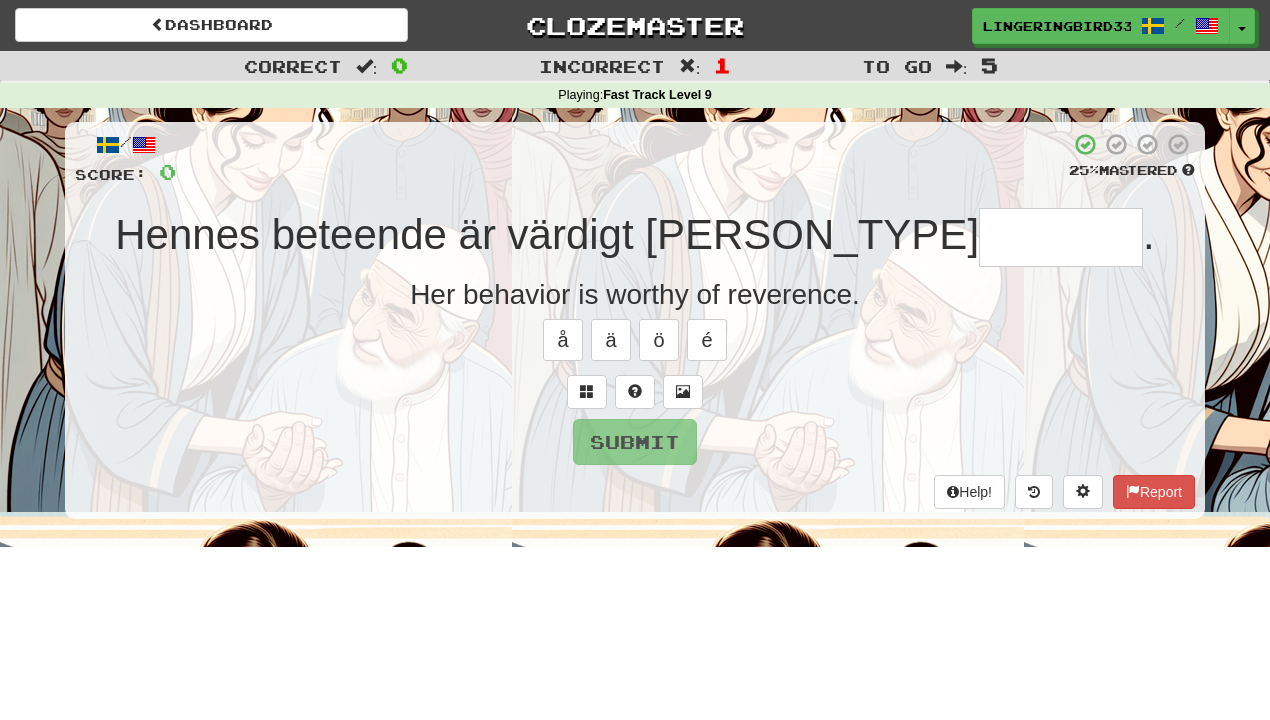 type on "*******" 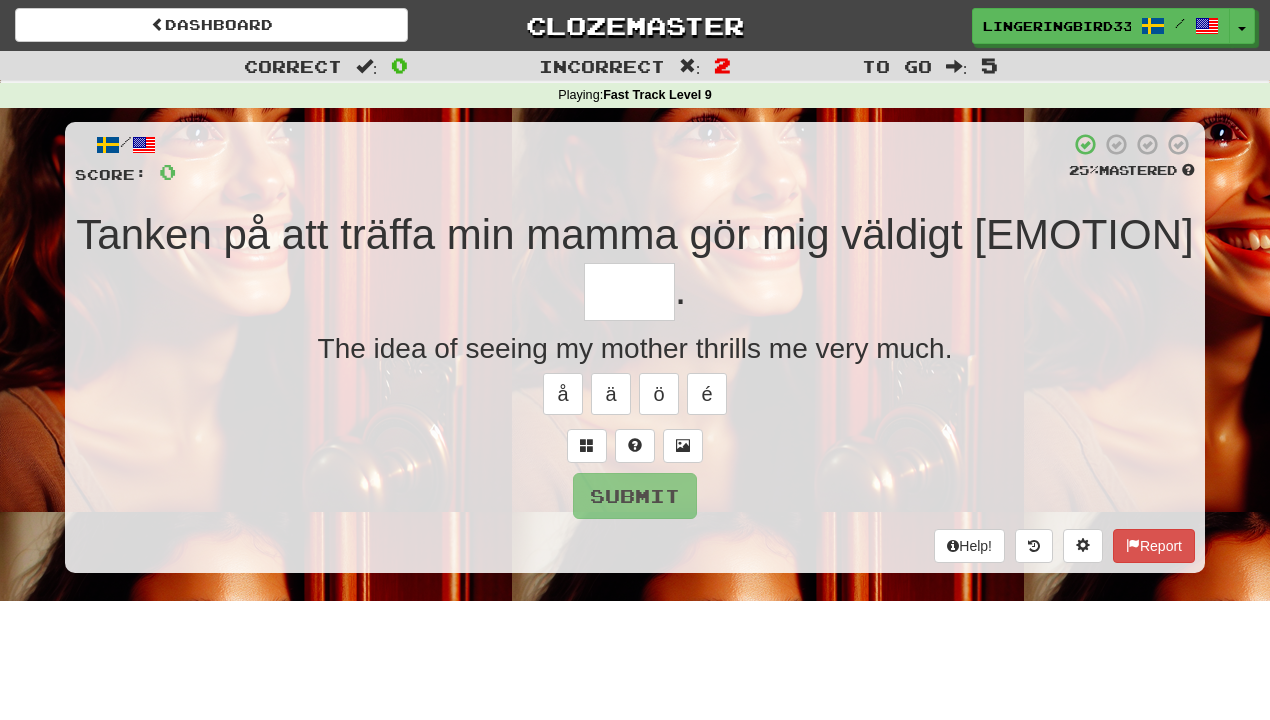 type on "****" 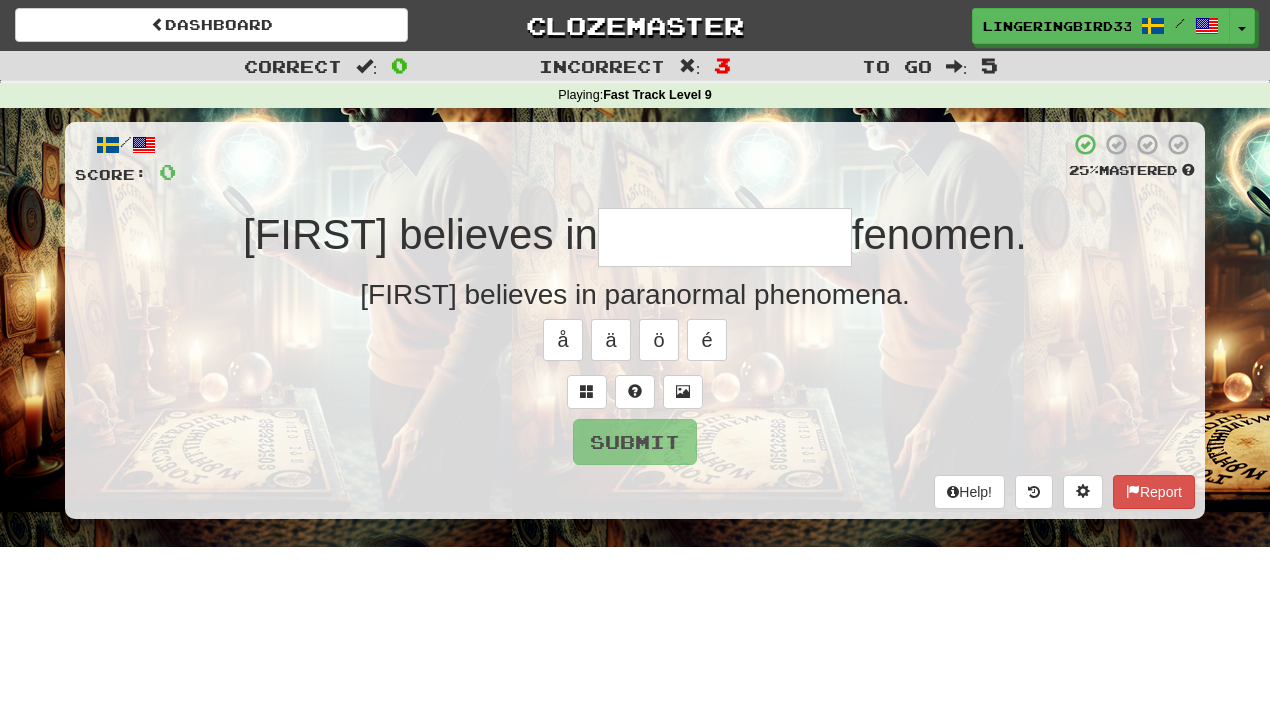 type on "*" 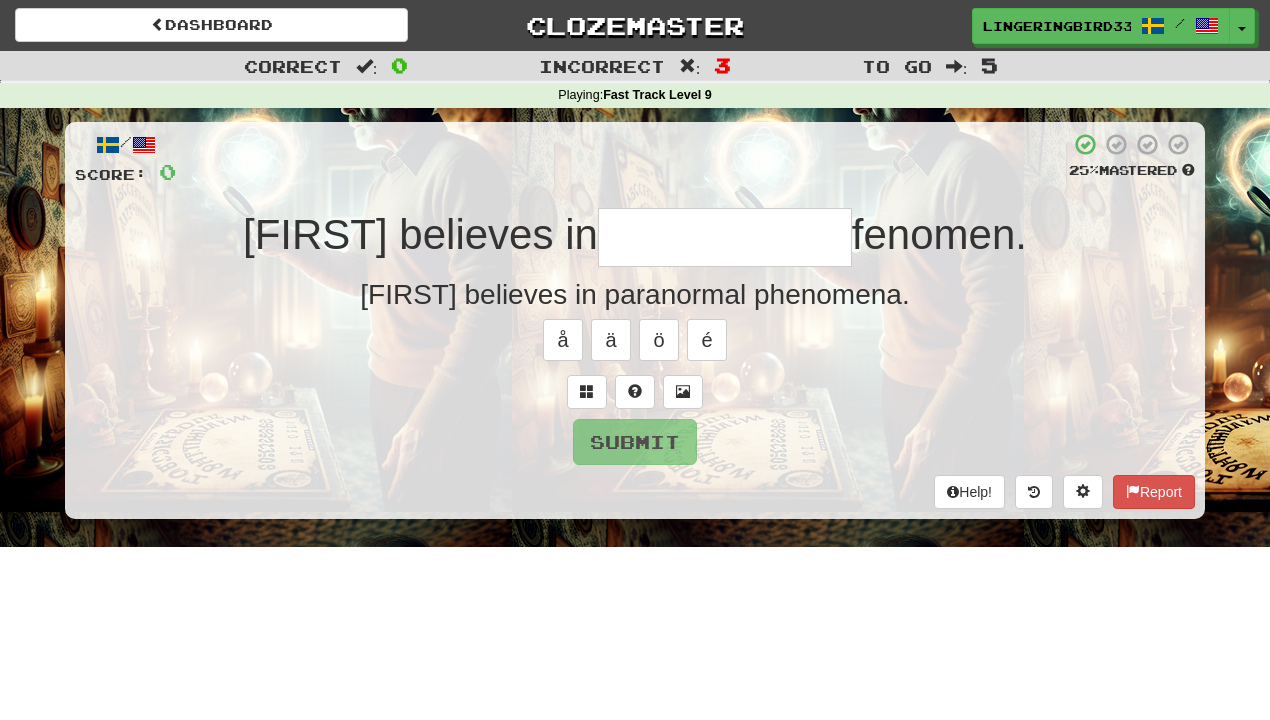 type on "*" 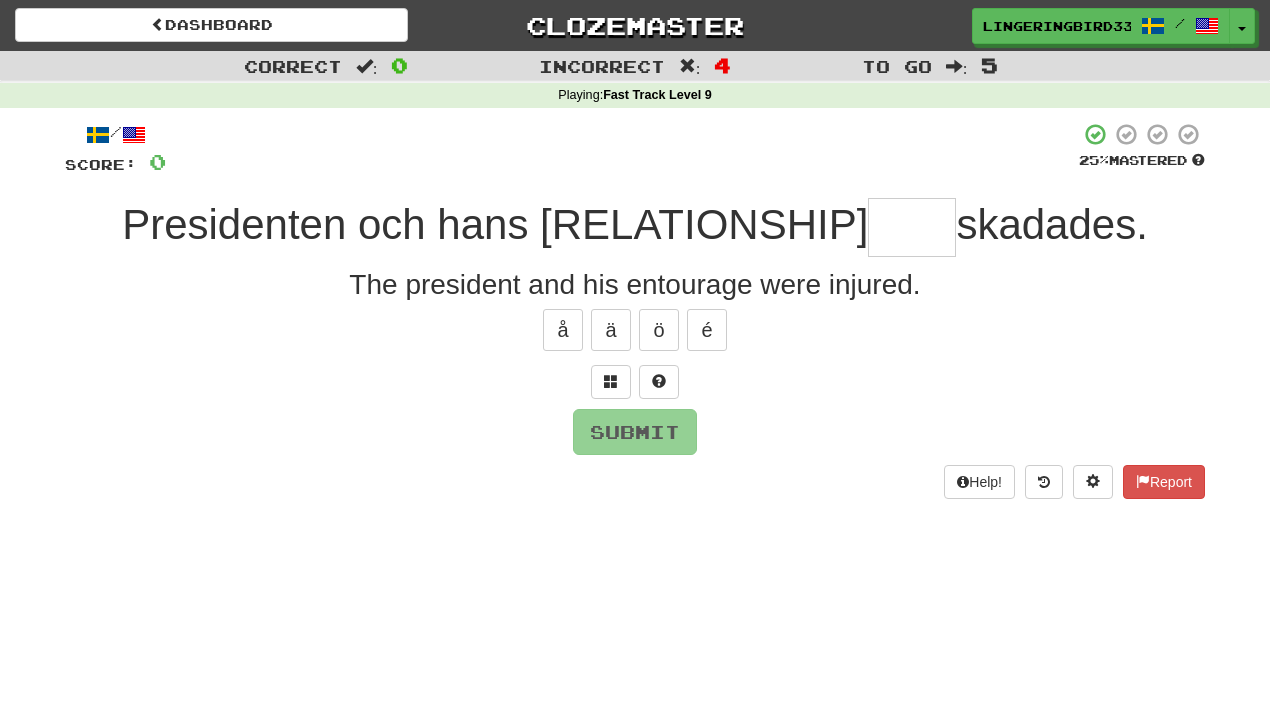 type on "*****" 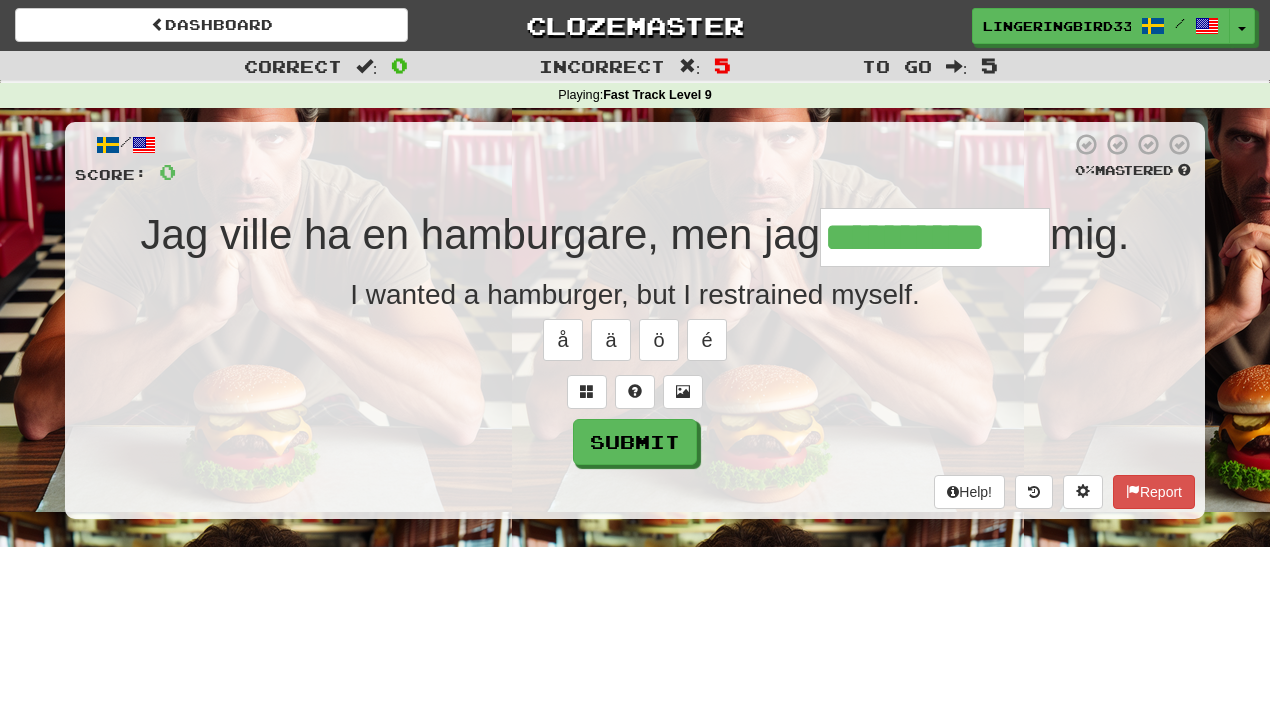 type on "**********" 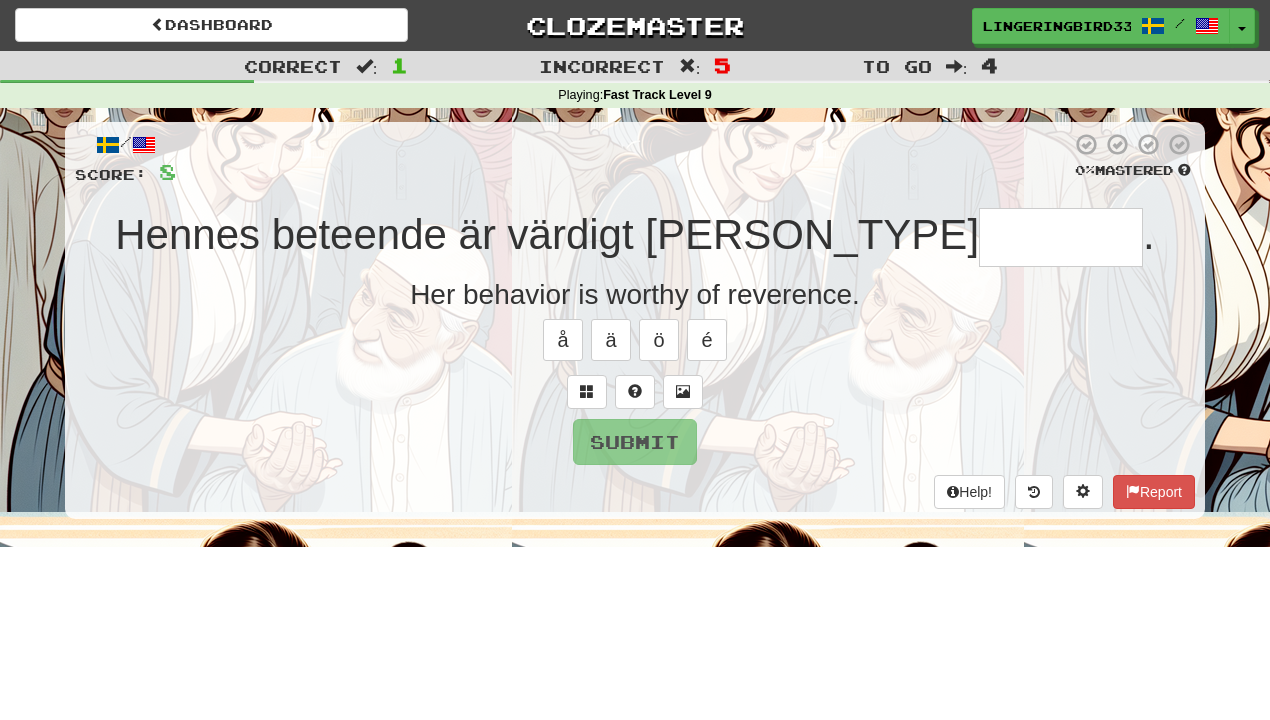 type on "*******" 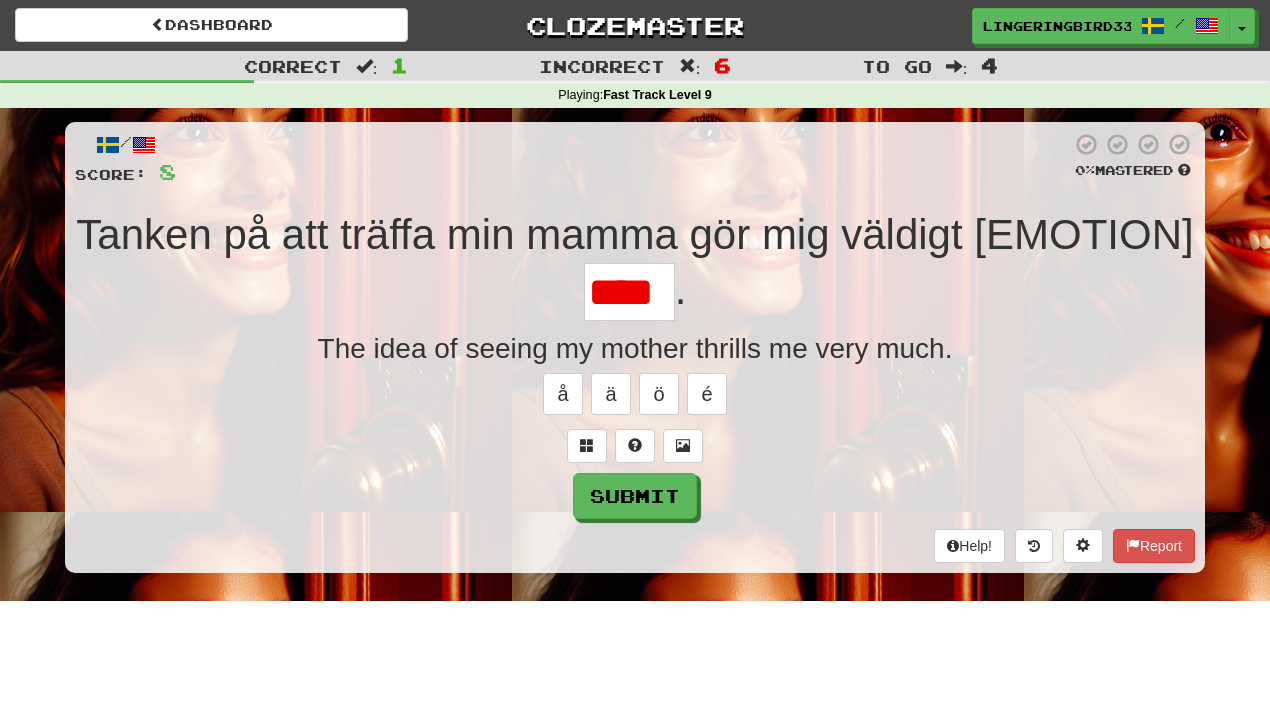 scroll, scrollTop: 0, scrollLeft: 0, axis: both 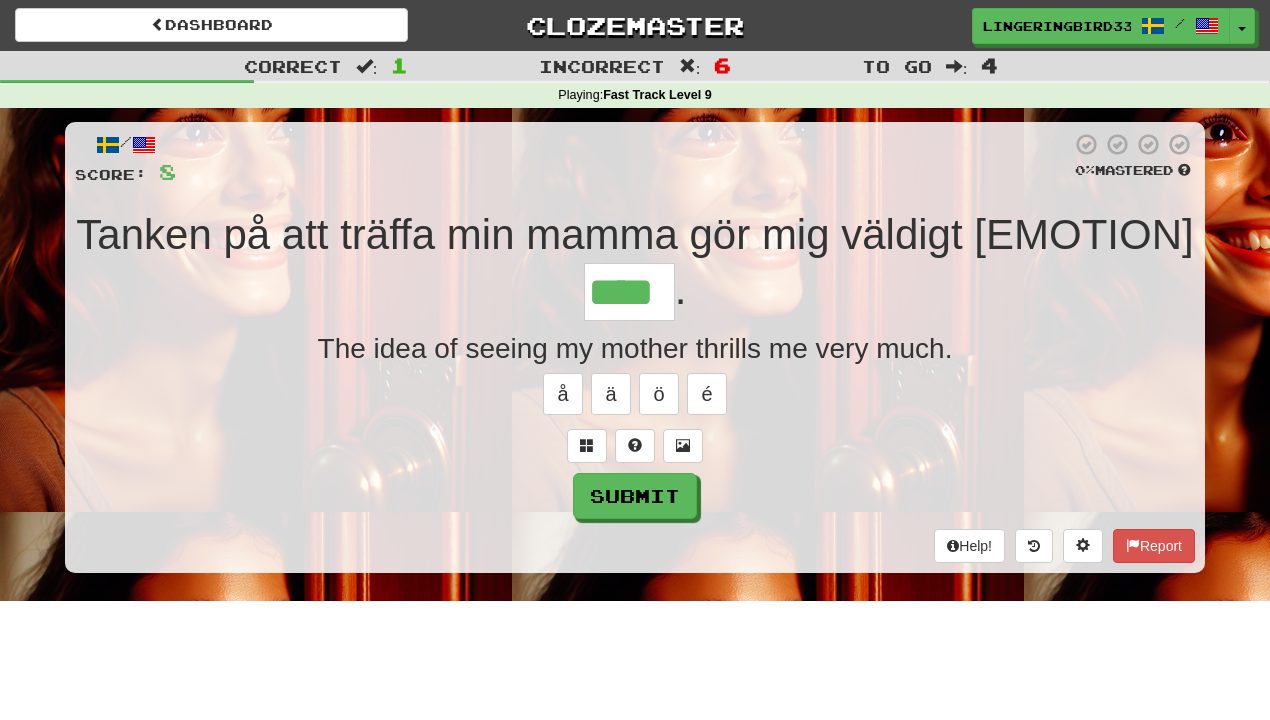 type on "****" 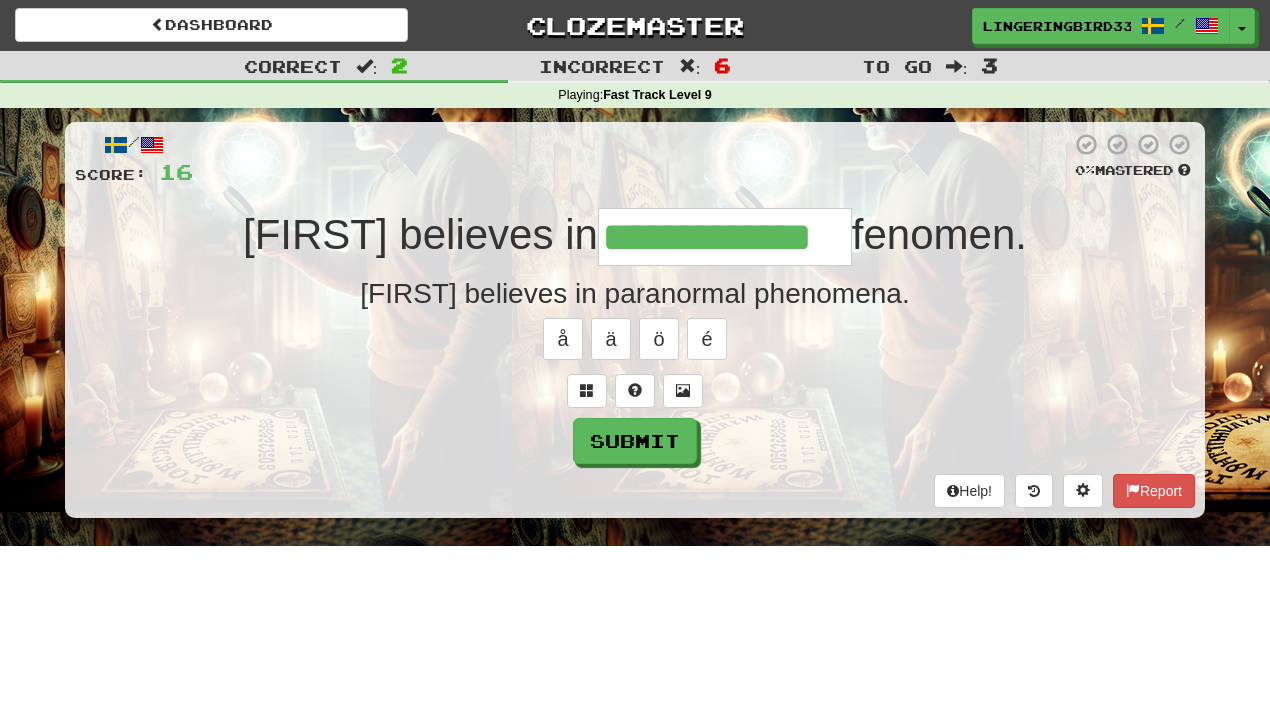 type on "**********" 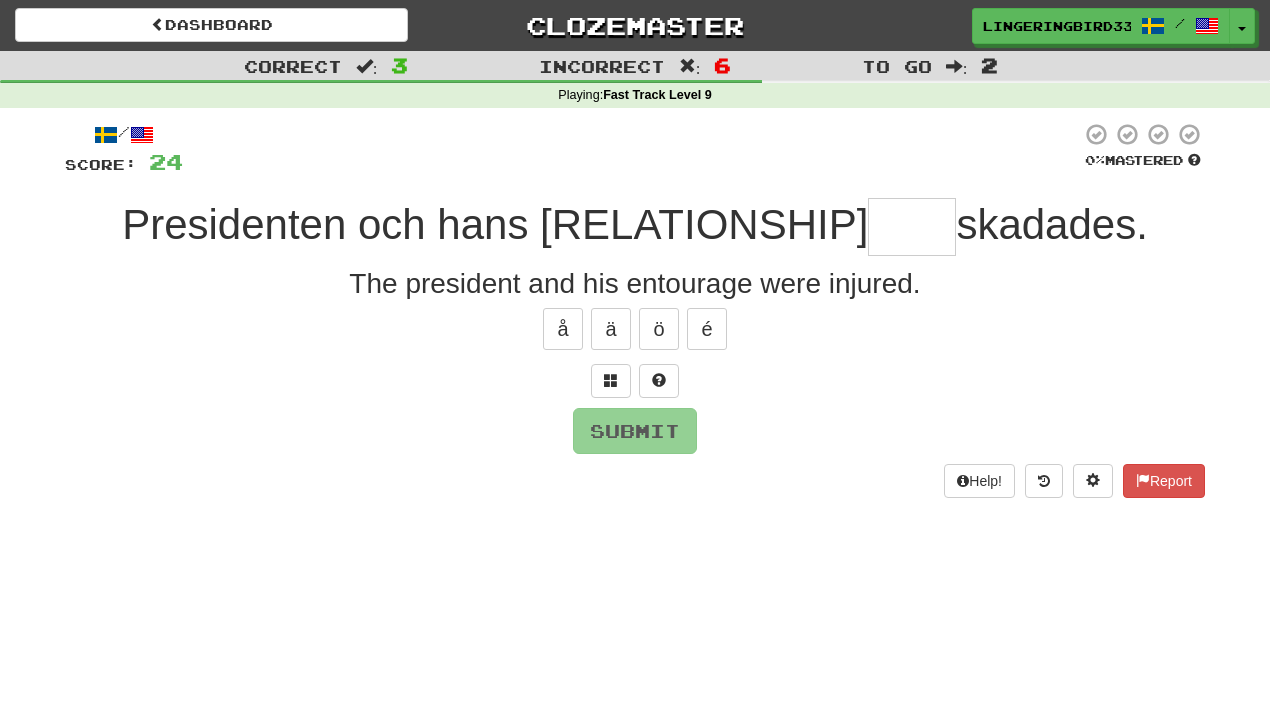 type on "*****" 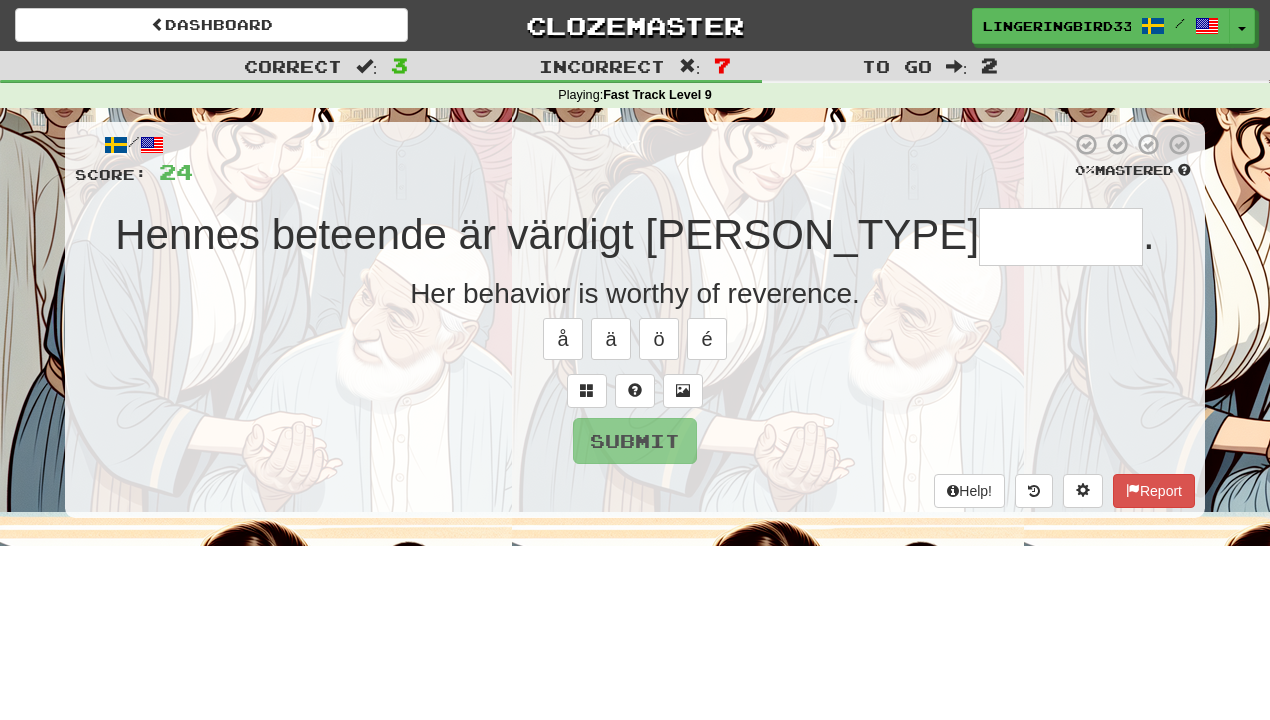 type on "*******" 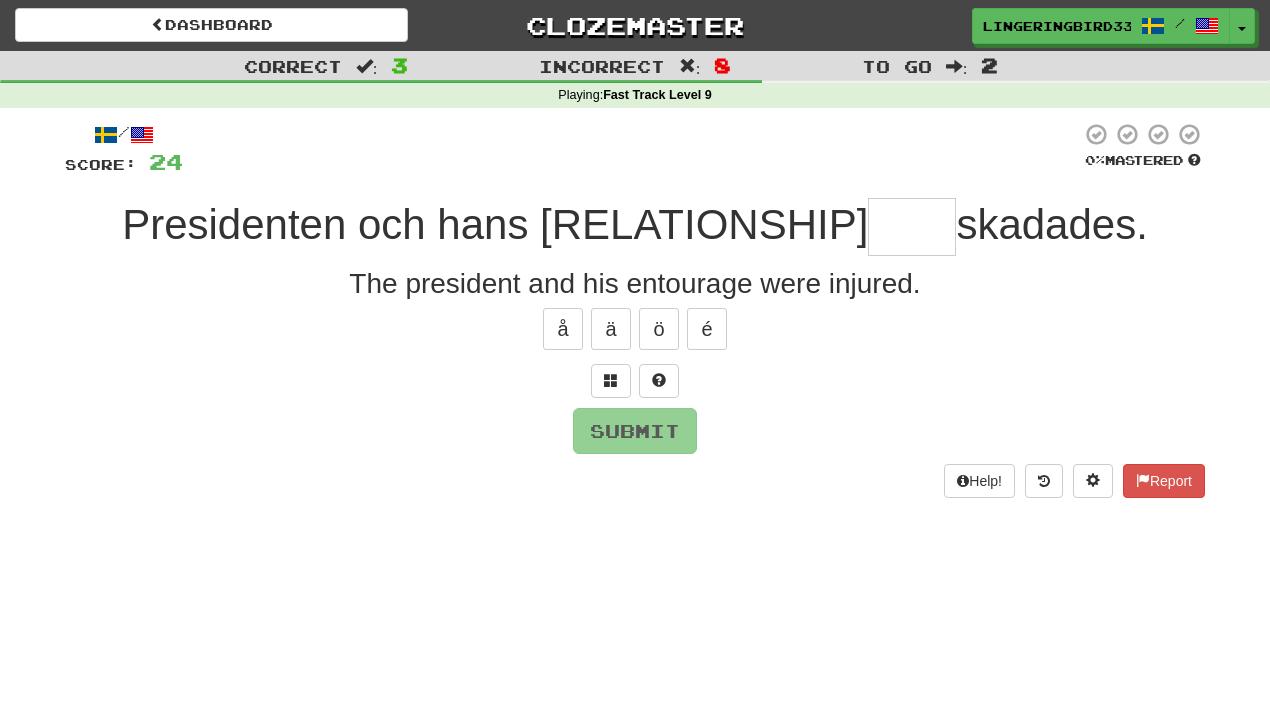 type on "*****" 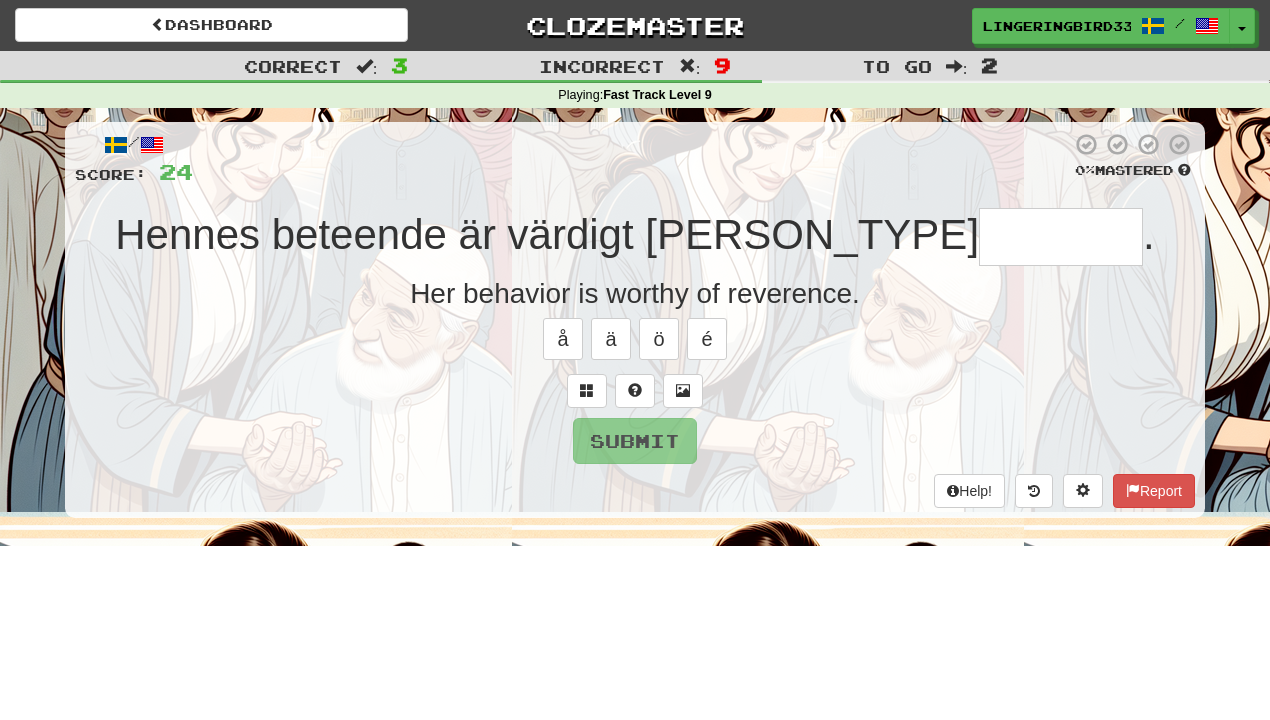 type on "*******" 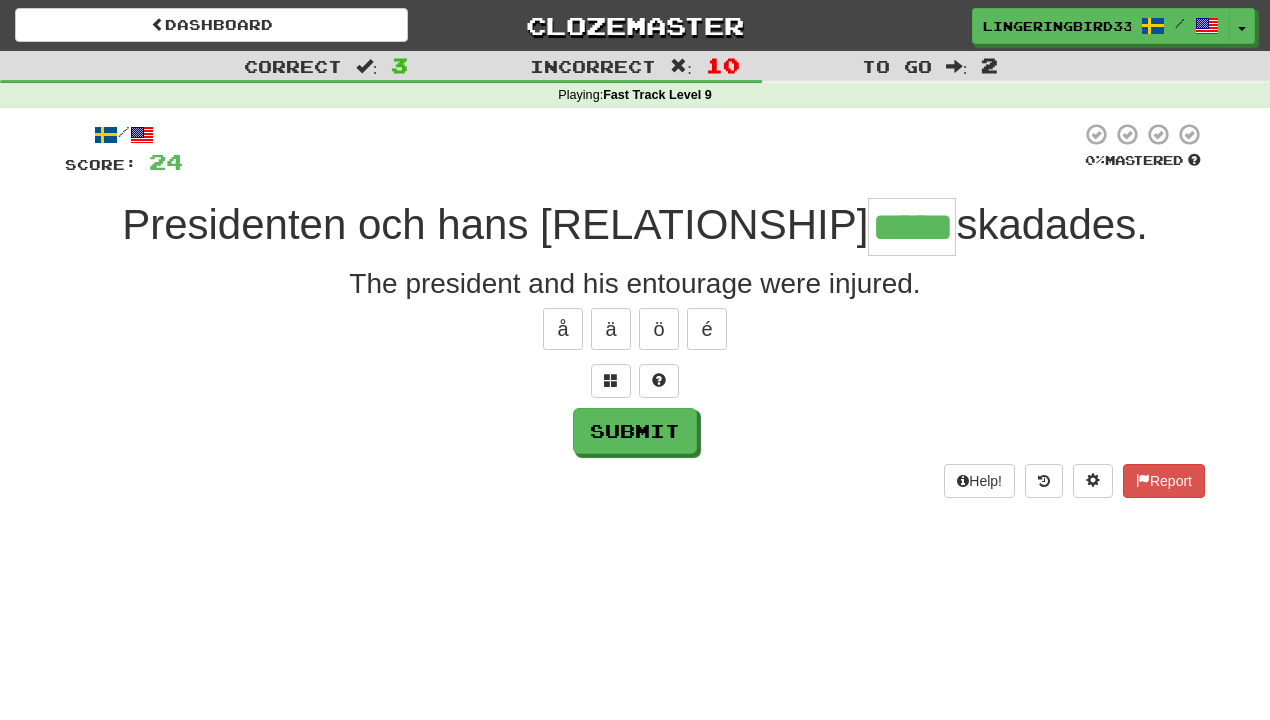 type on "*****" 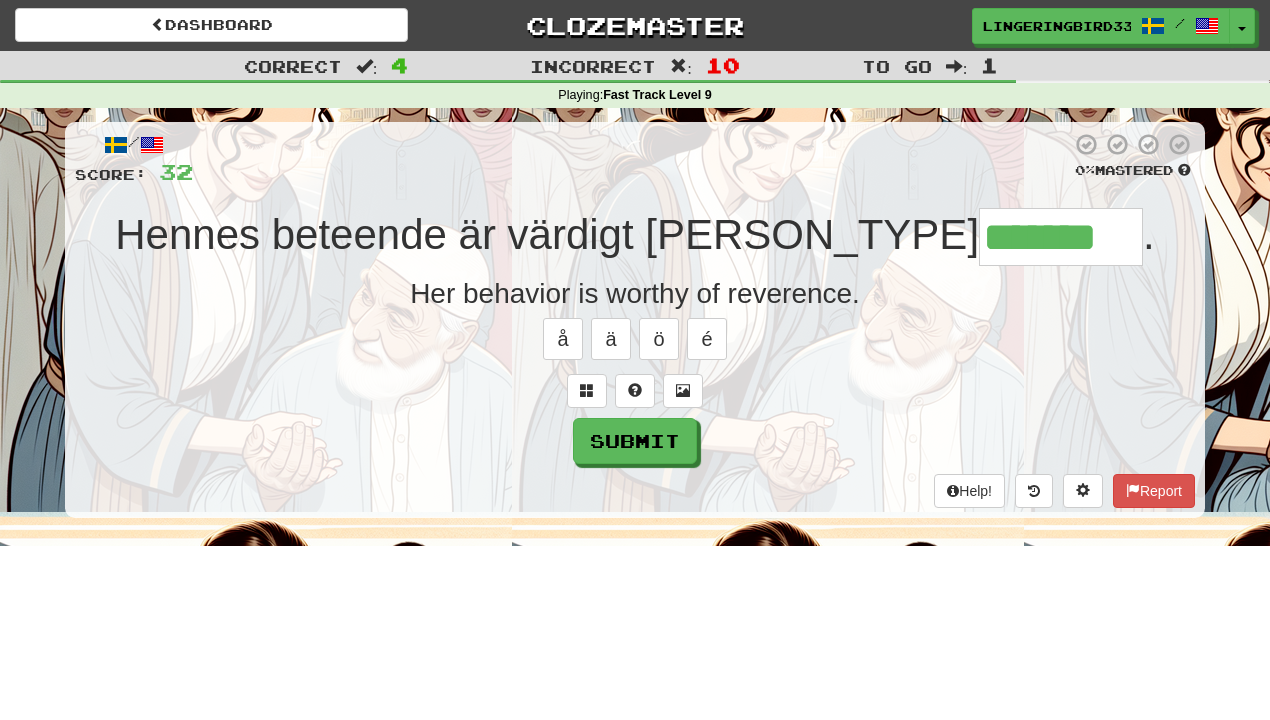 type on "*******" 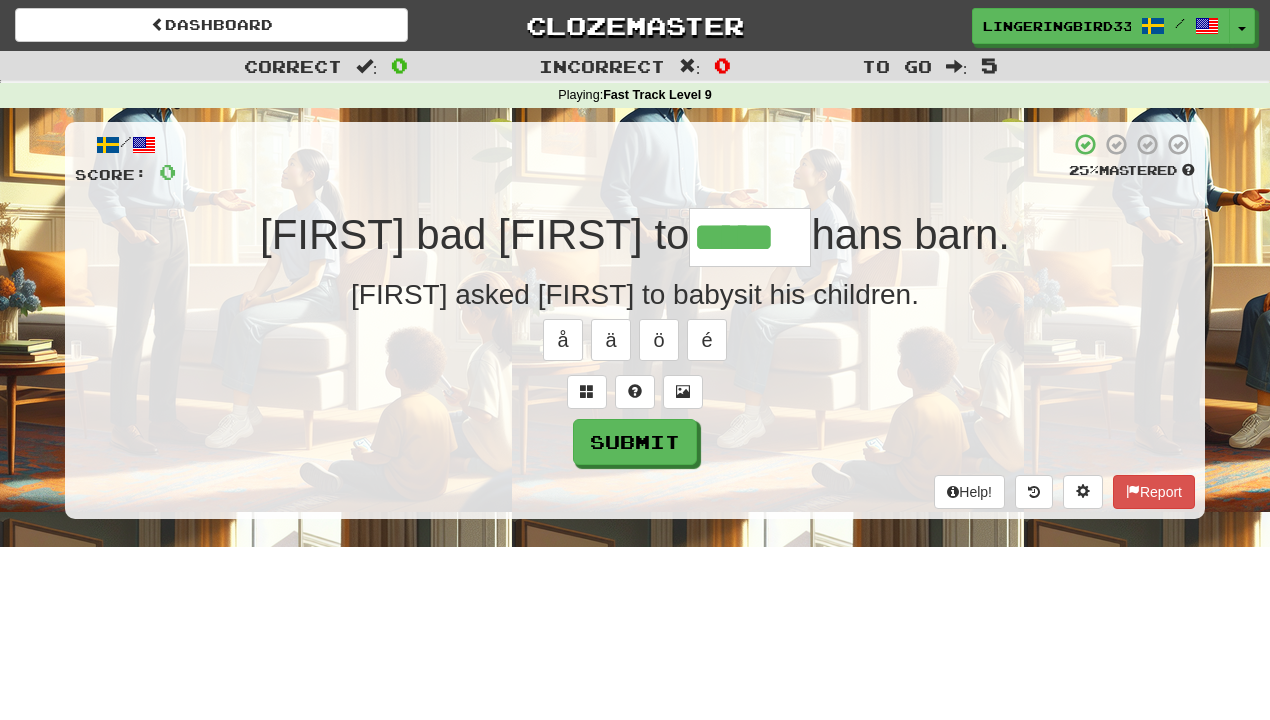 type on "*****" 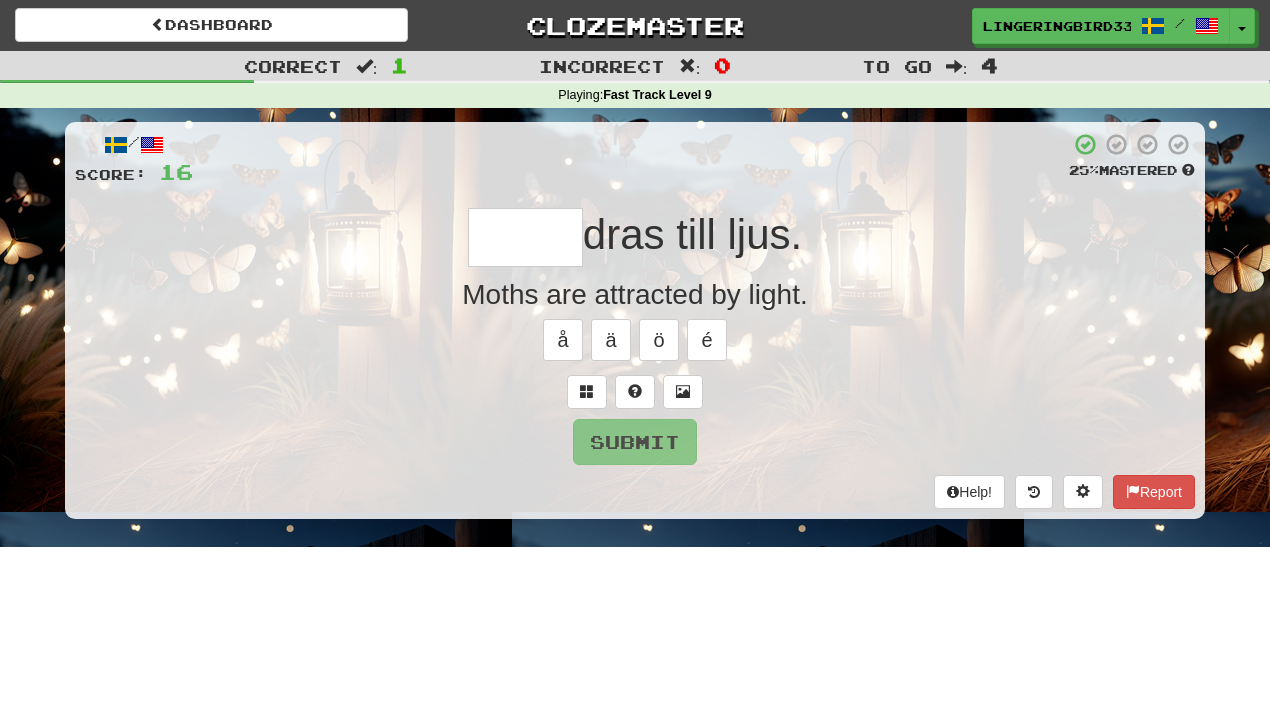 type on "*****" 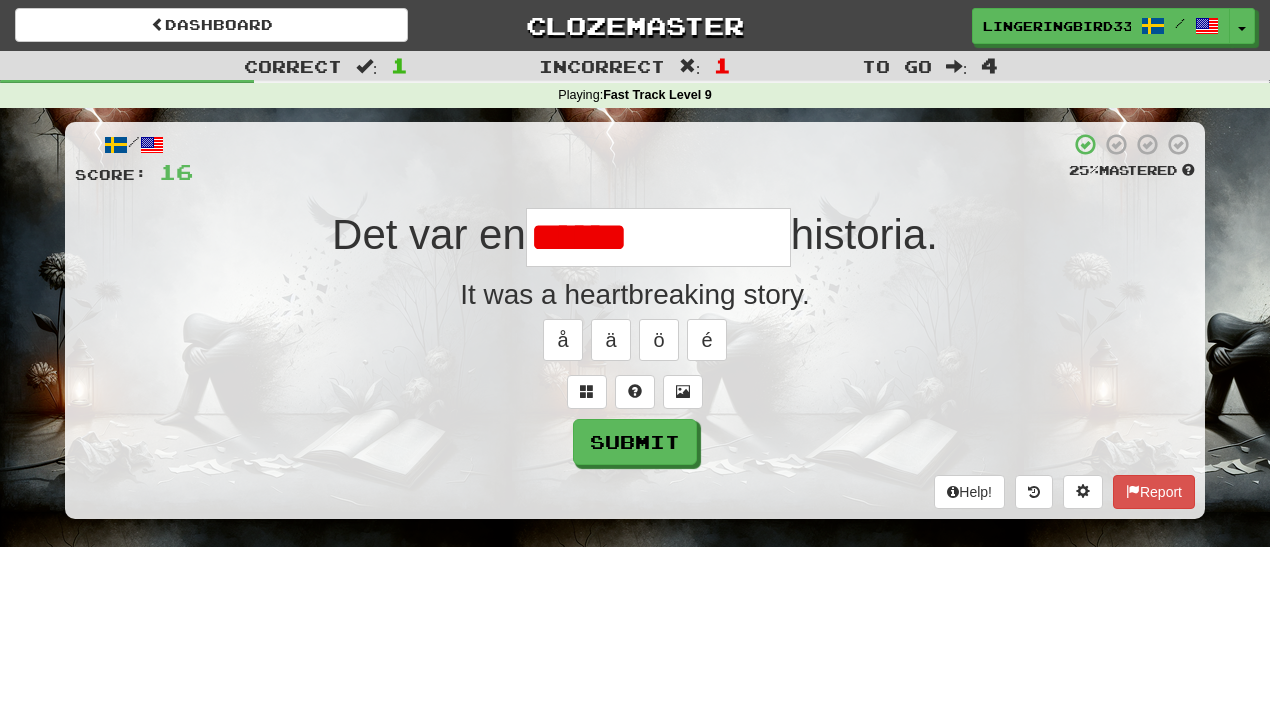 type on "**********" 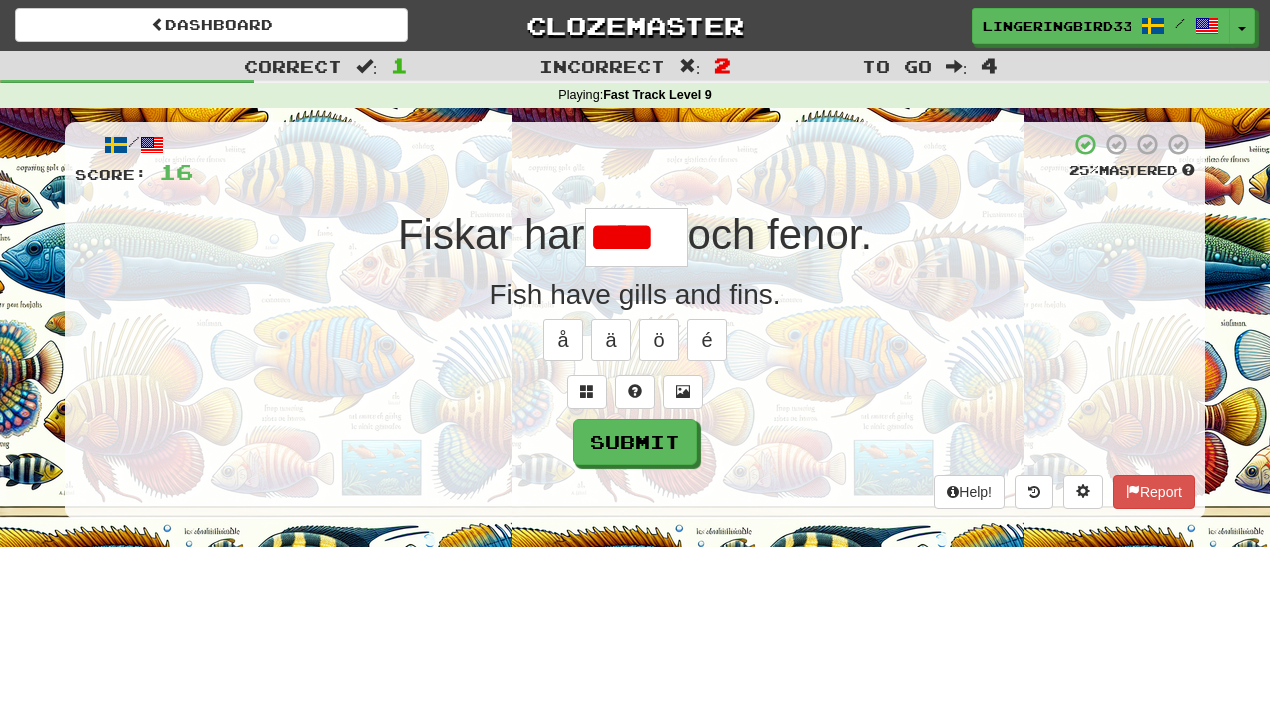 type on "*****" 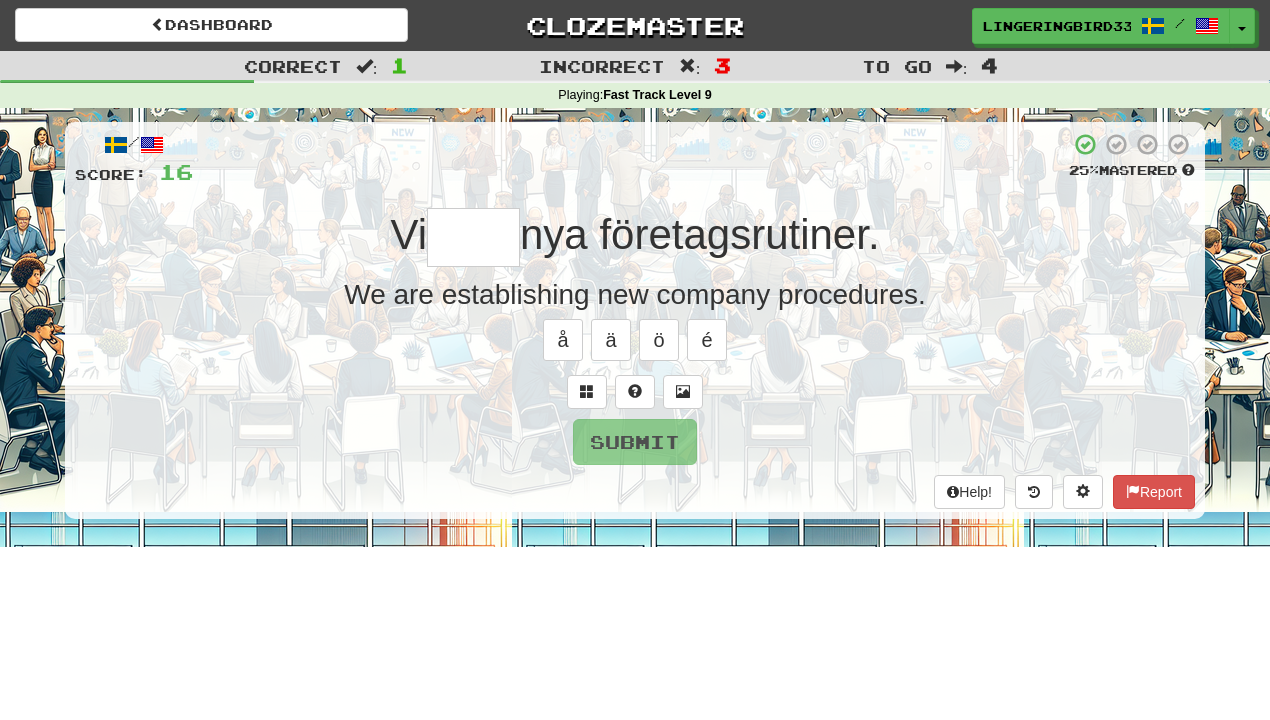 type on "*****" 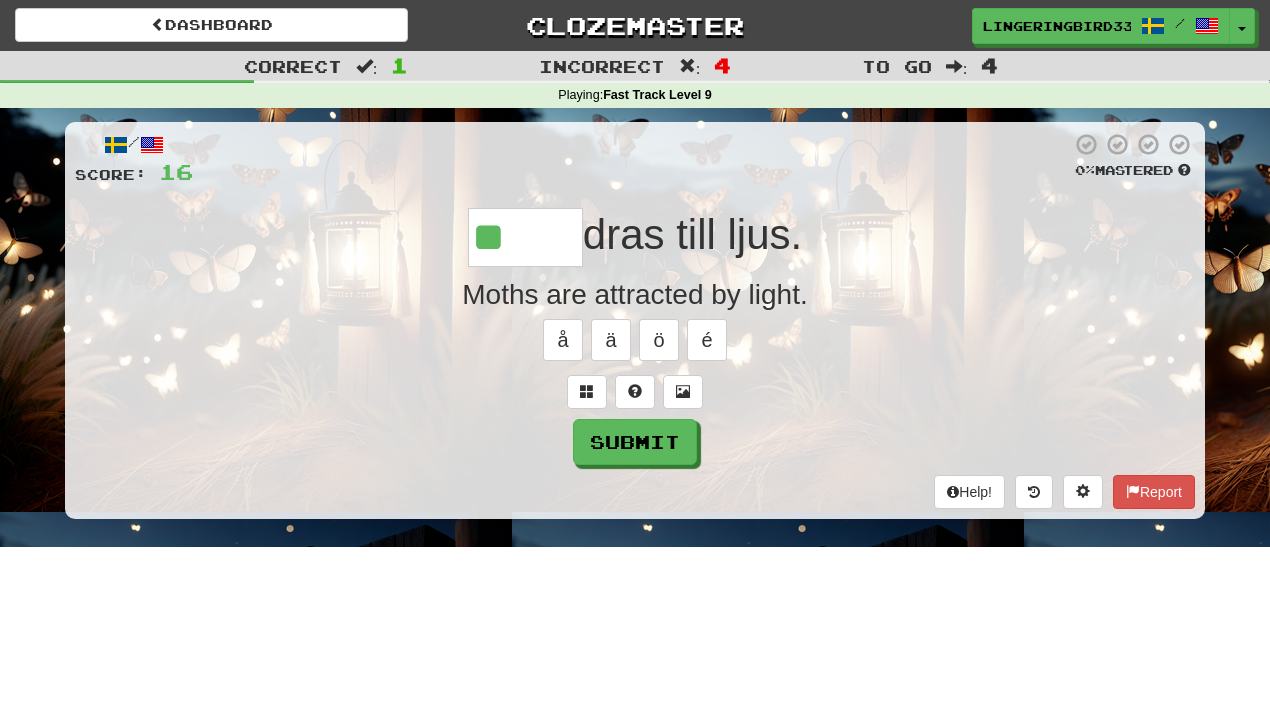type on "*****" 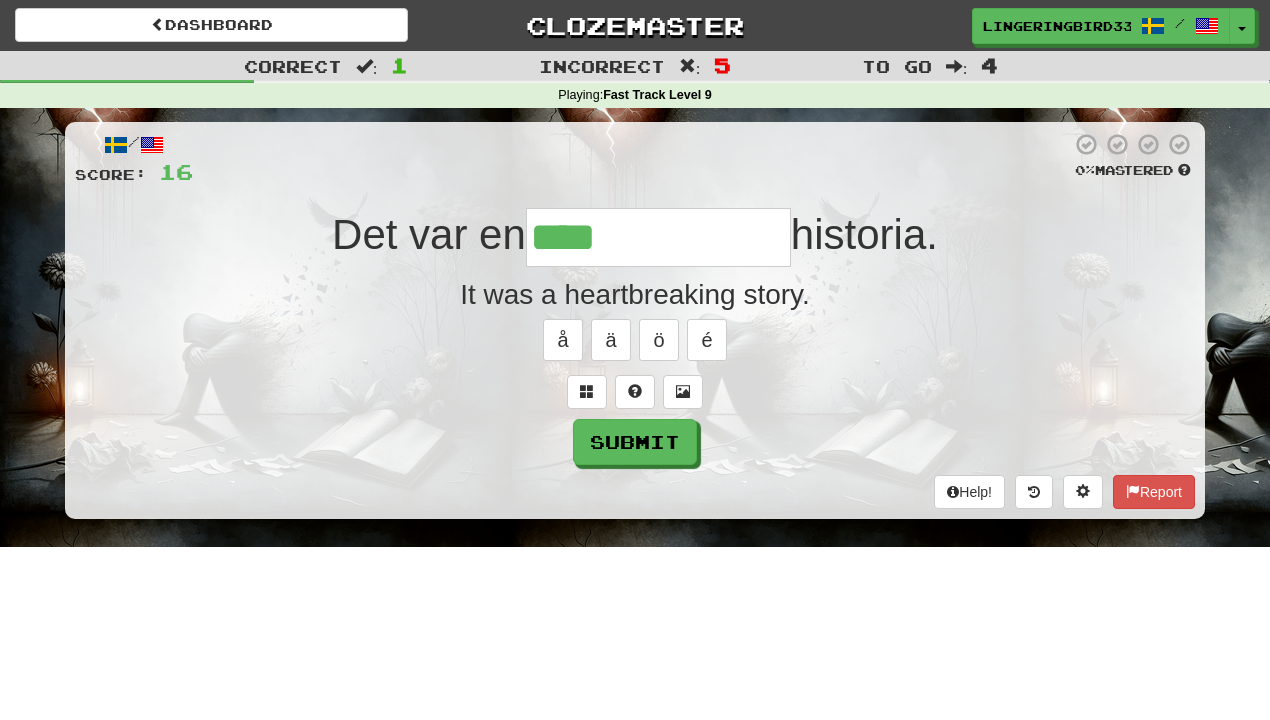 type on "****" 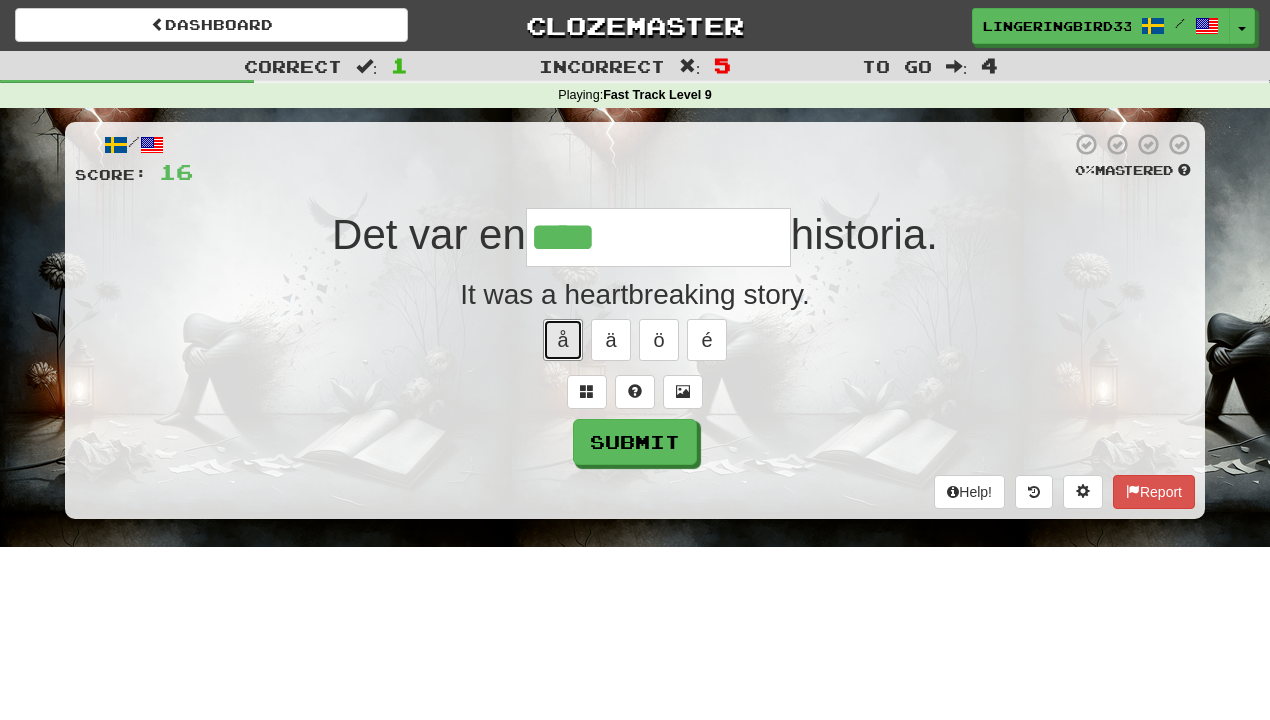 type 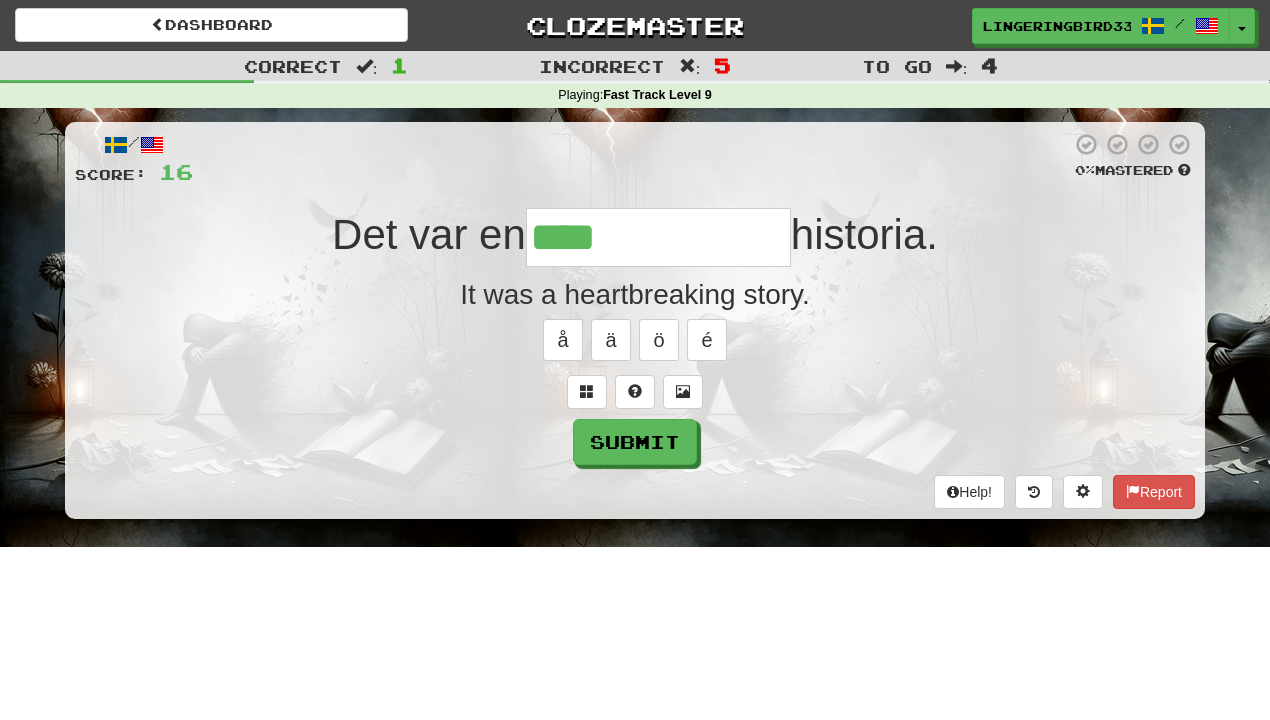 click on "****" at bounding box center [658, 237] 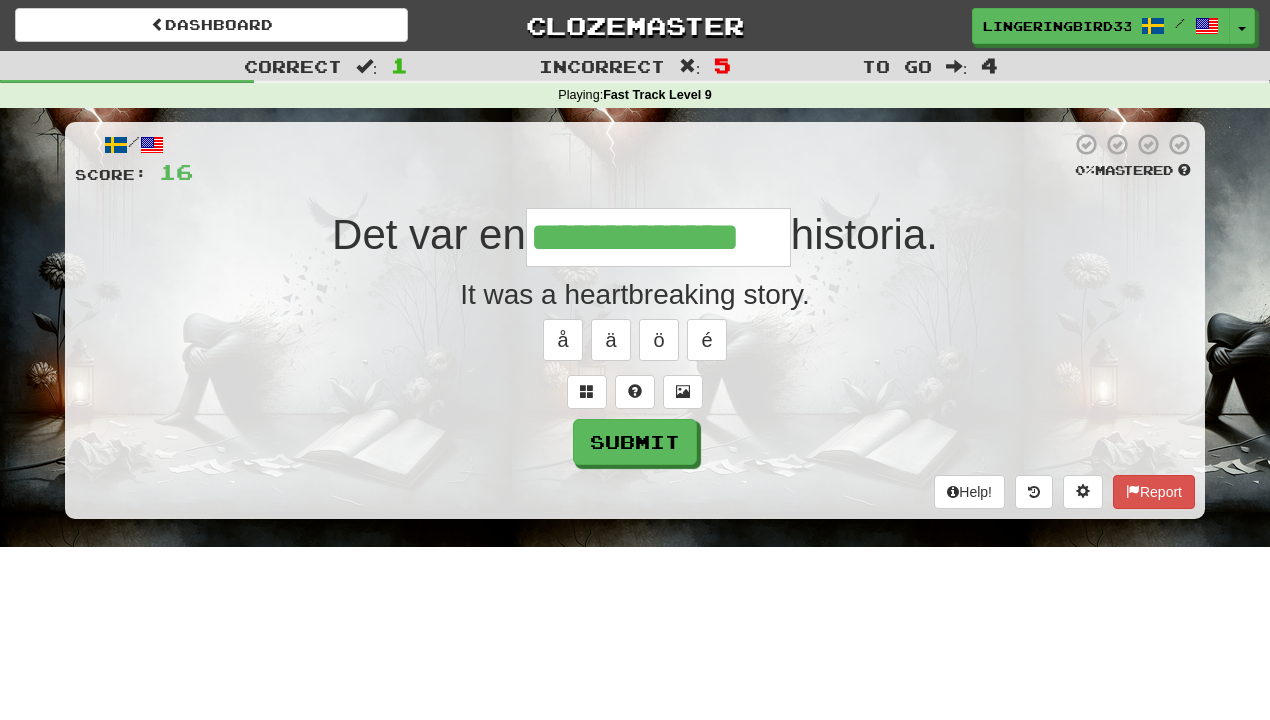 type on "**********" 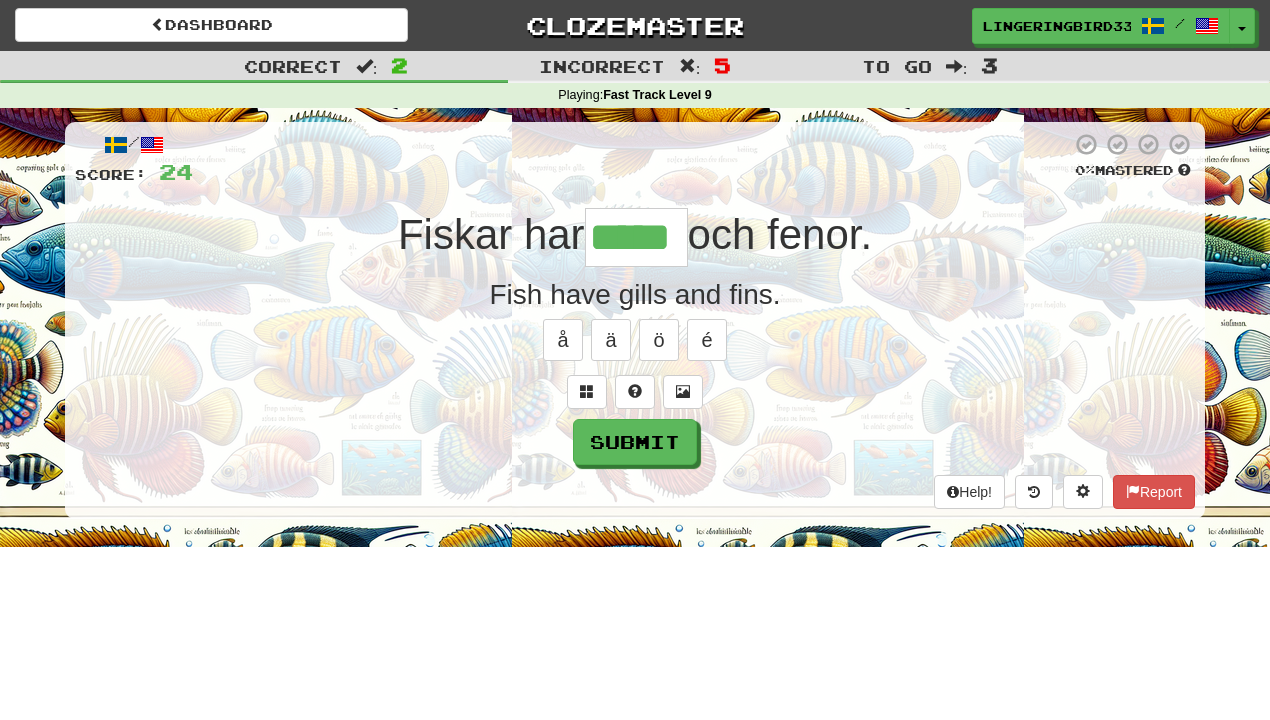type on "*****" 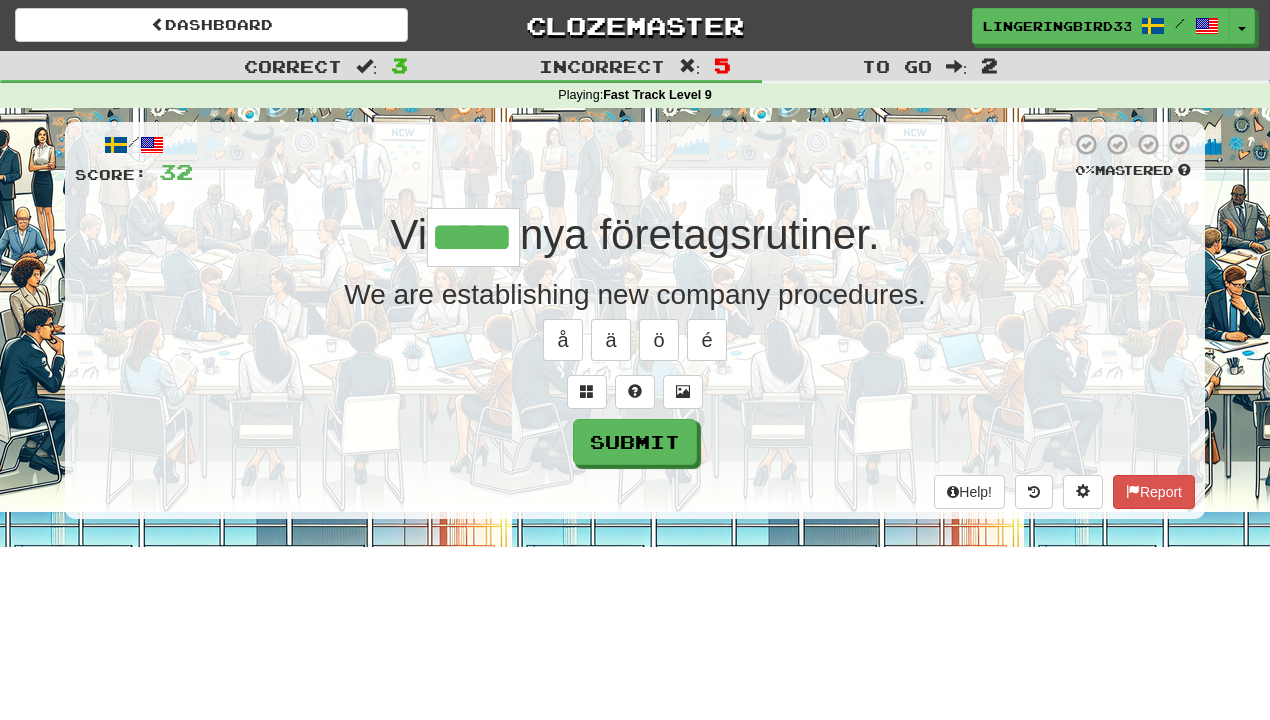 type on "*****" 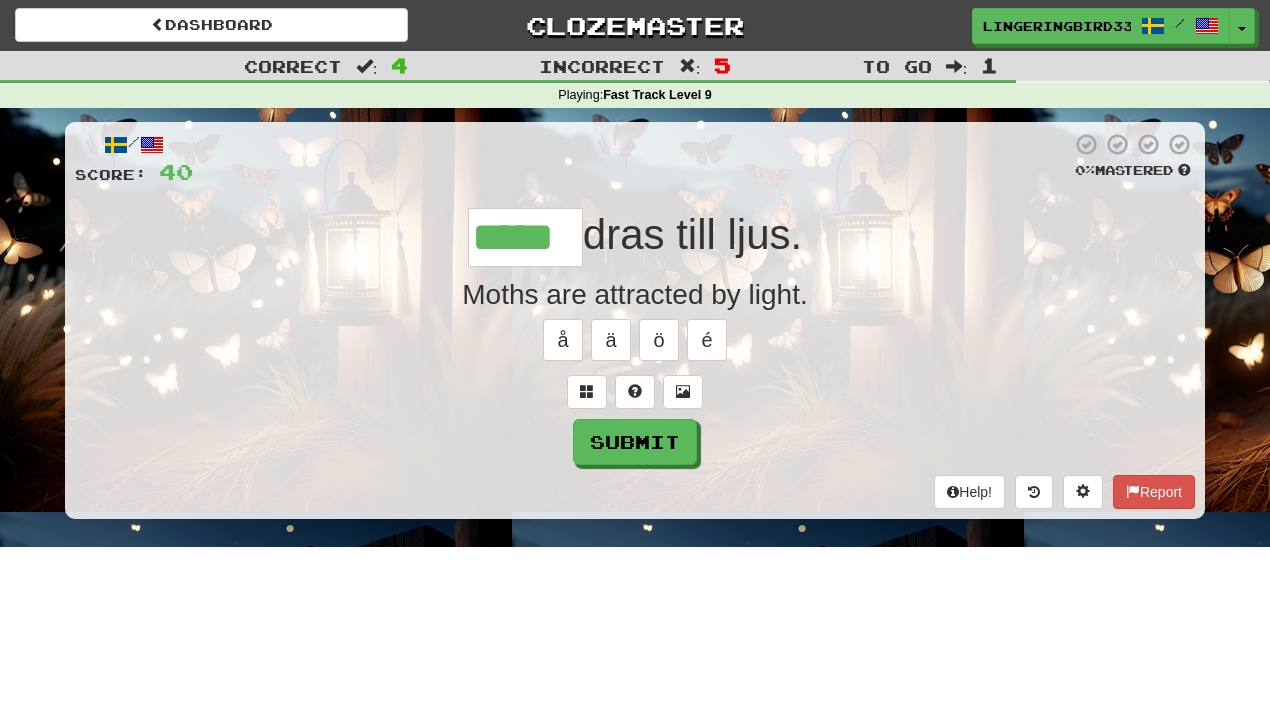 type on "*****" 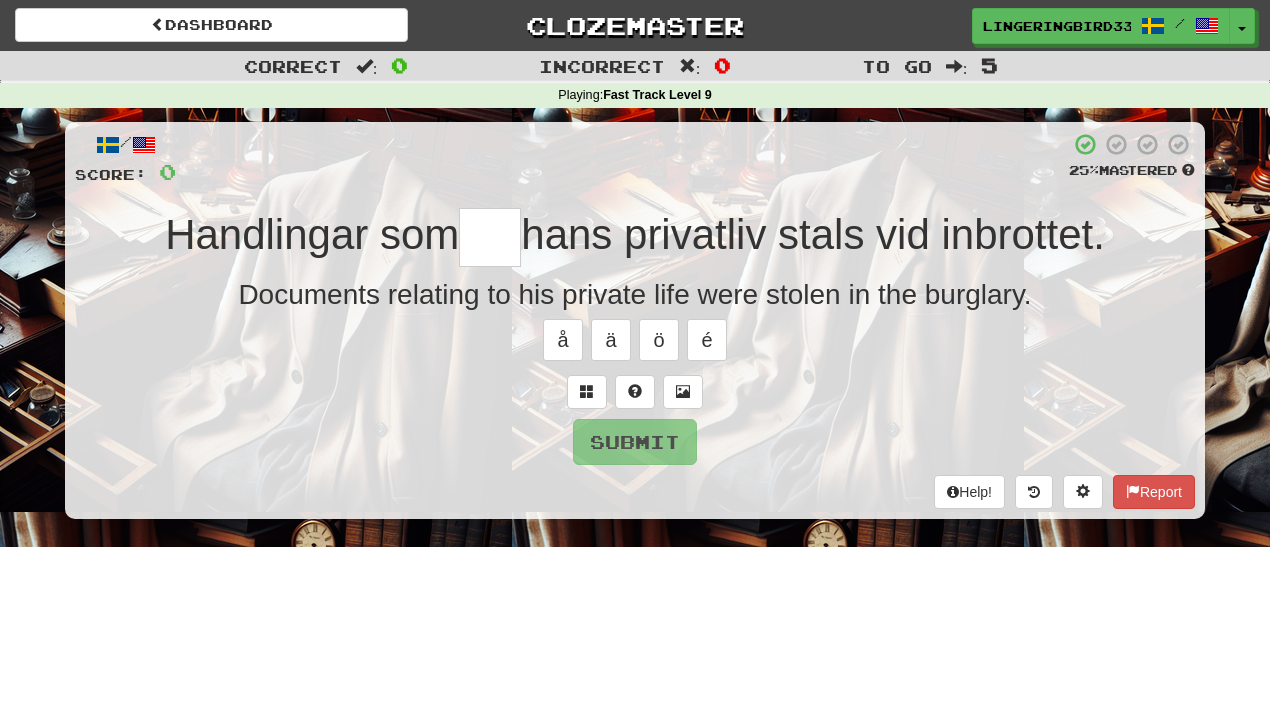 type on "***" 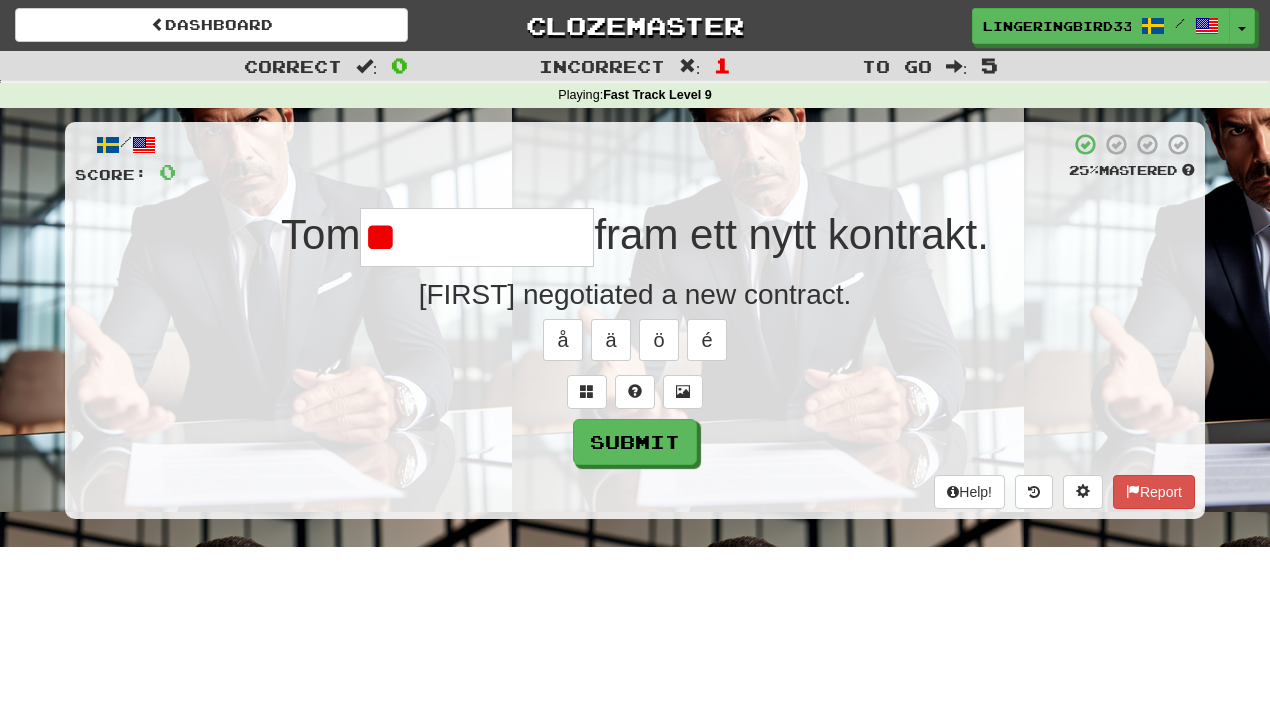 type on "**********" 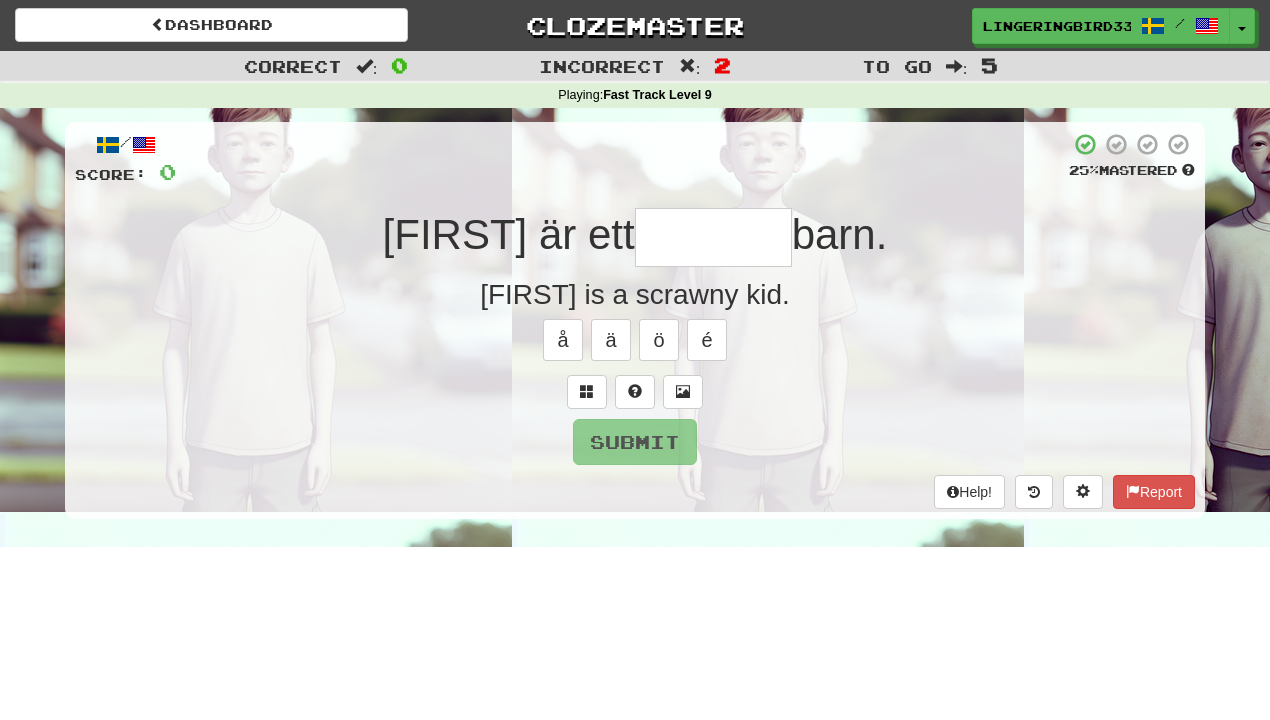 type on "********" 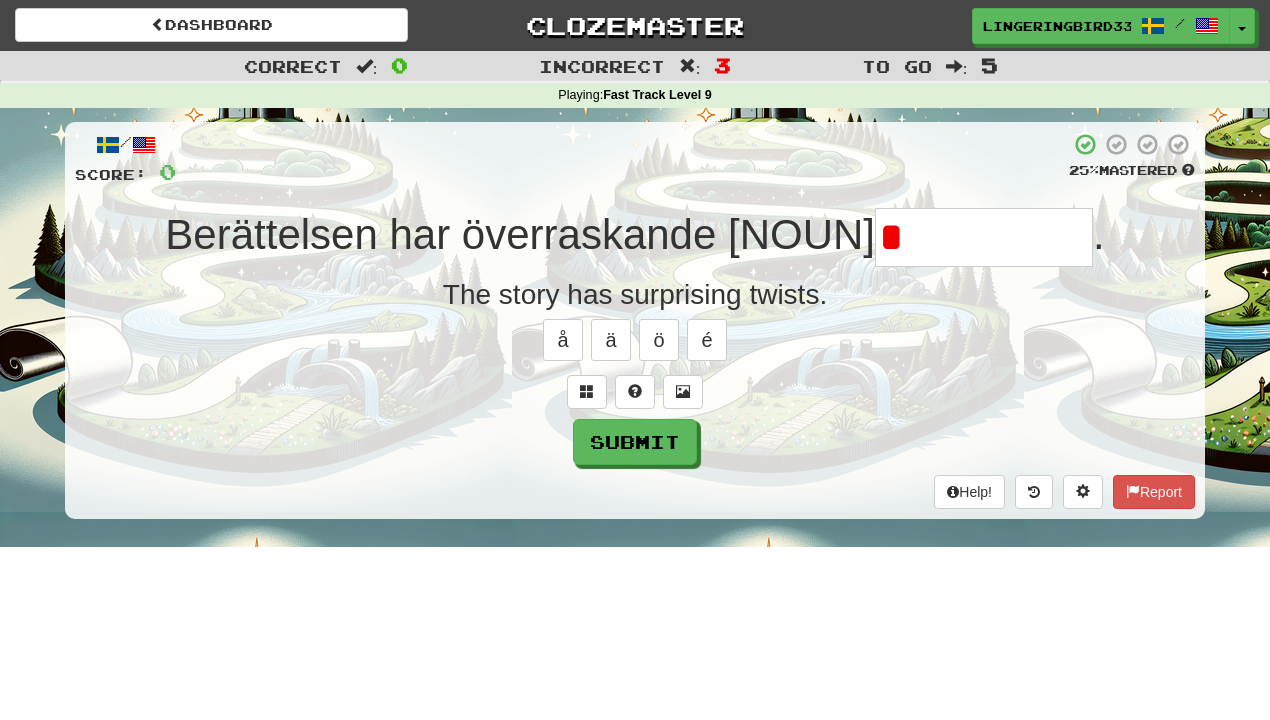 type on "**********" 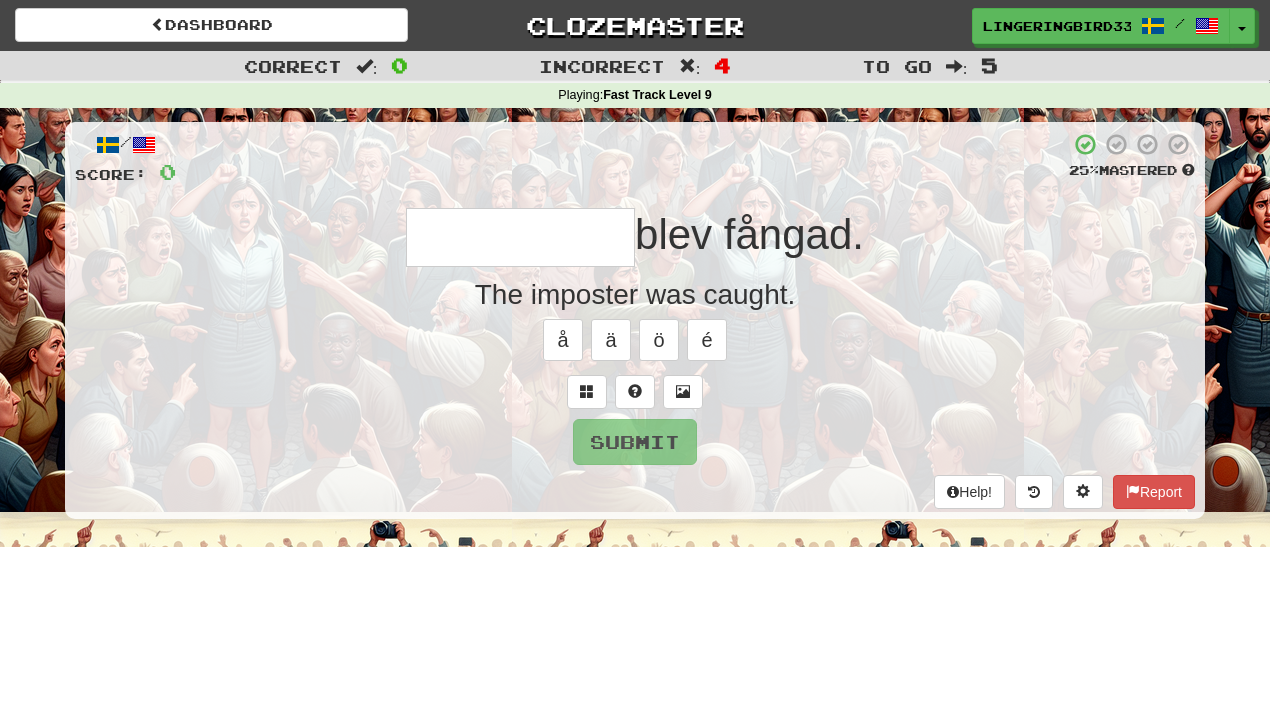 type on "**********" 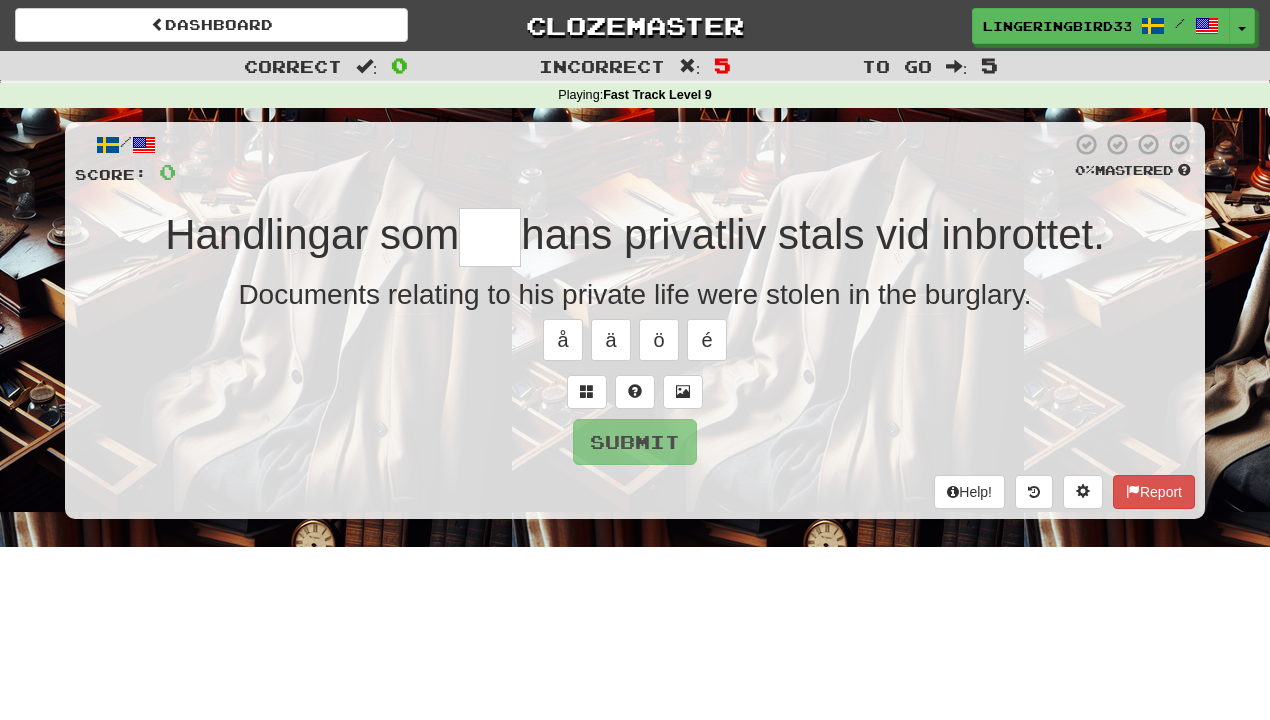 type on "***" 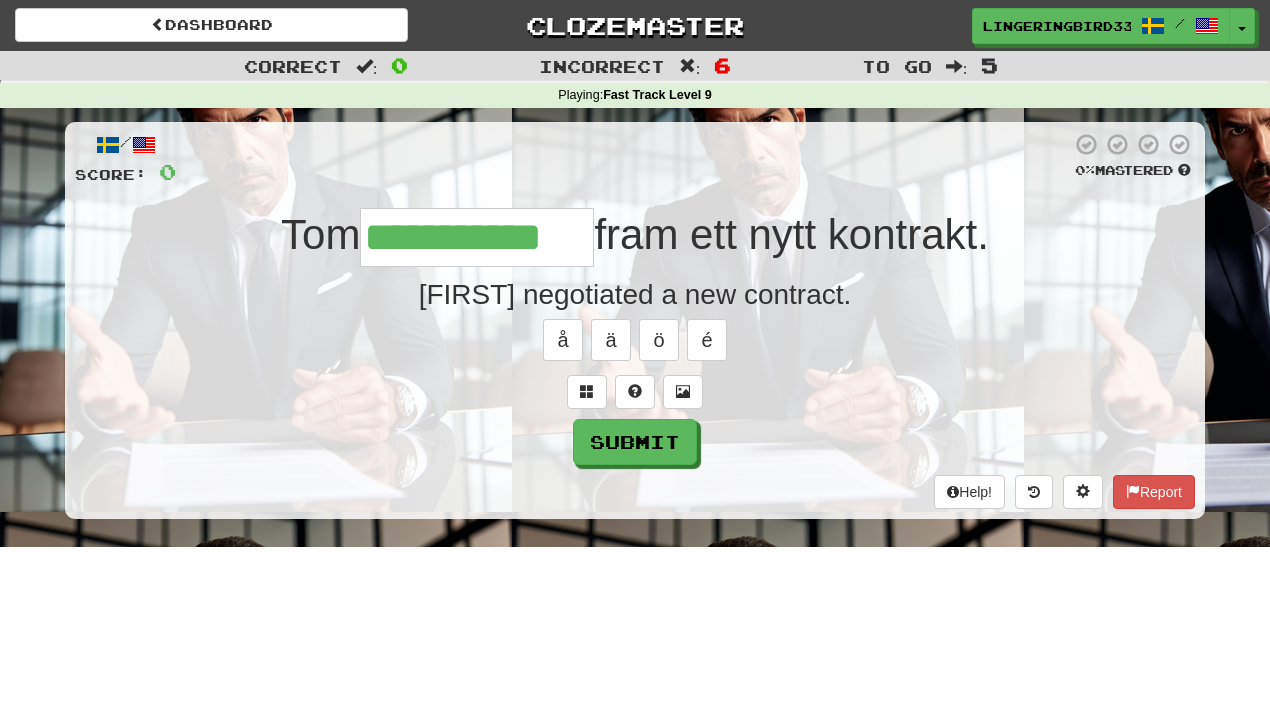 type on "**********" 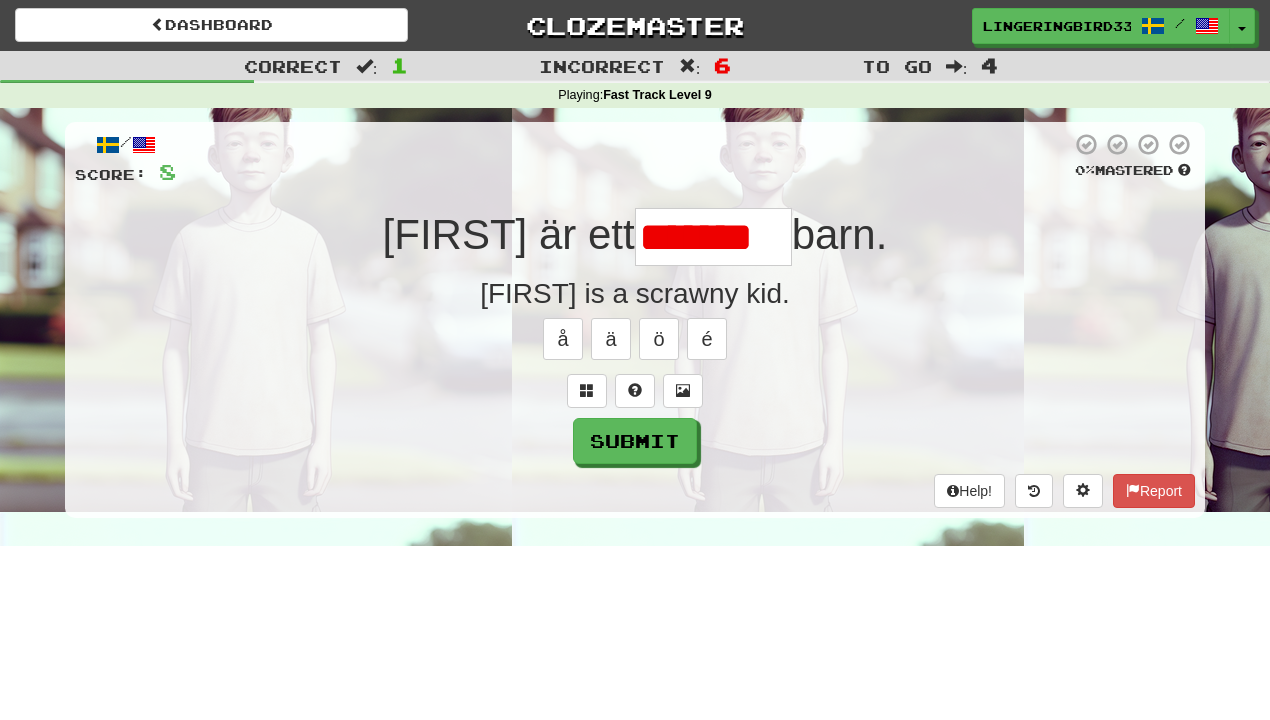 scroll, scrollTop: 0, scrollLeft: 0, axis: both 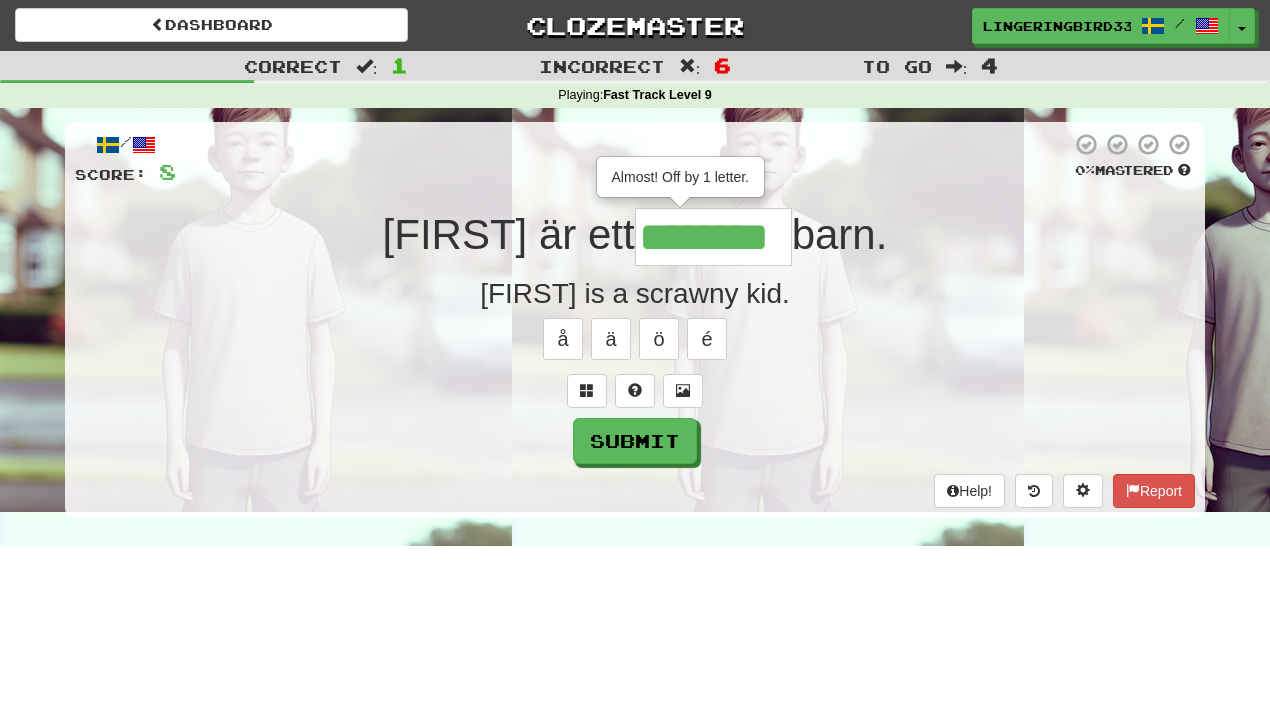 type on "********" 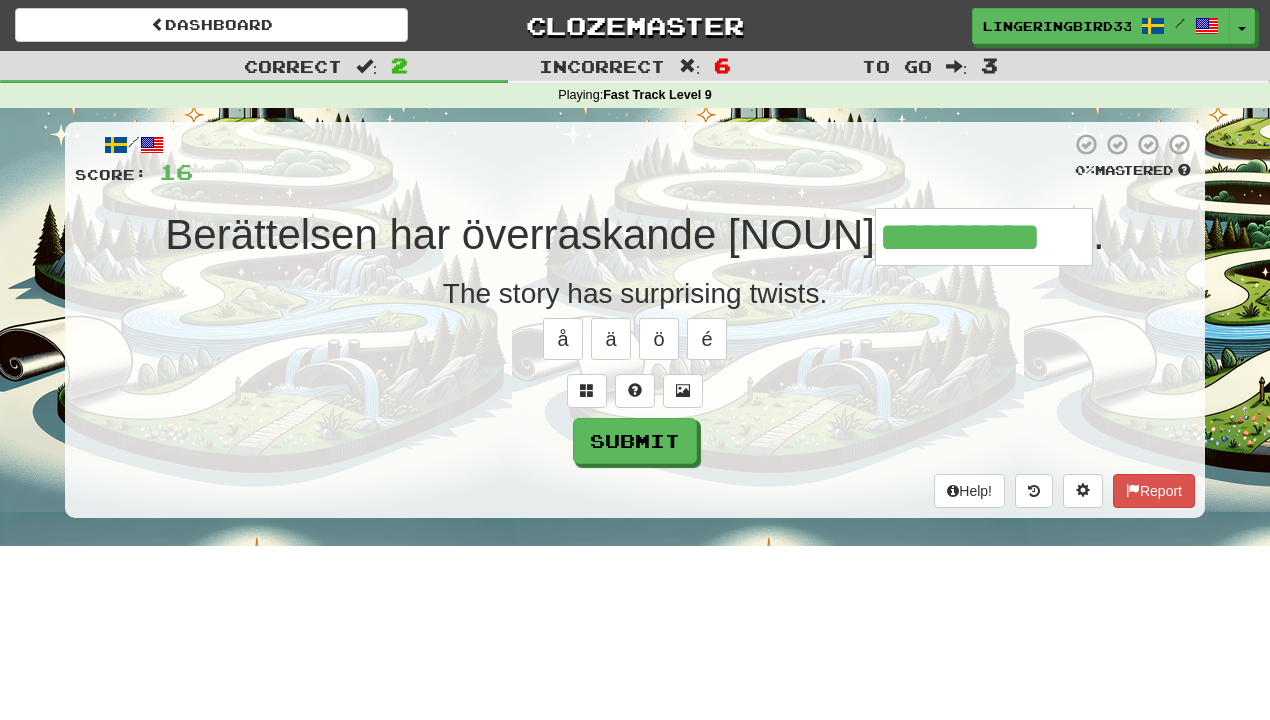 type on "**********" 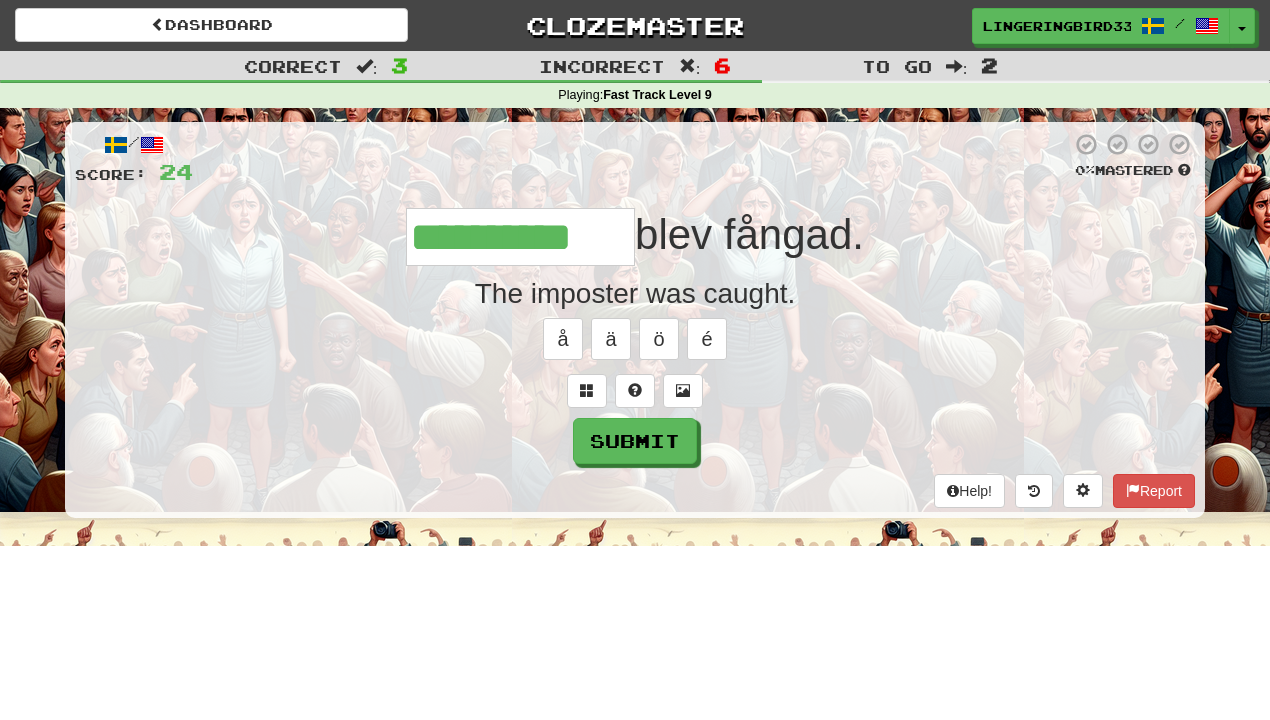 type on "**********" 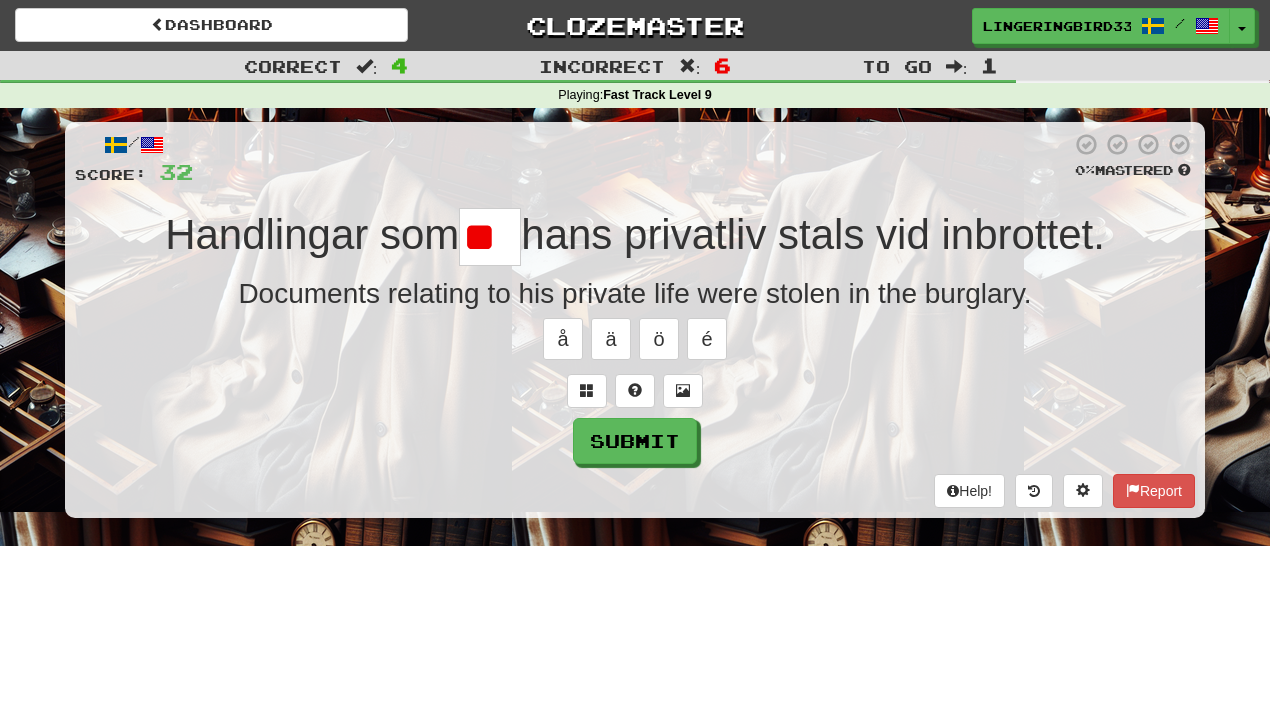 scroll, scrollTop: 0, scrollLeft: 0, axis: both 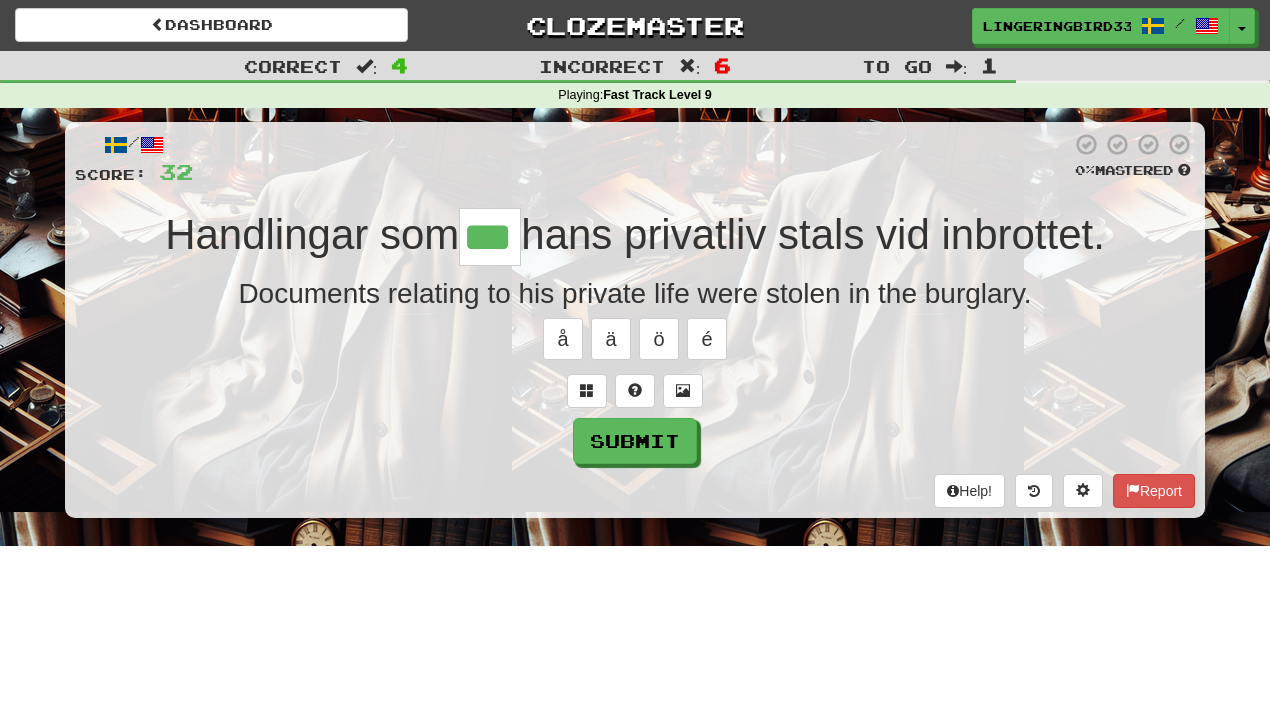 type on "***" 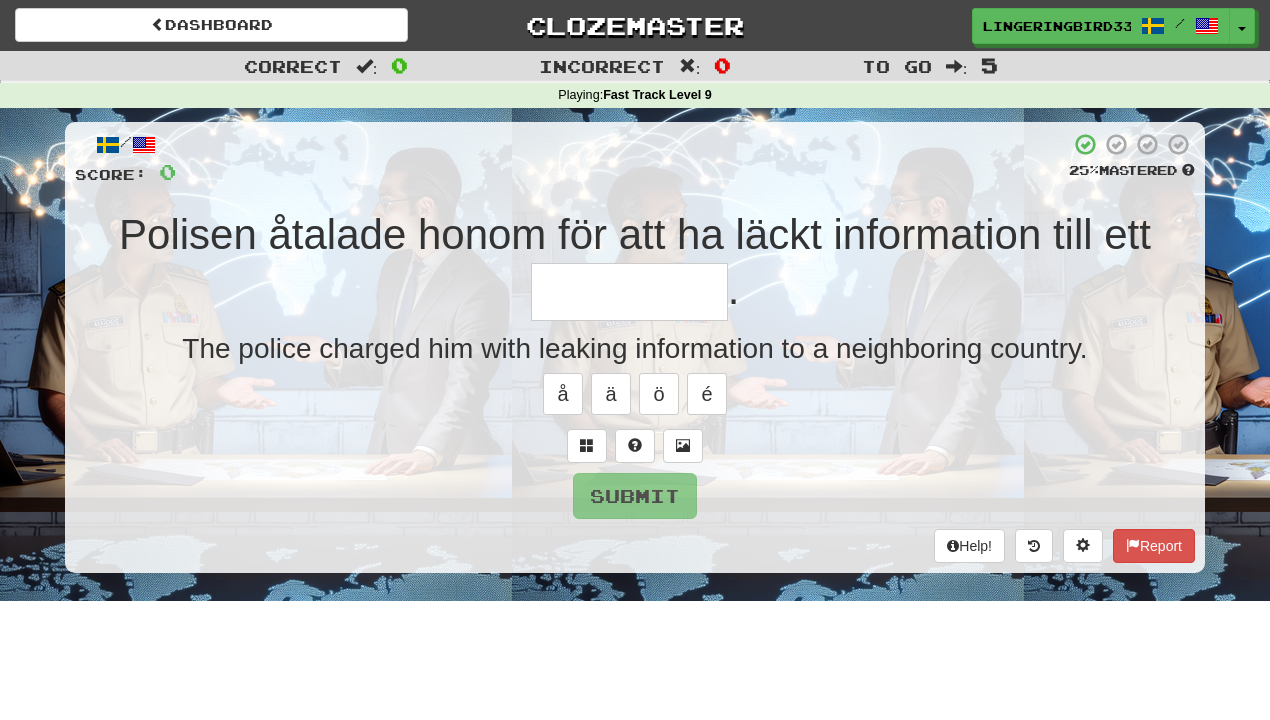 type on "*********" 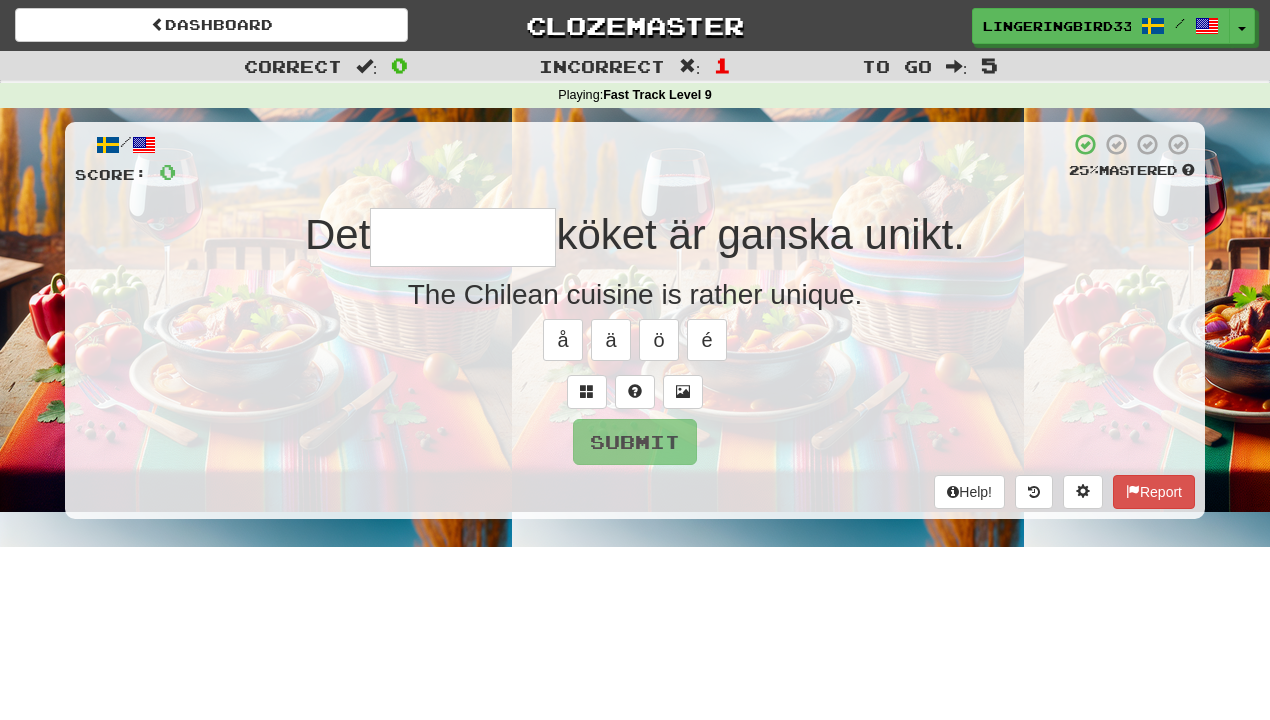 type on "*" 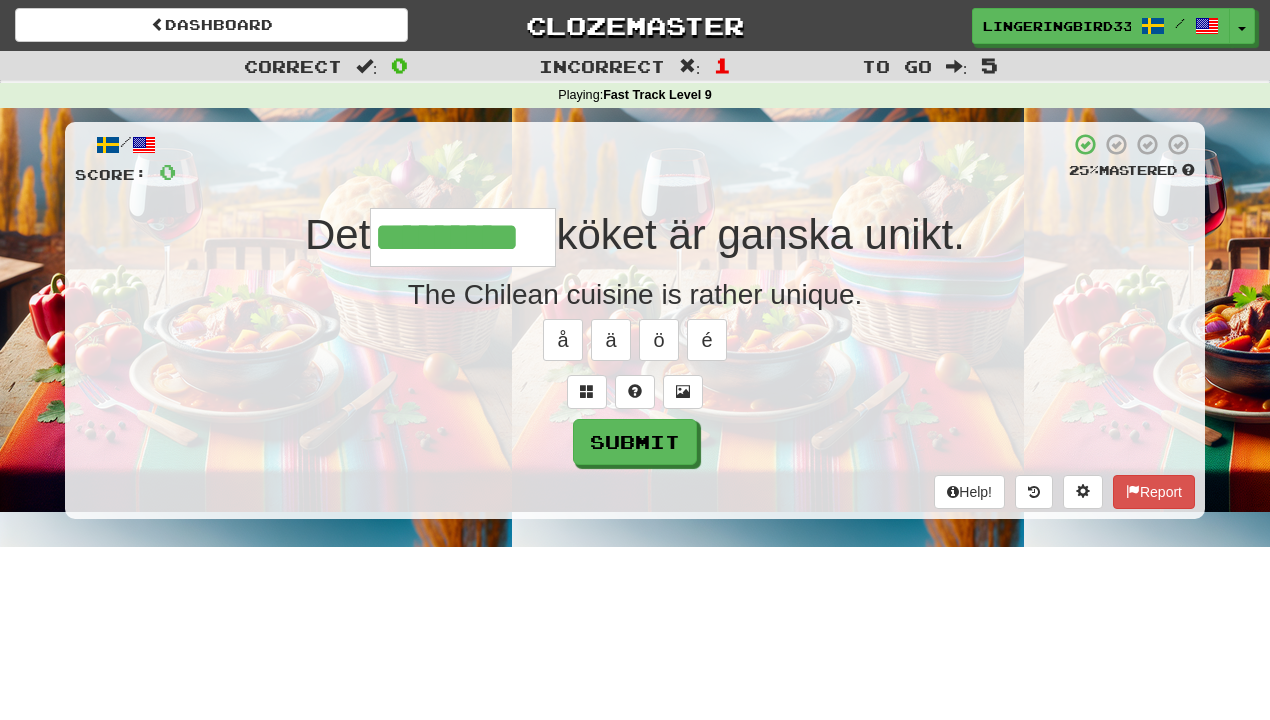 type on "*********" 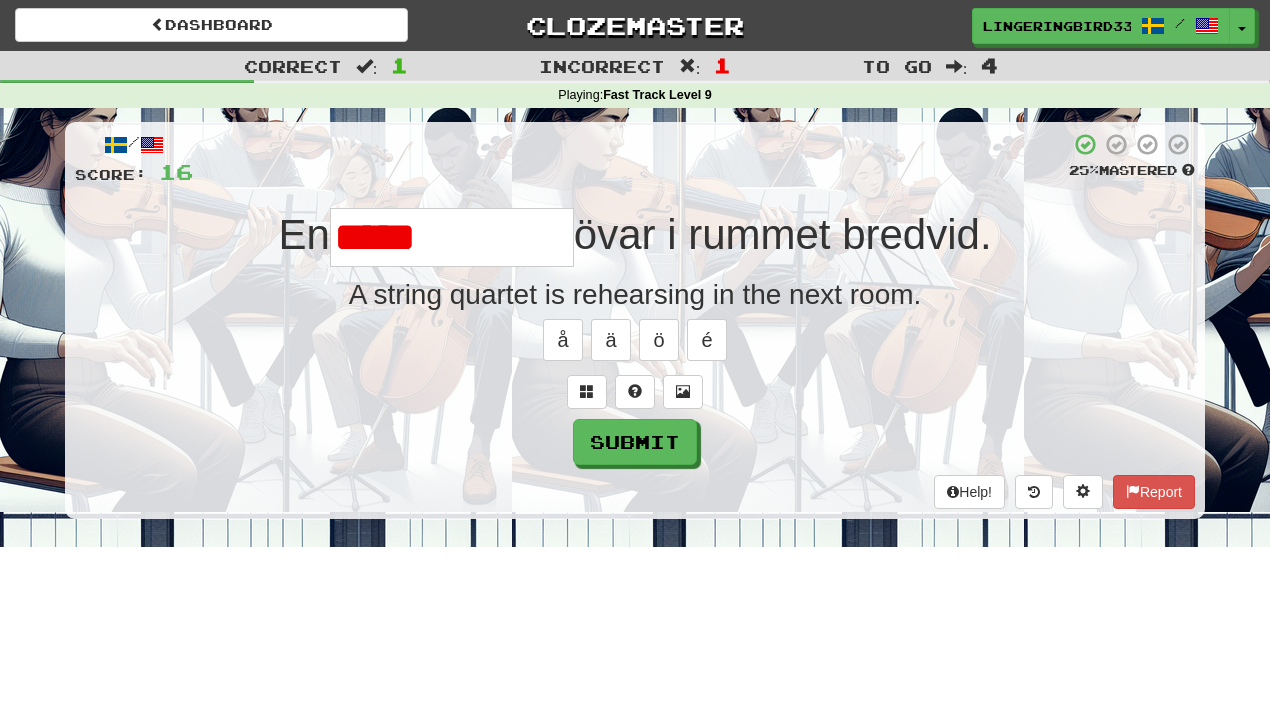 type on "**********" 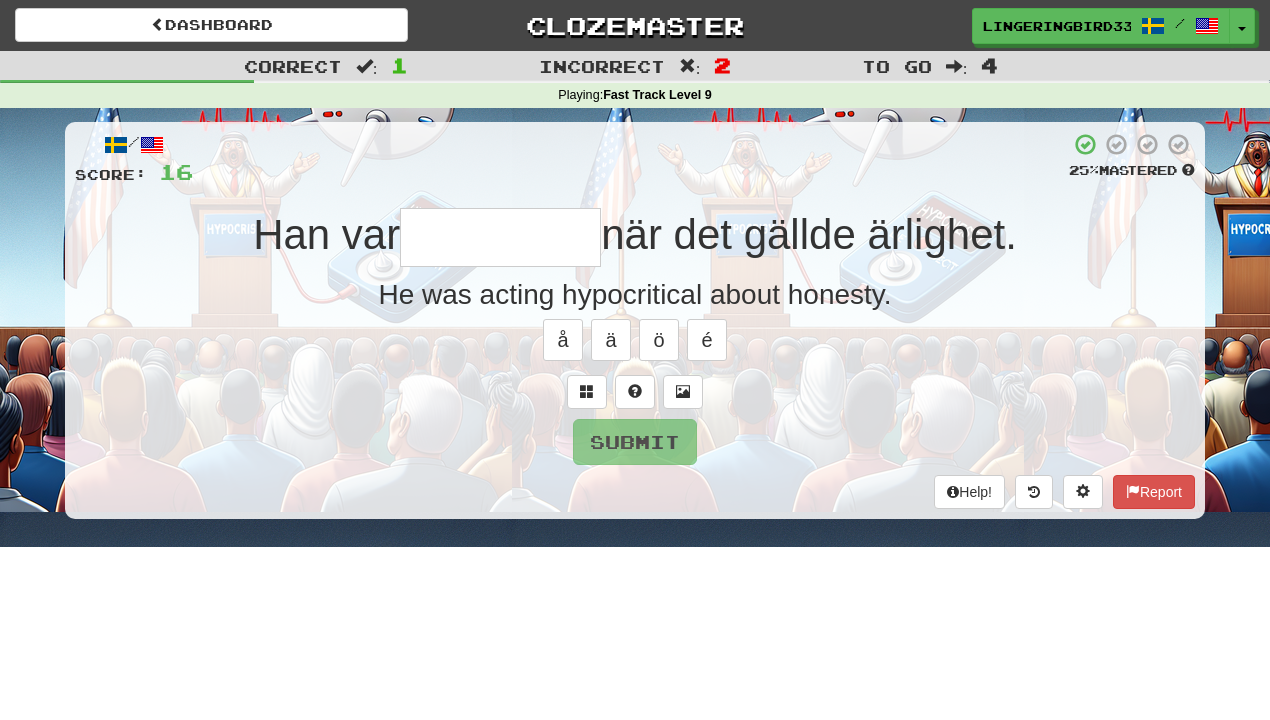 type on "*********" 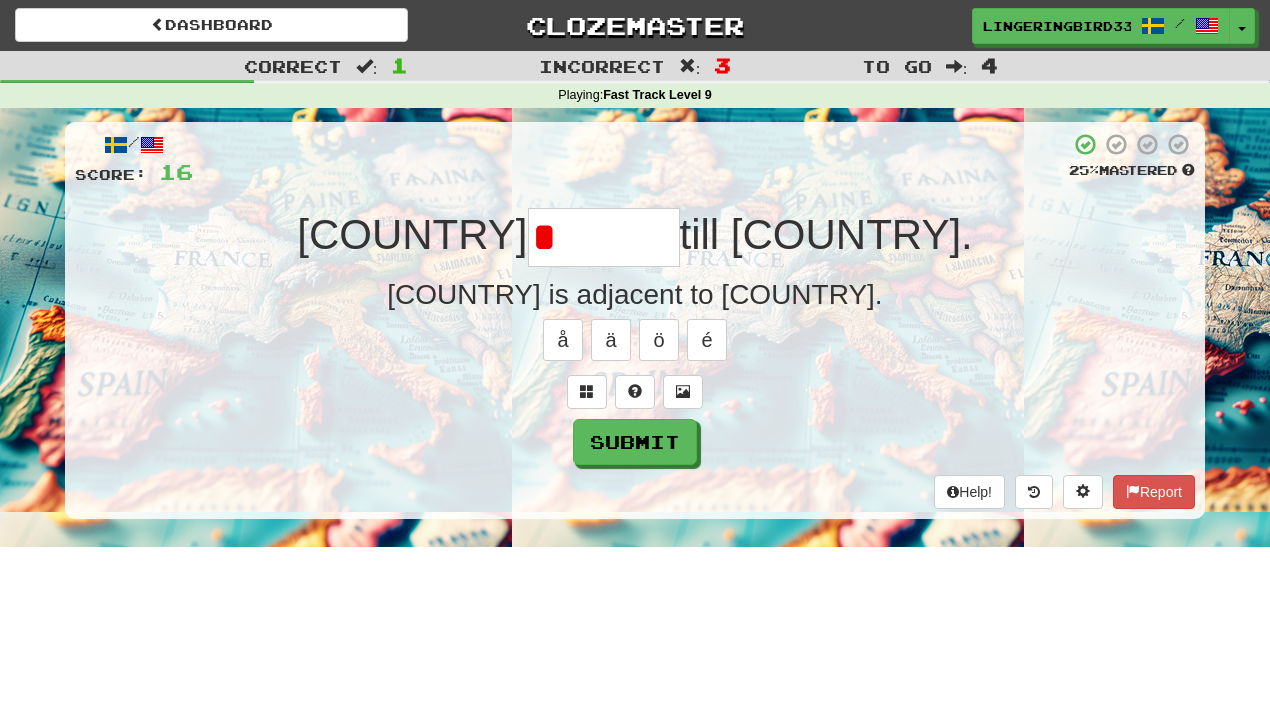 type on "*******" 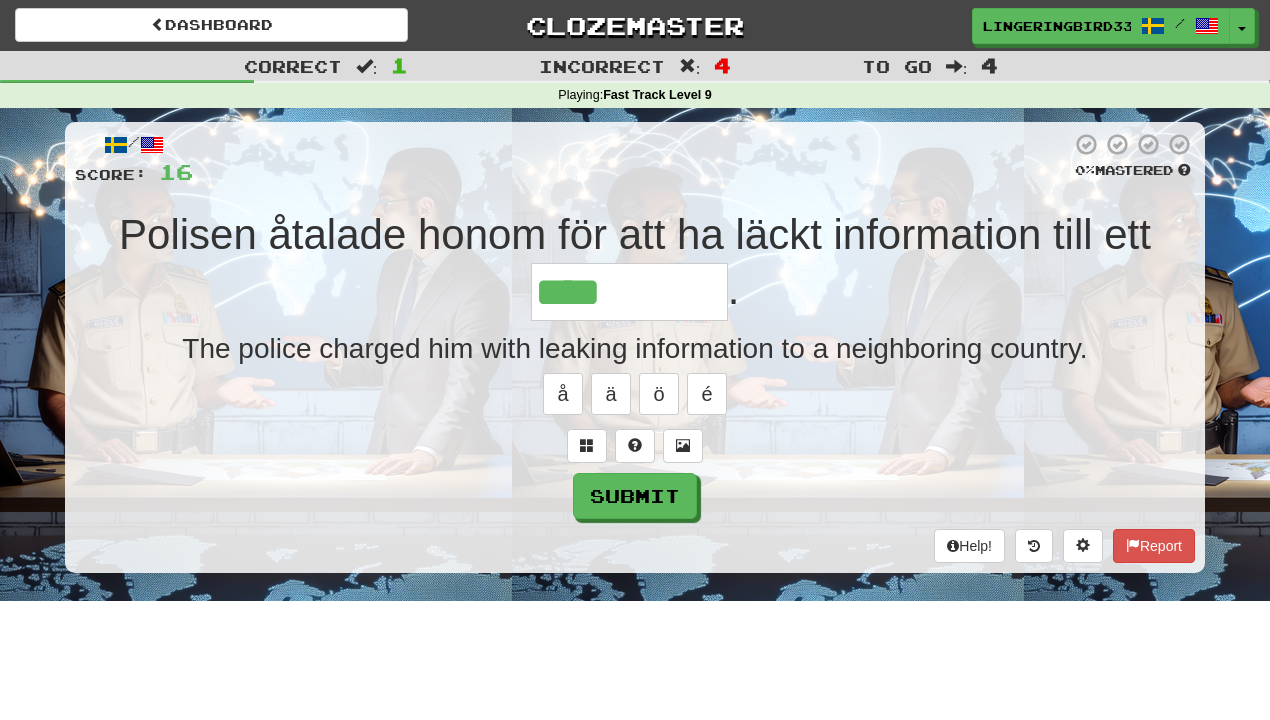 type on "*********" 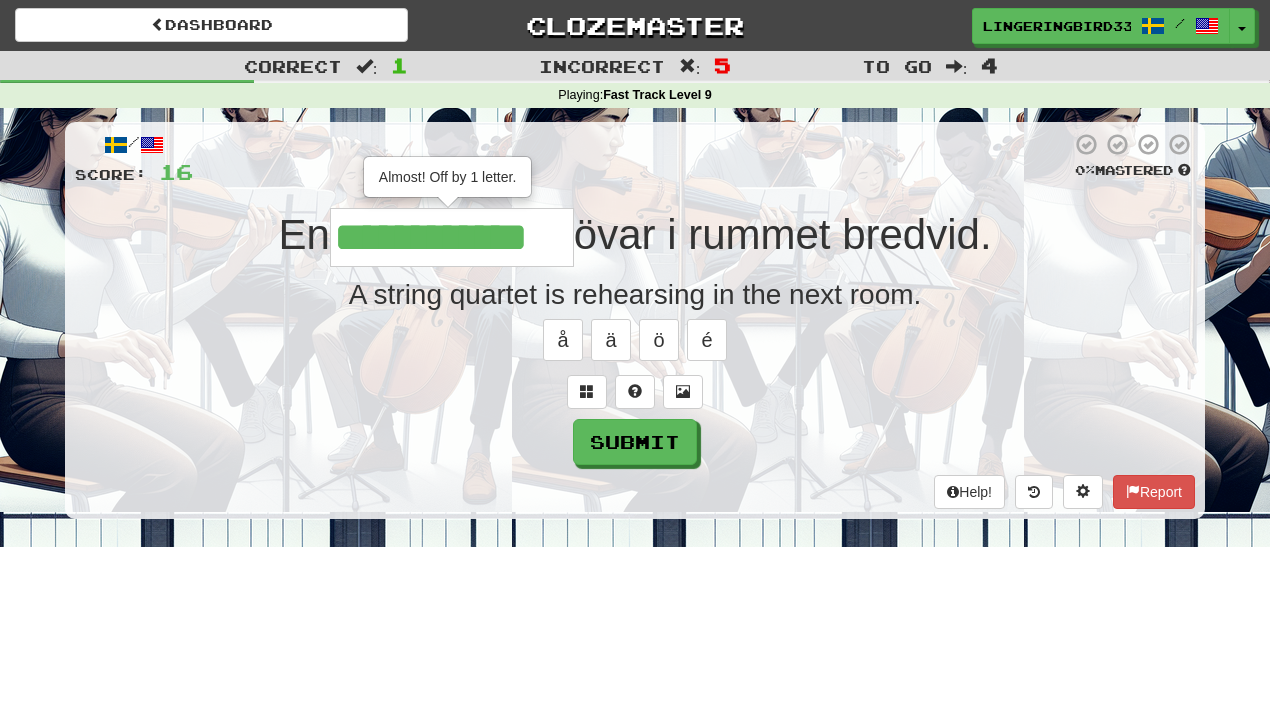type on "**********" 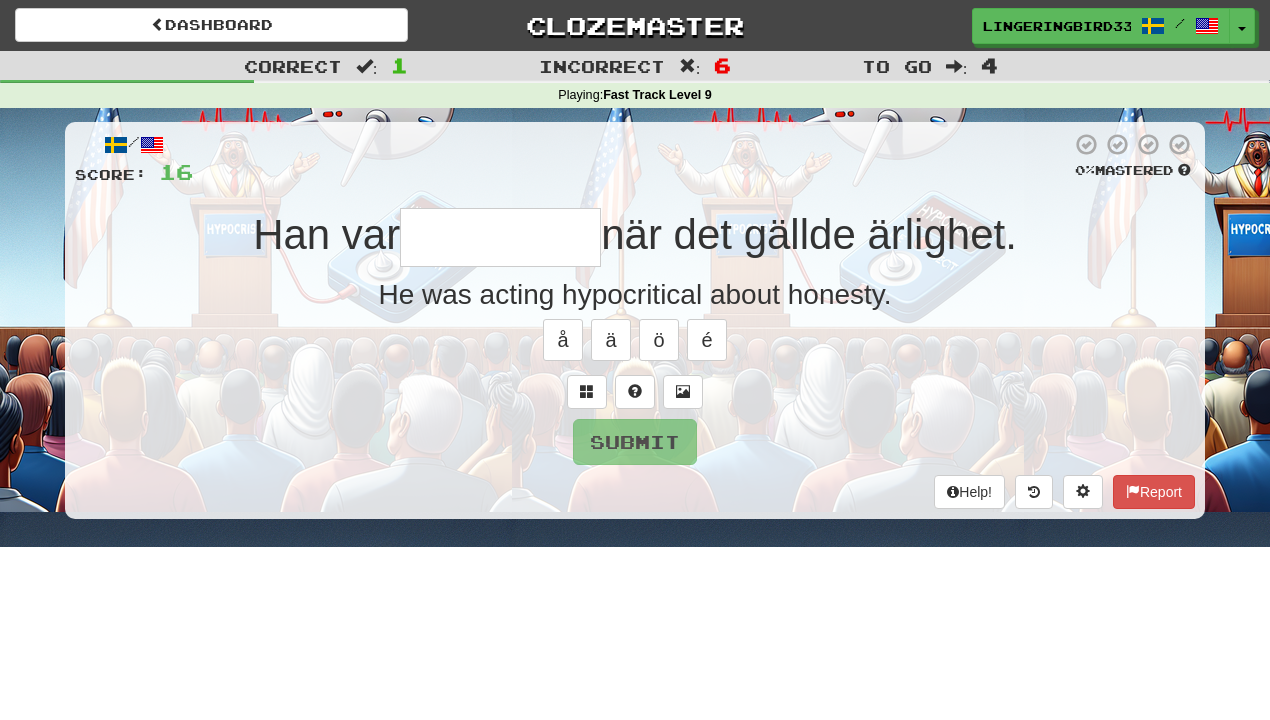 type on "*********" 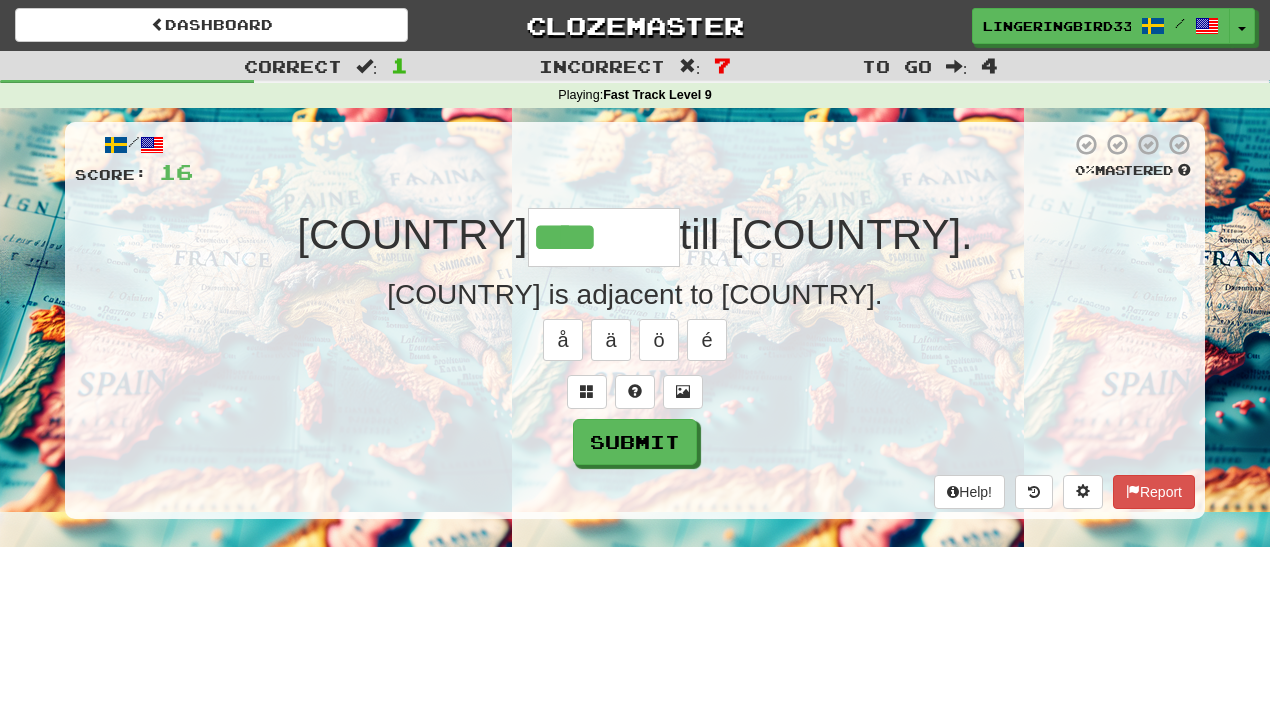 type on "*******" 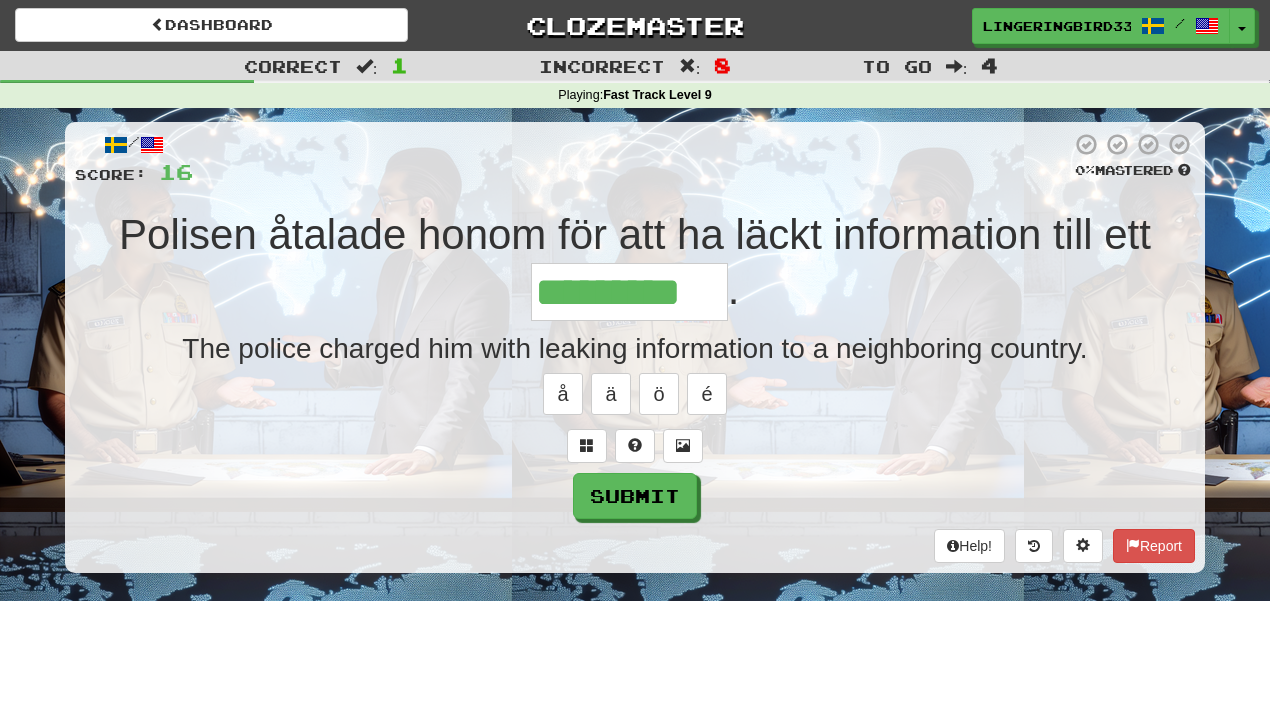 type on "*********" 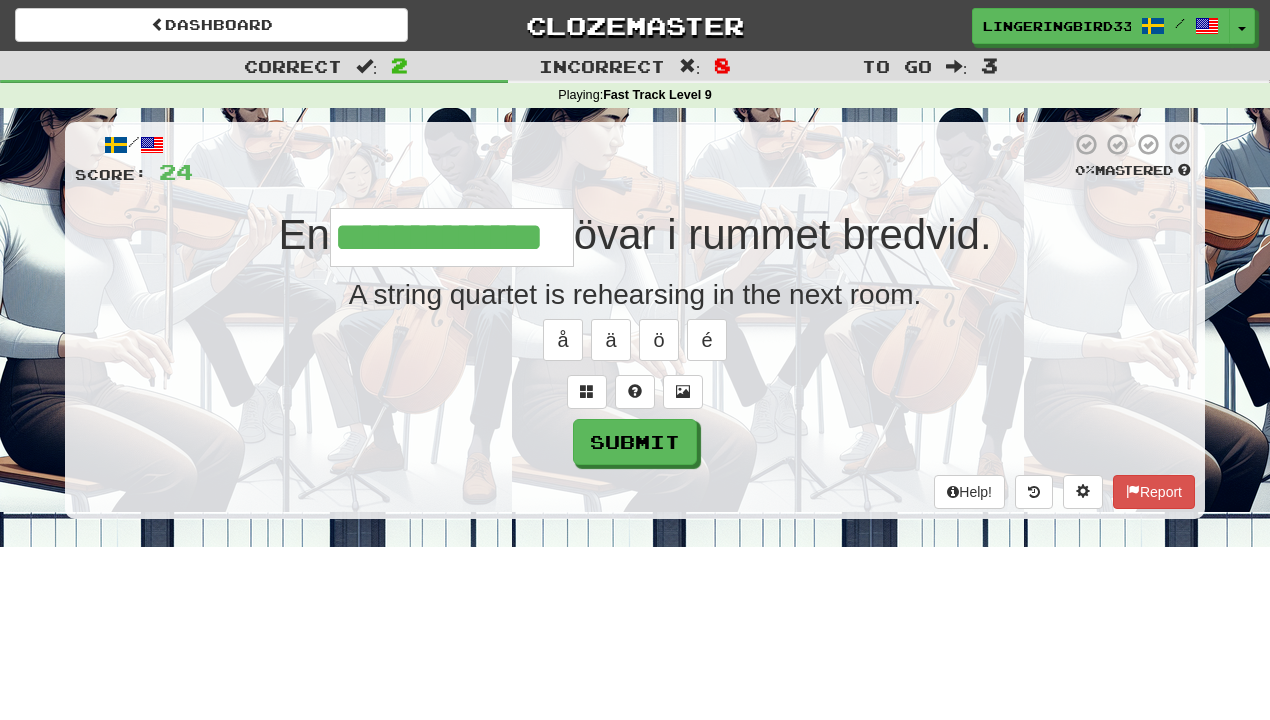 type on "**********" 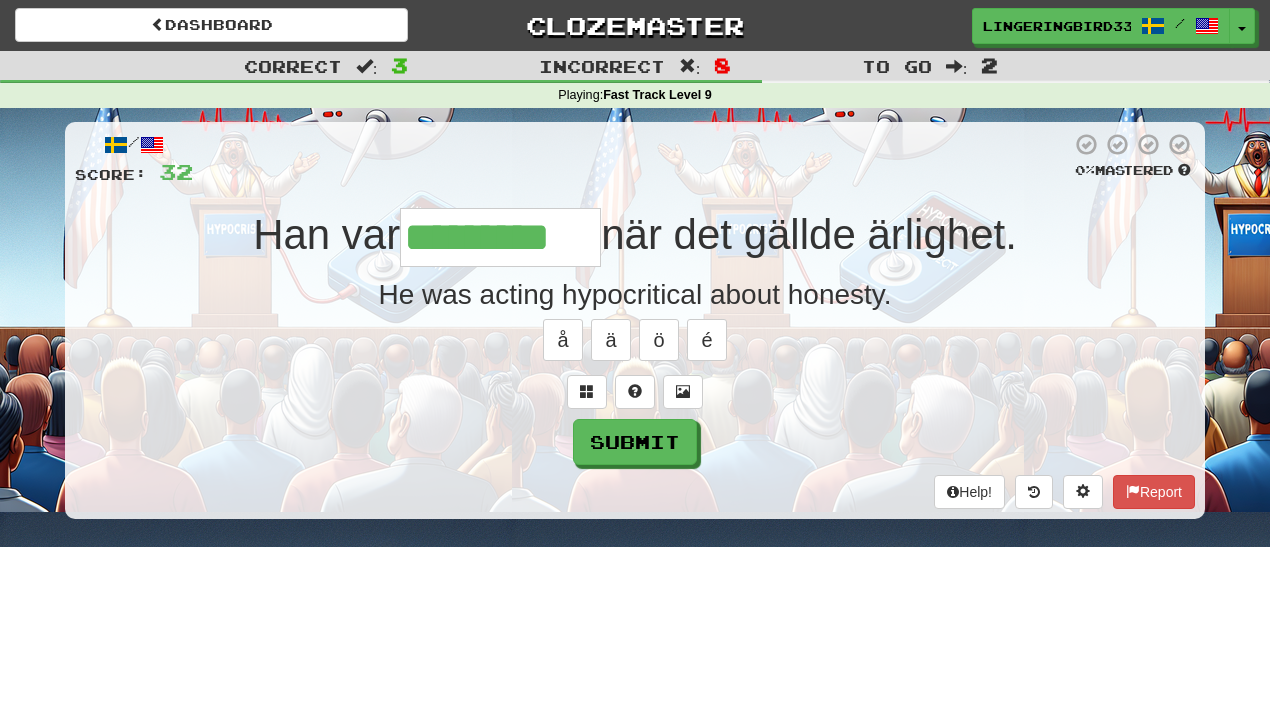 type on "*********" 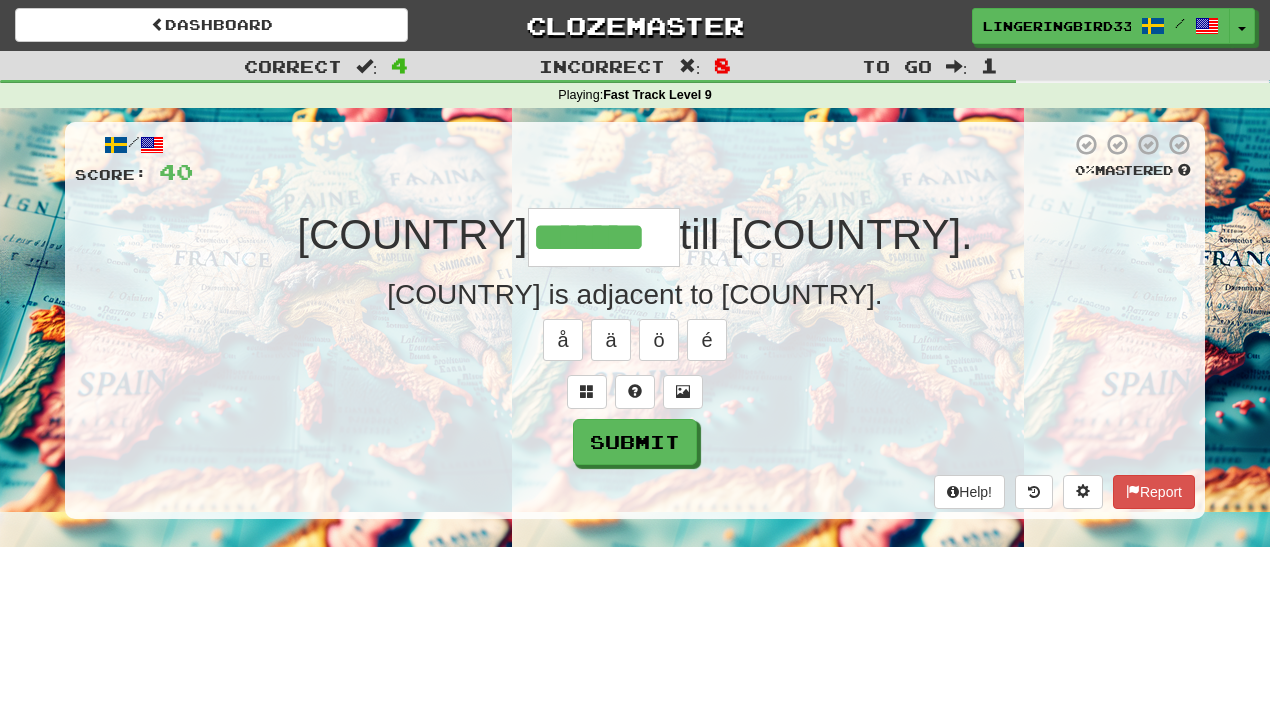 type on "*******" 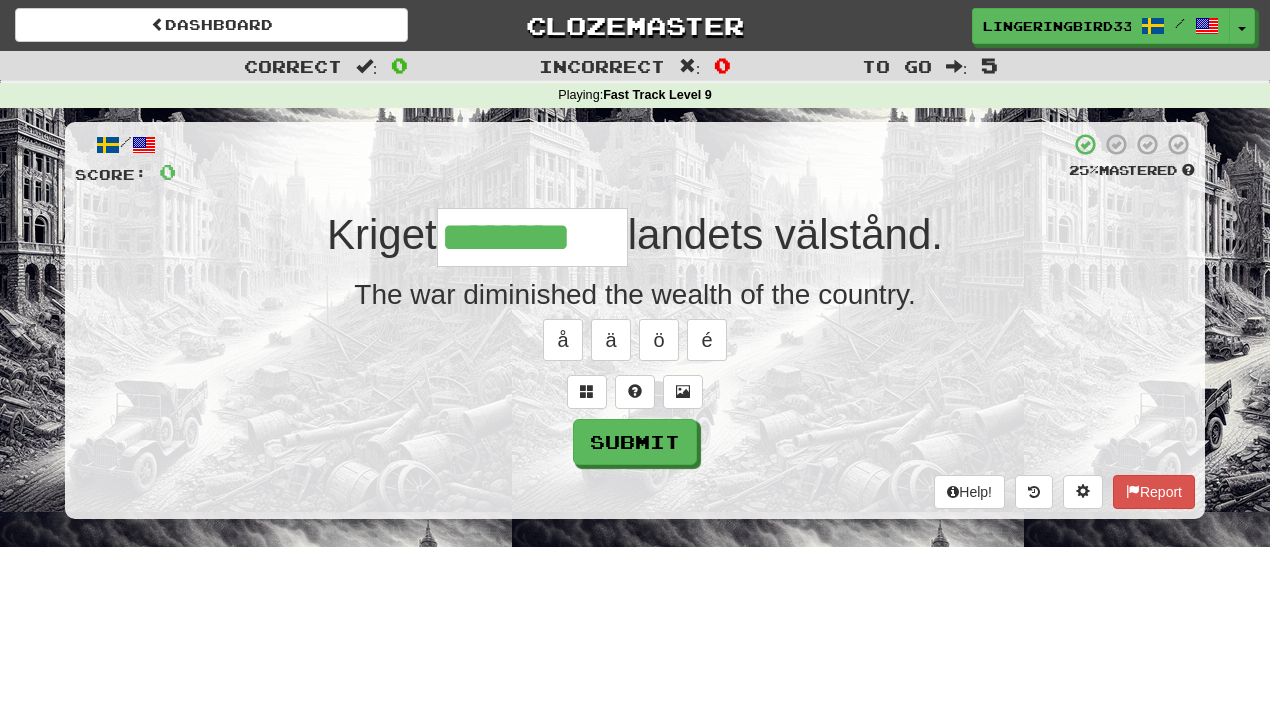 type on "********" 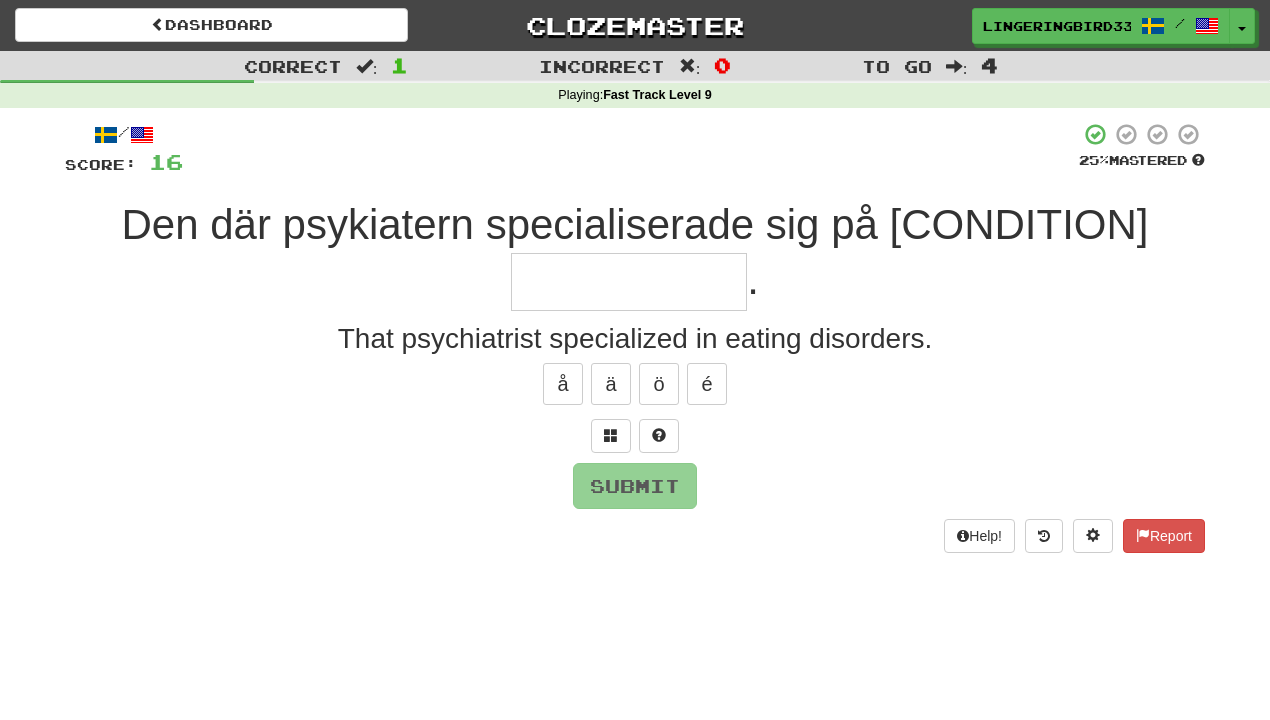 type on "**********" 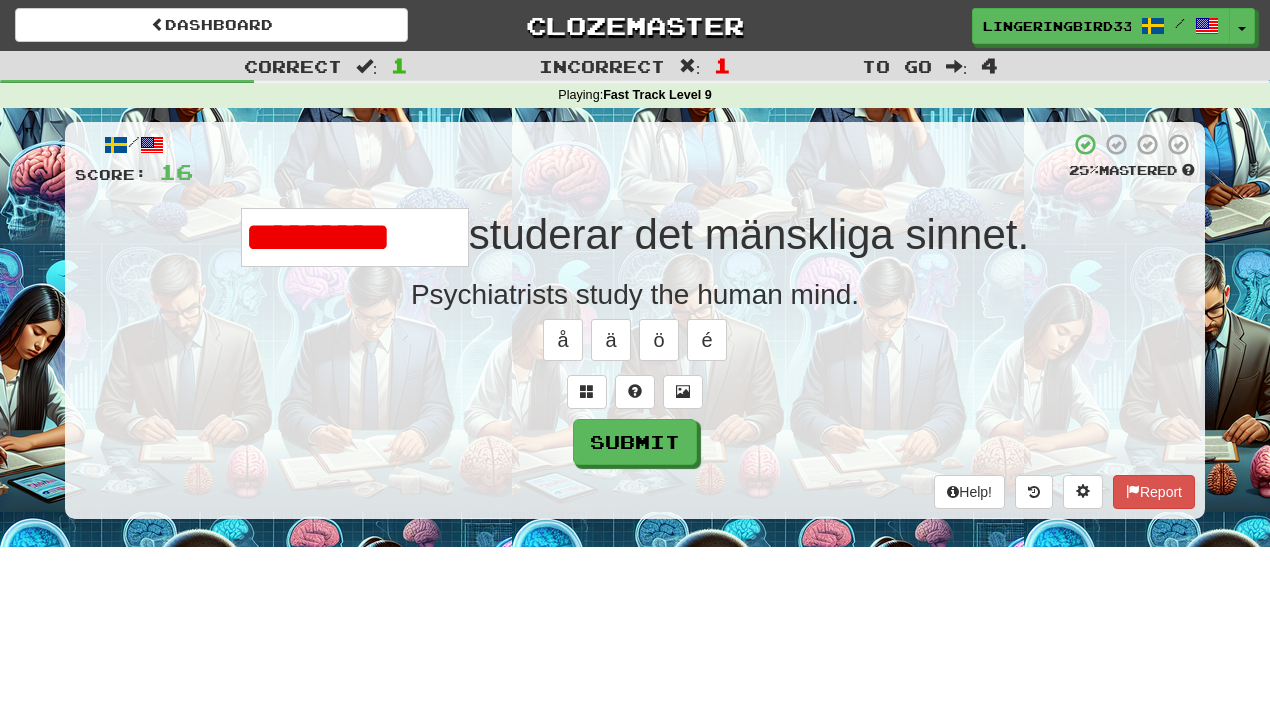 type on "**********" 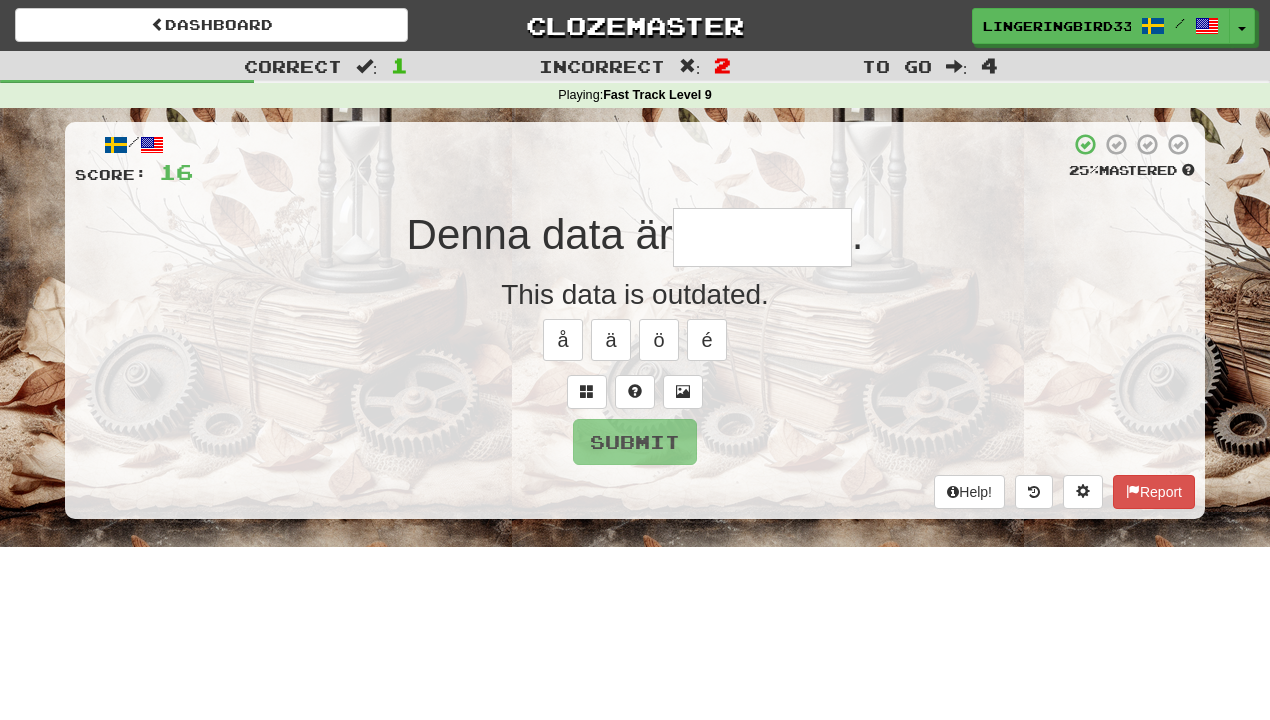 type on "*********" 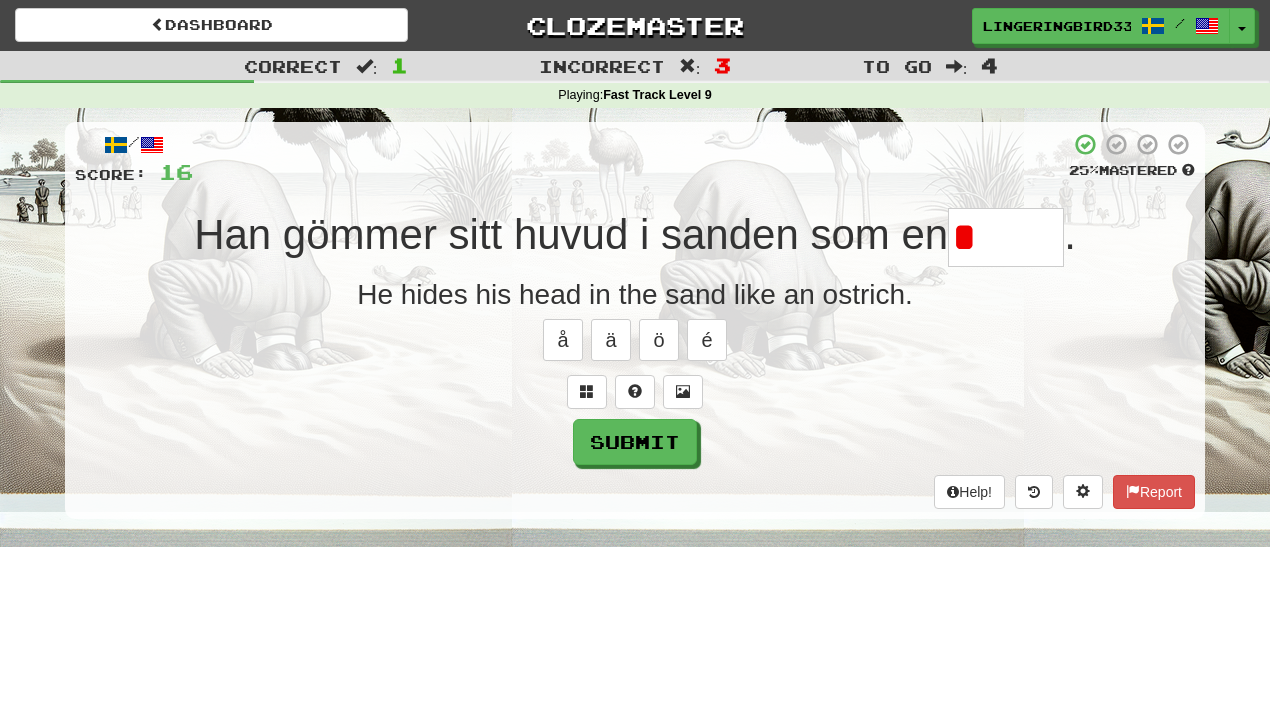type on "******" 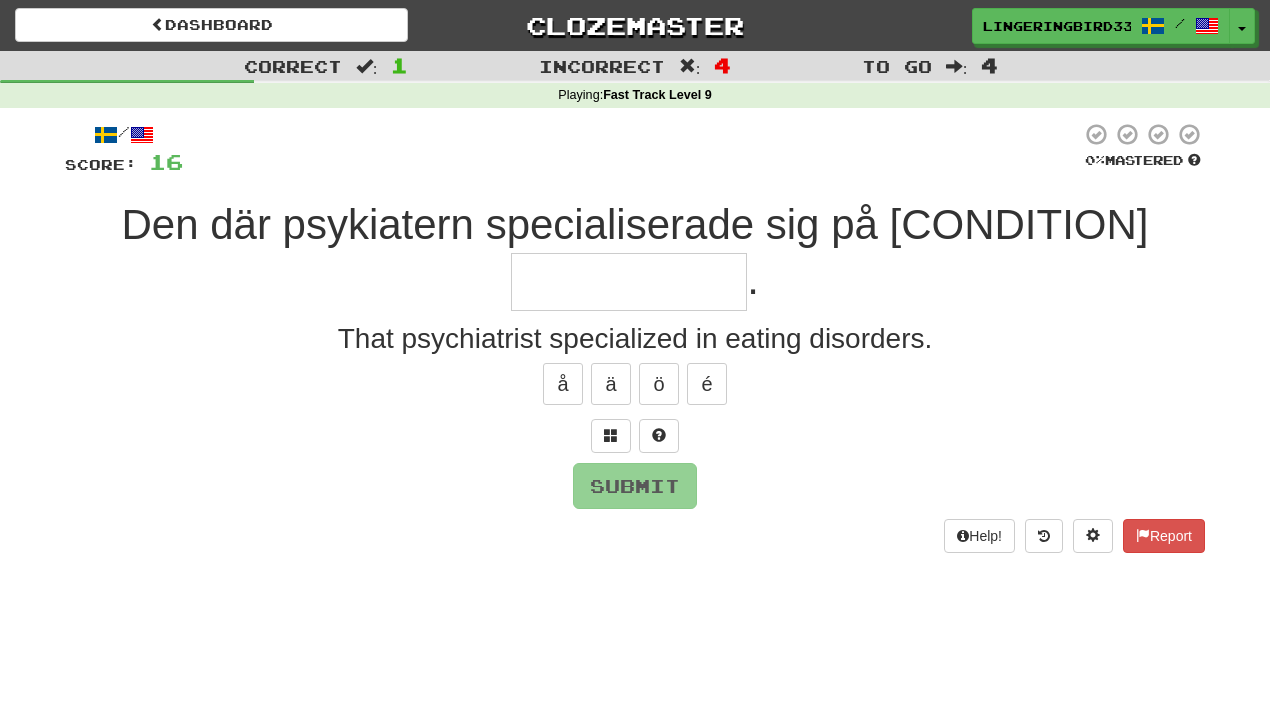 type on "**********" 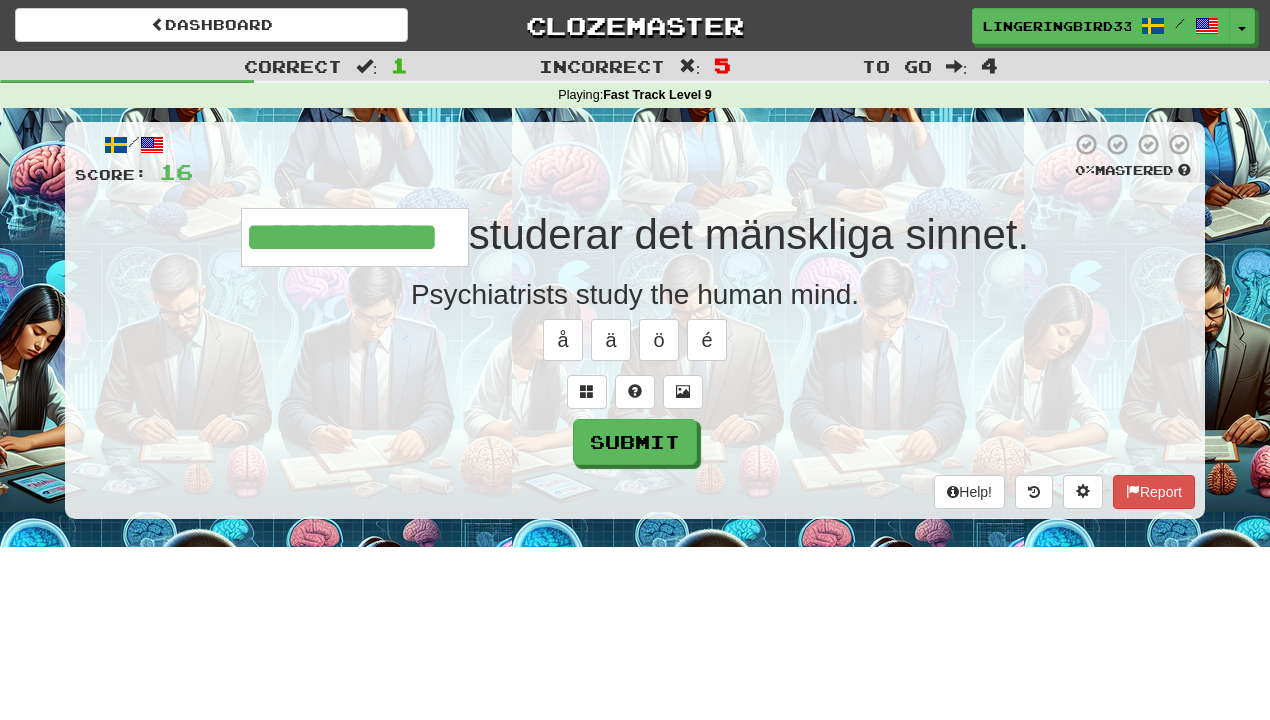 type on "**********" 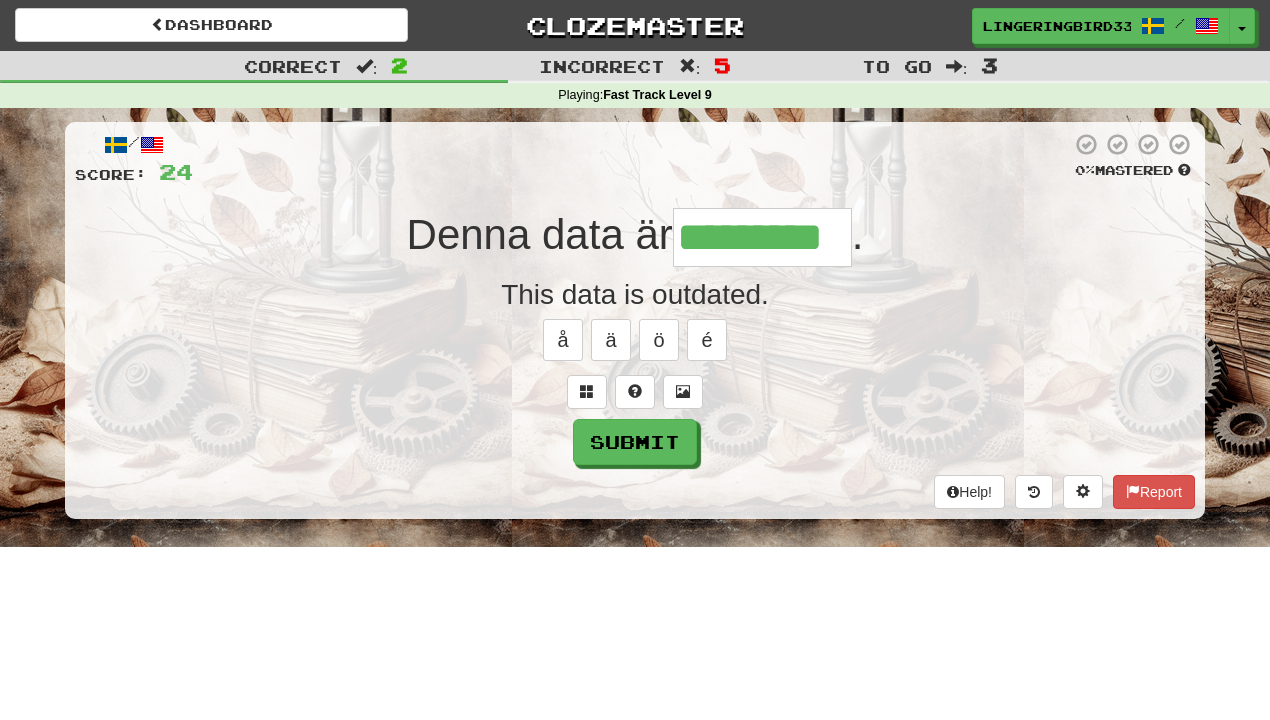 type on "*********" 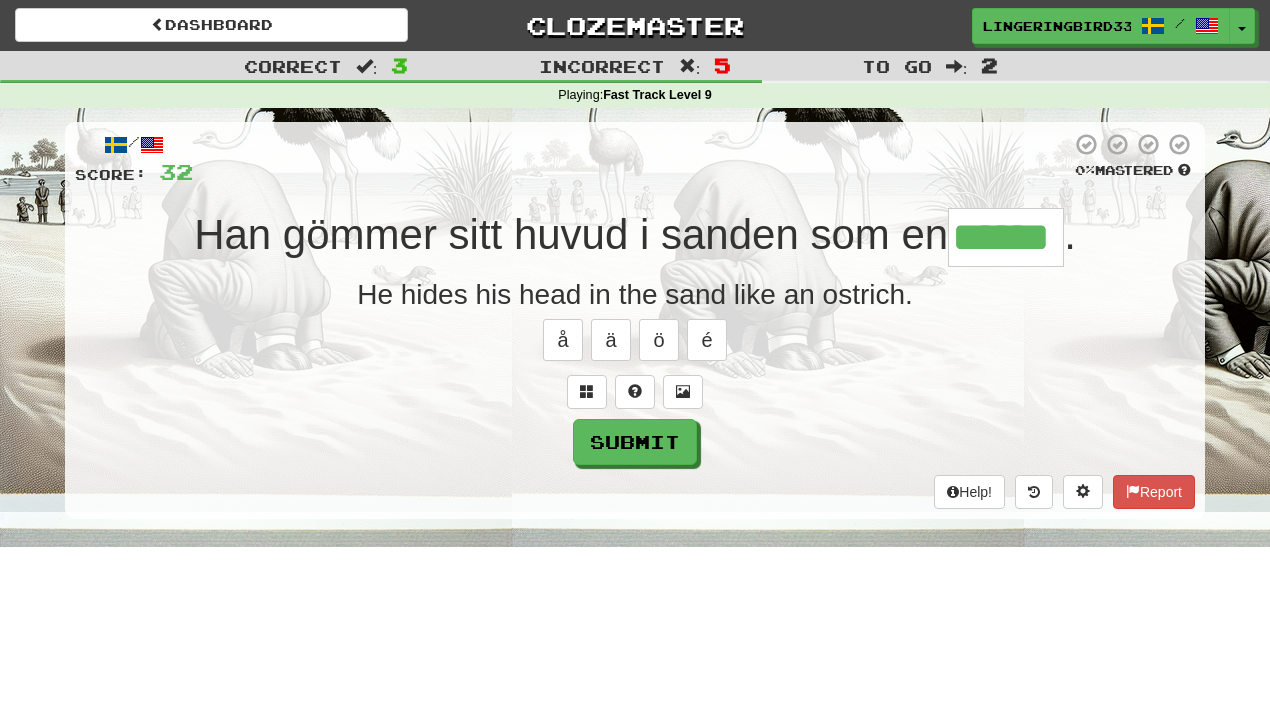 type on "******" 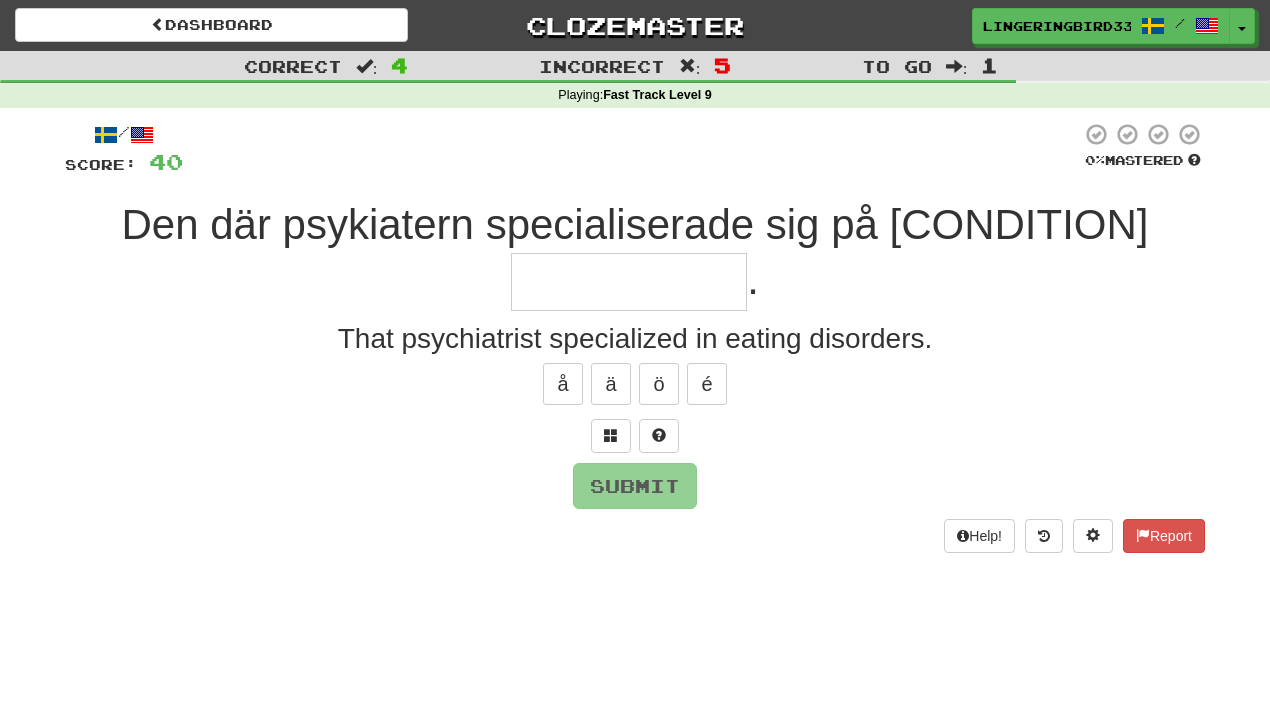 type on "*" 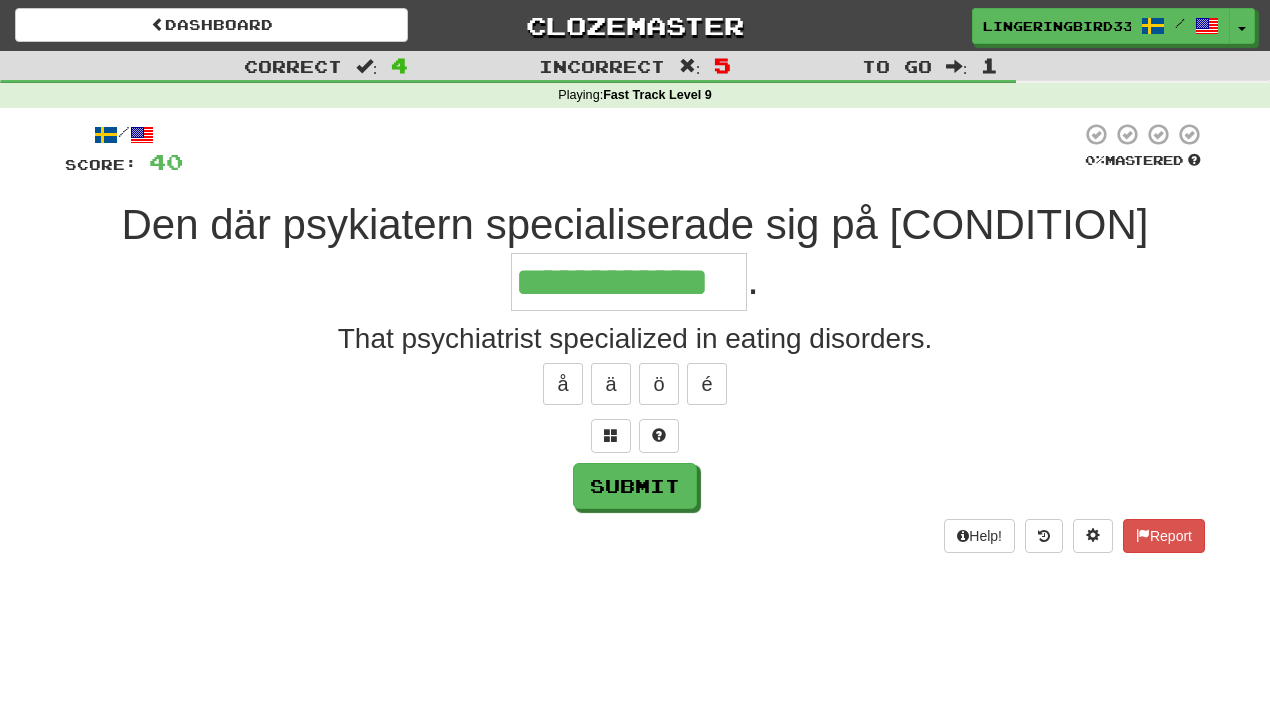 type on "**********" 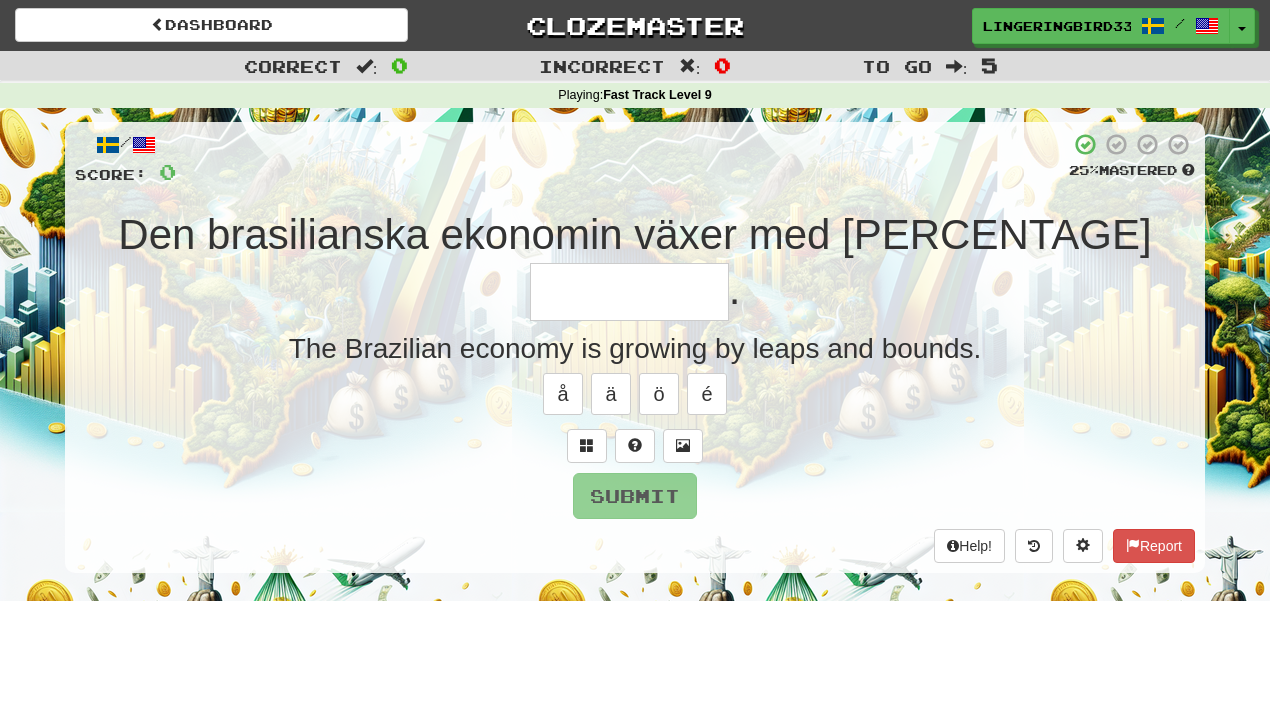 type on "*********" 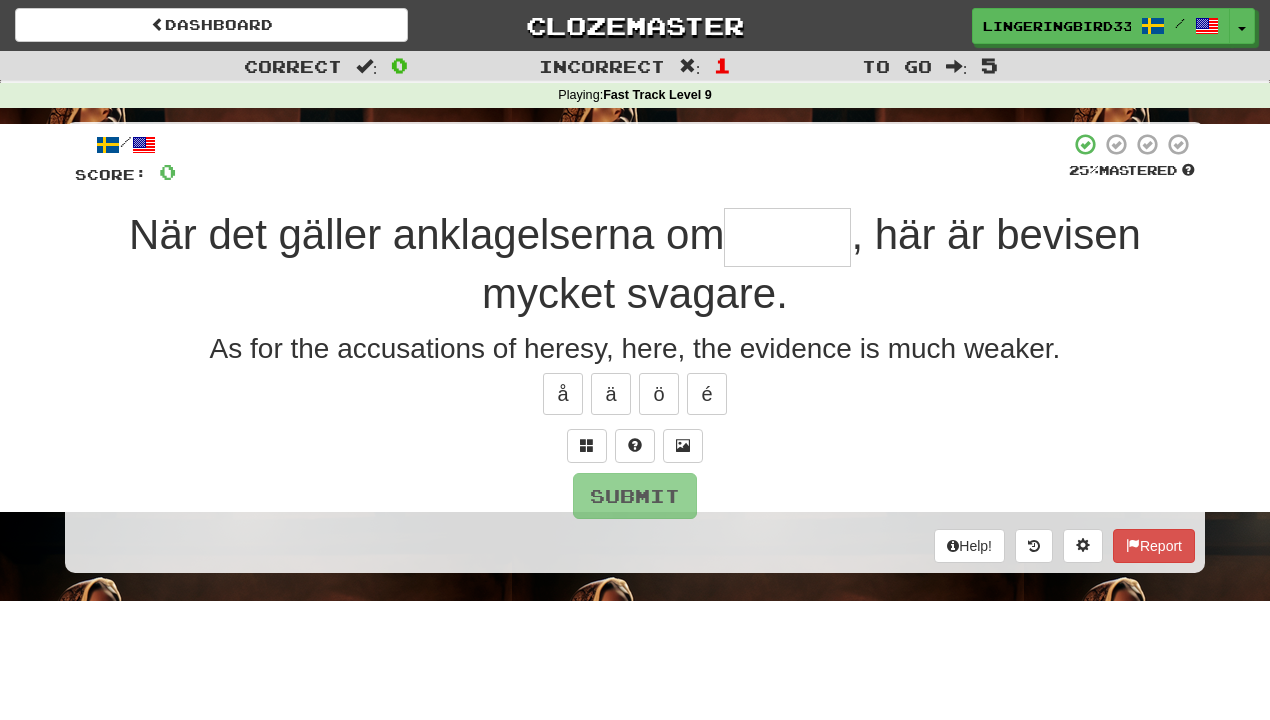type on "*******" 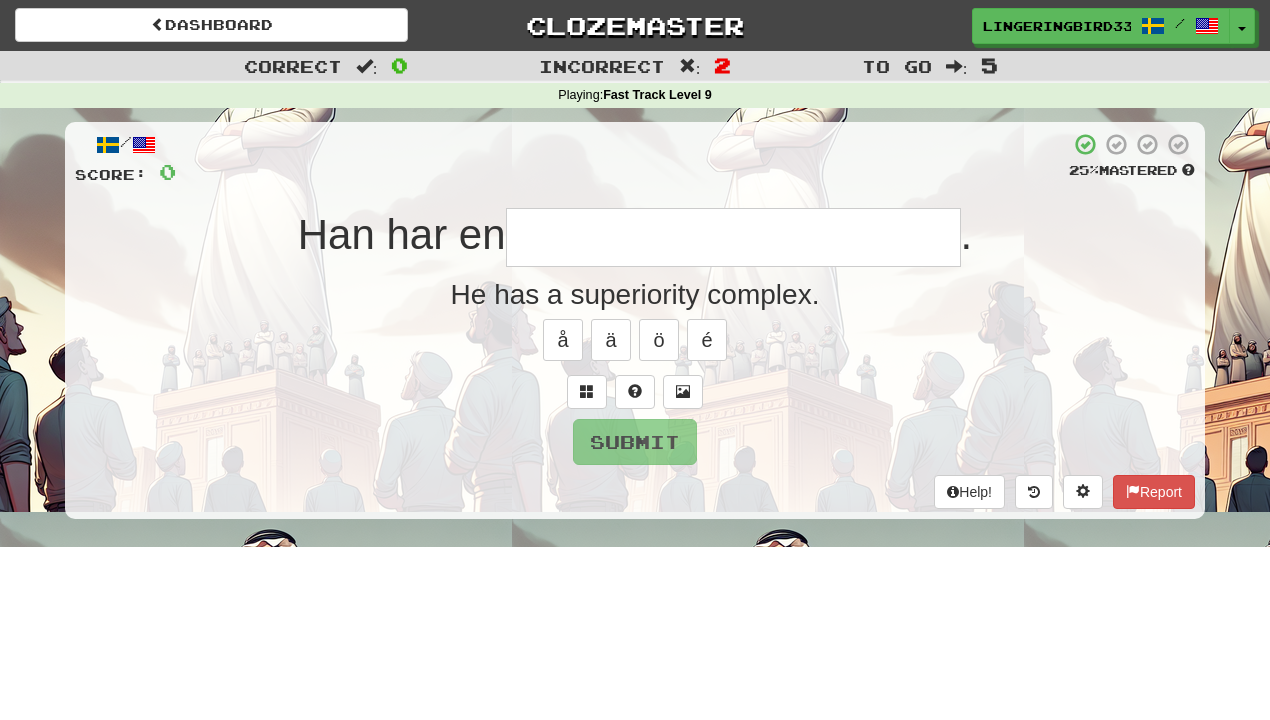 type on "**********" 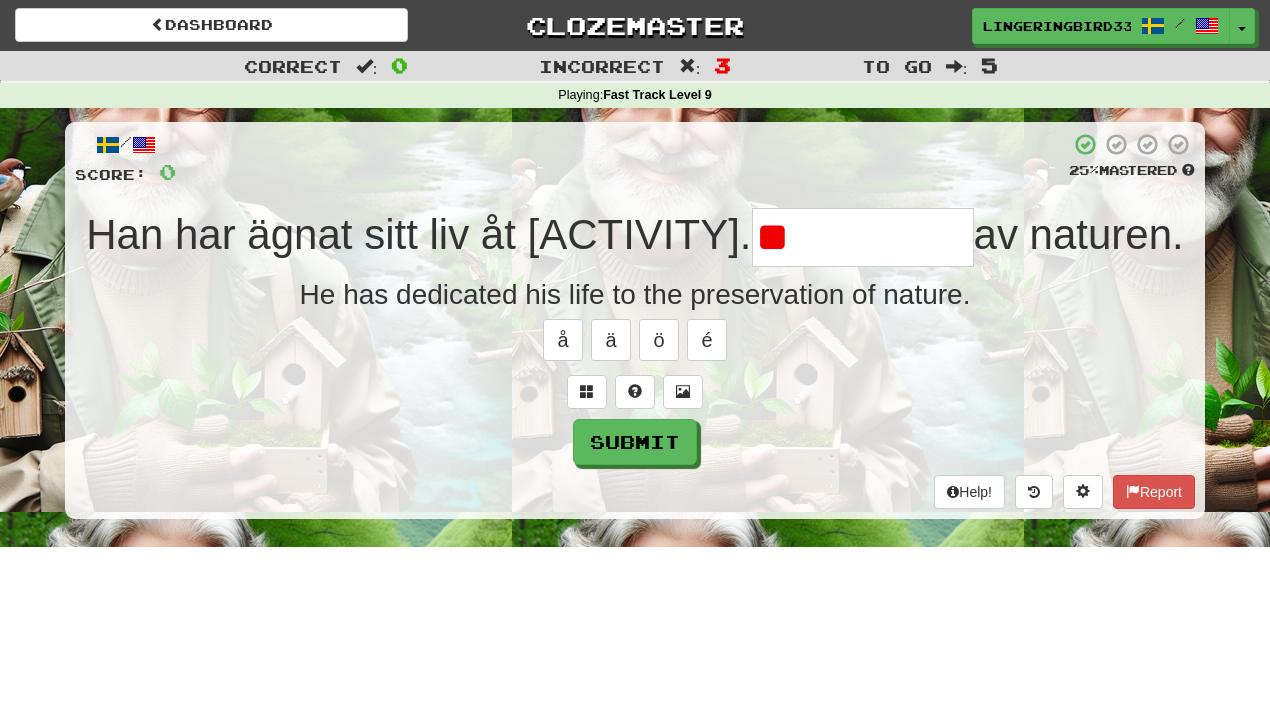 type on "*" 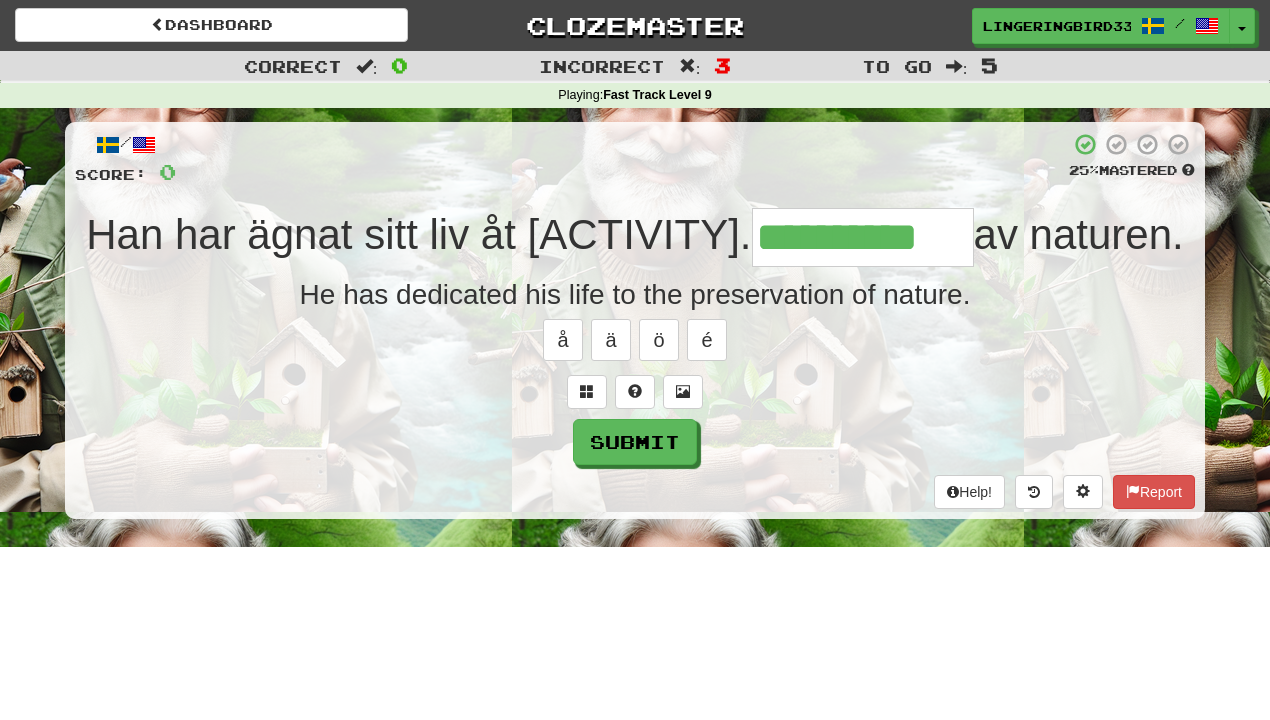 type on "**********" 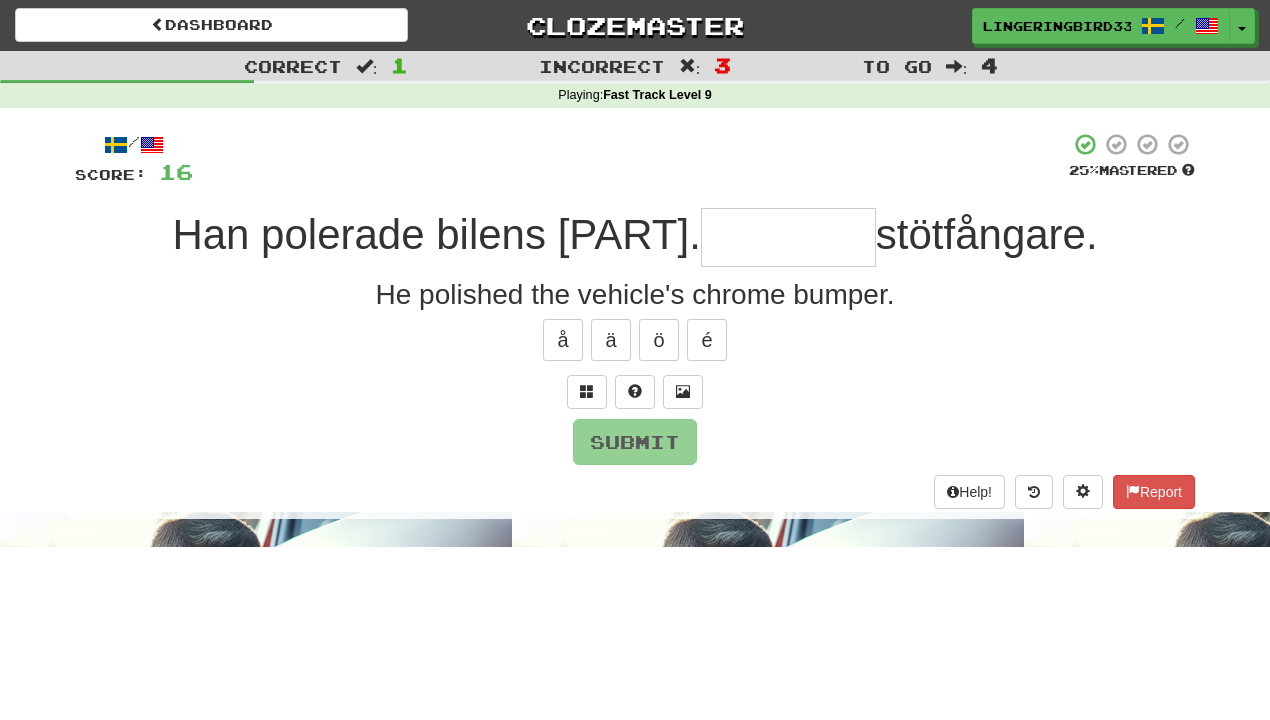 type on "*******" 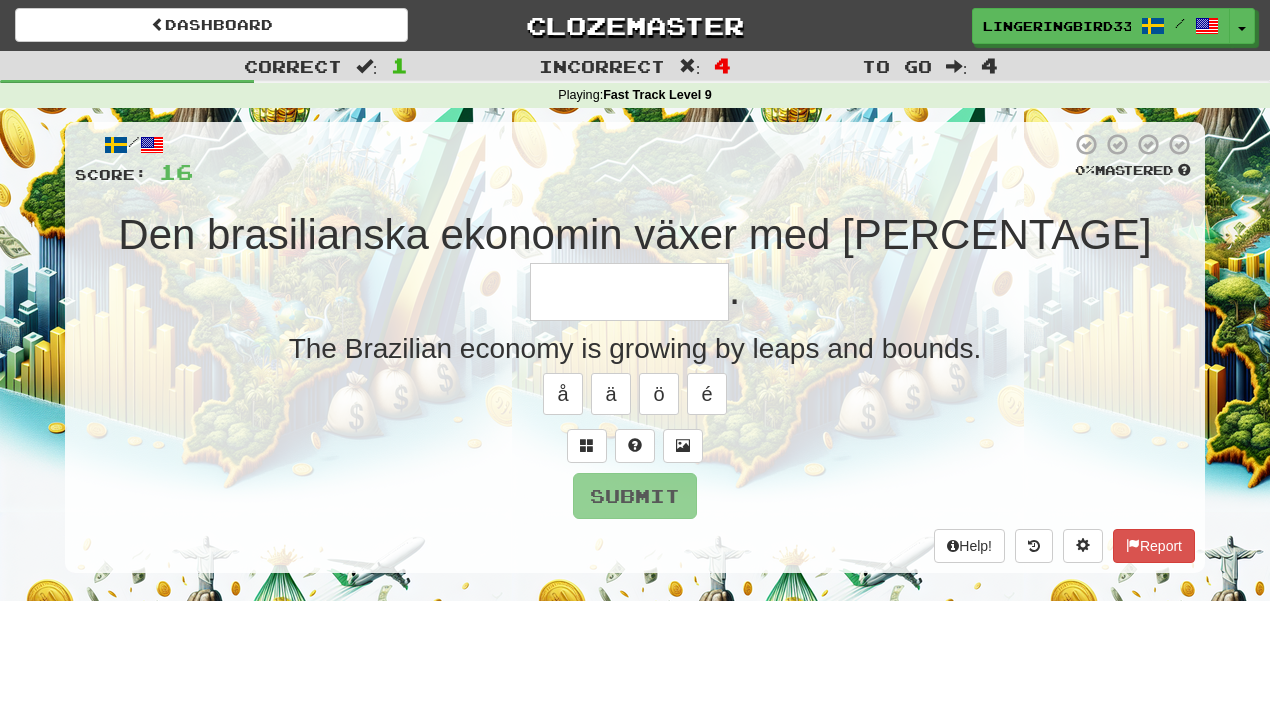 type on "*********" 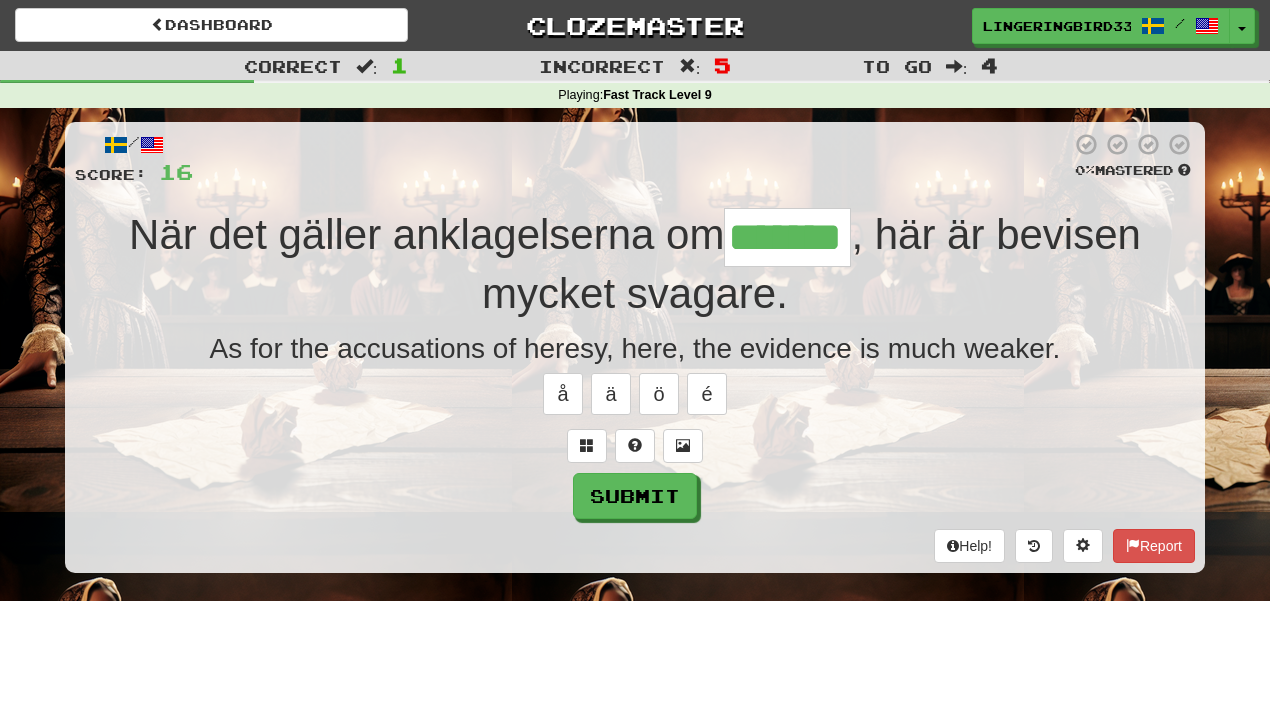 type on "*******" 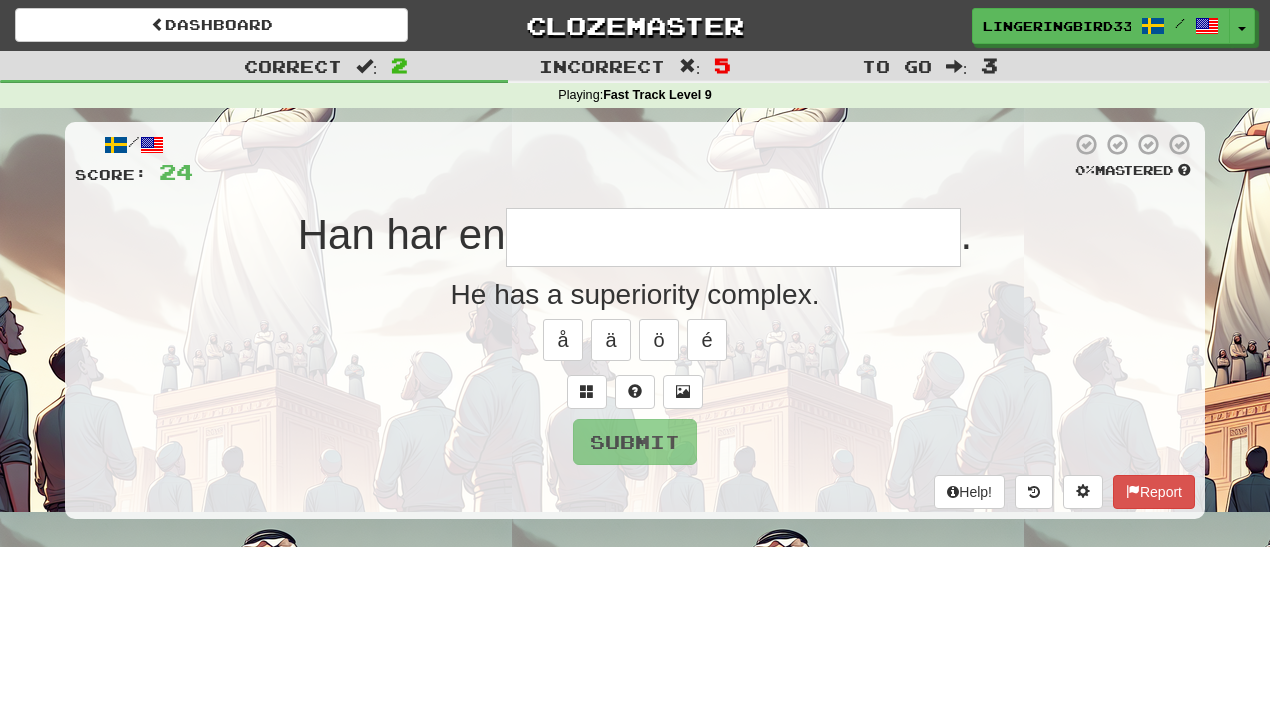type on "**********" 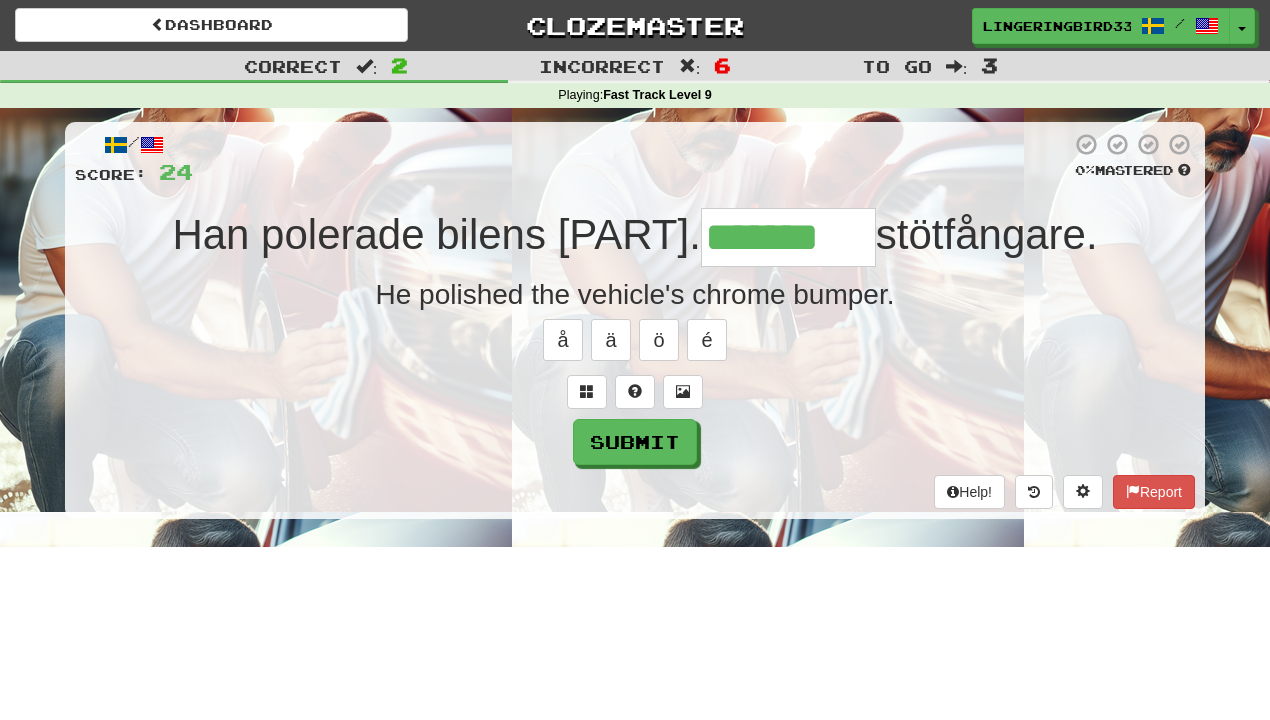 type on "*******" 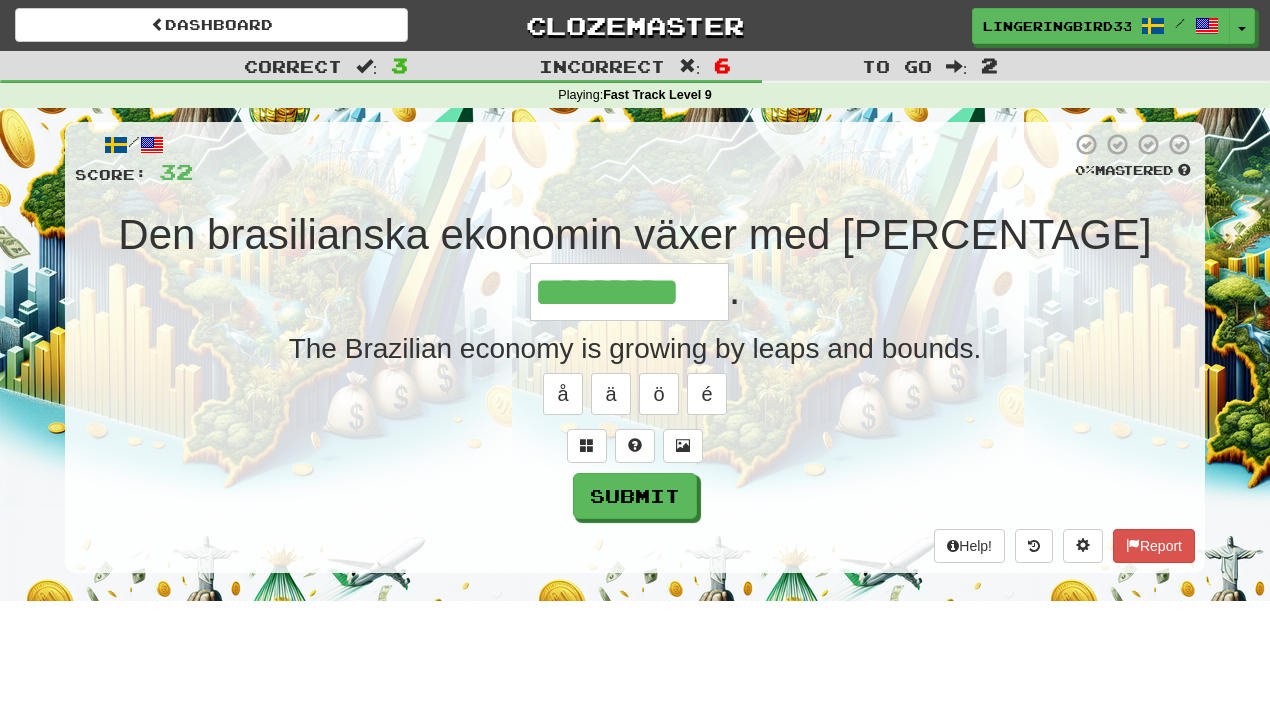type on "*********" 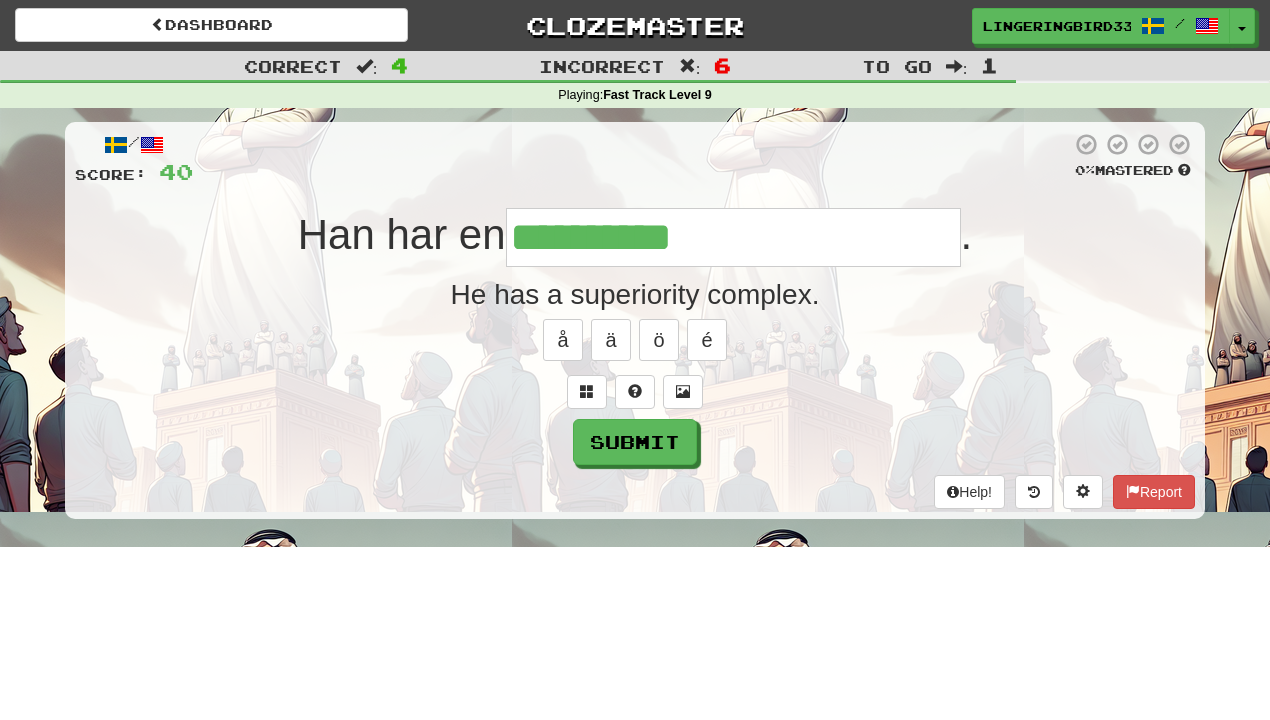 type on "**********" 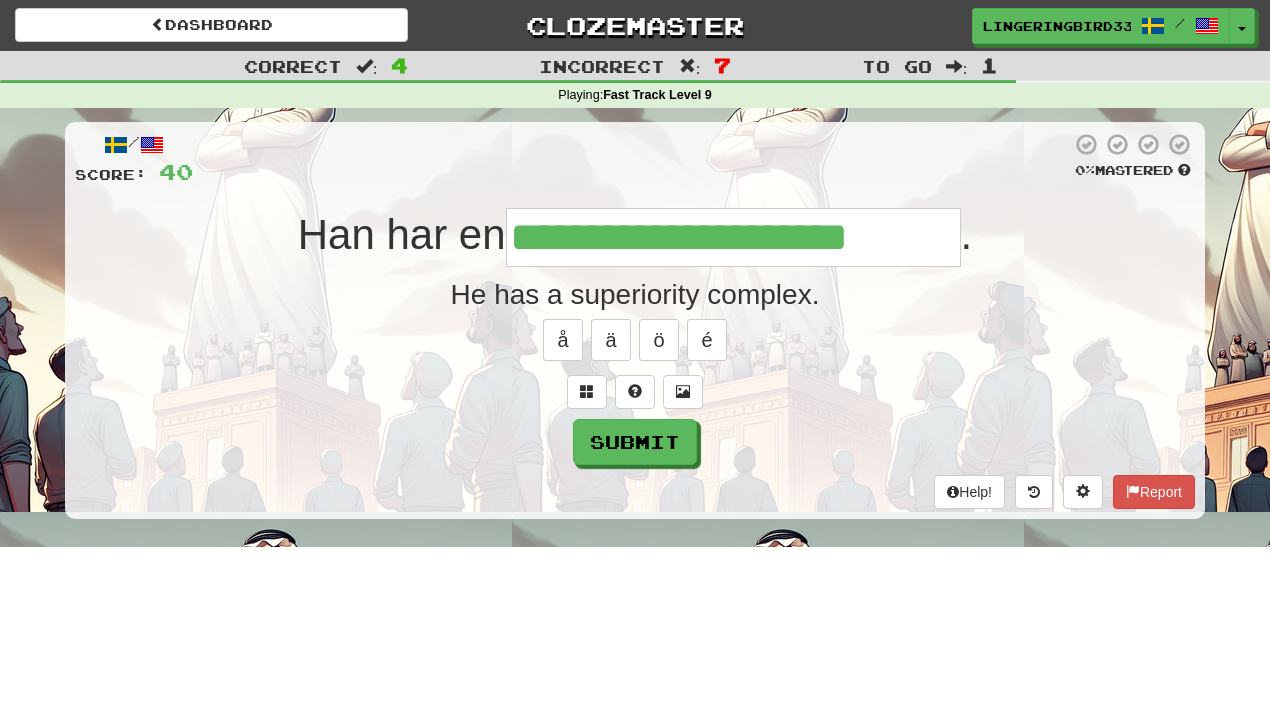 type on "**********" 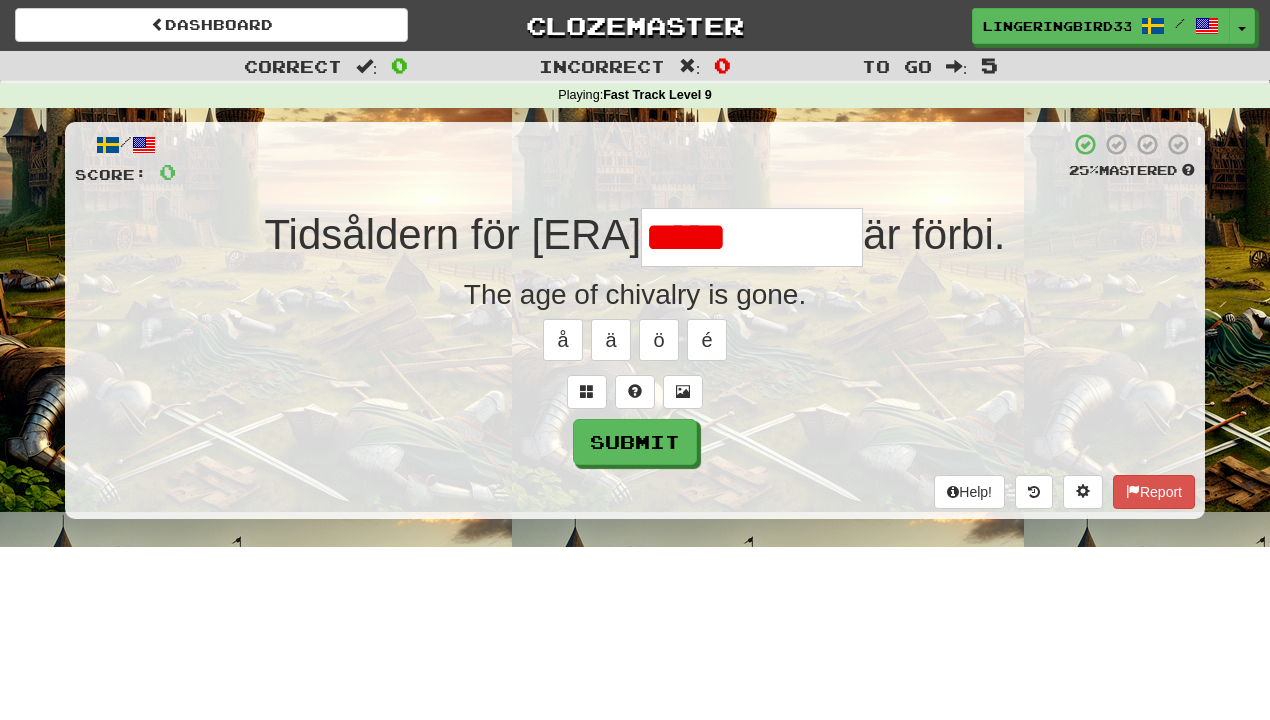 type on "**********" 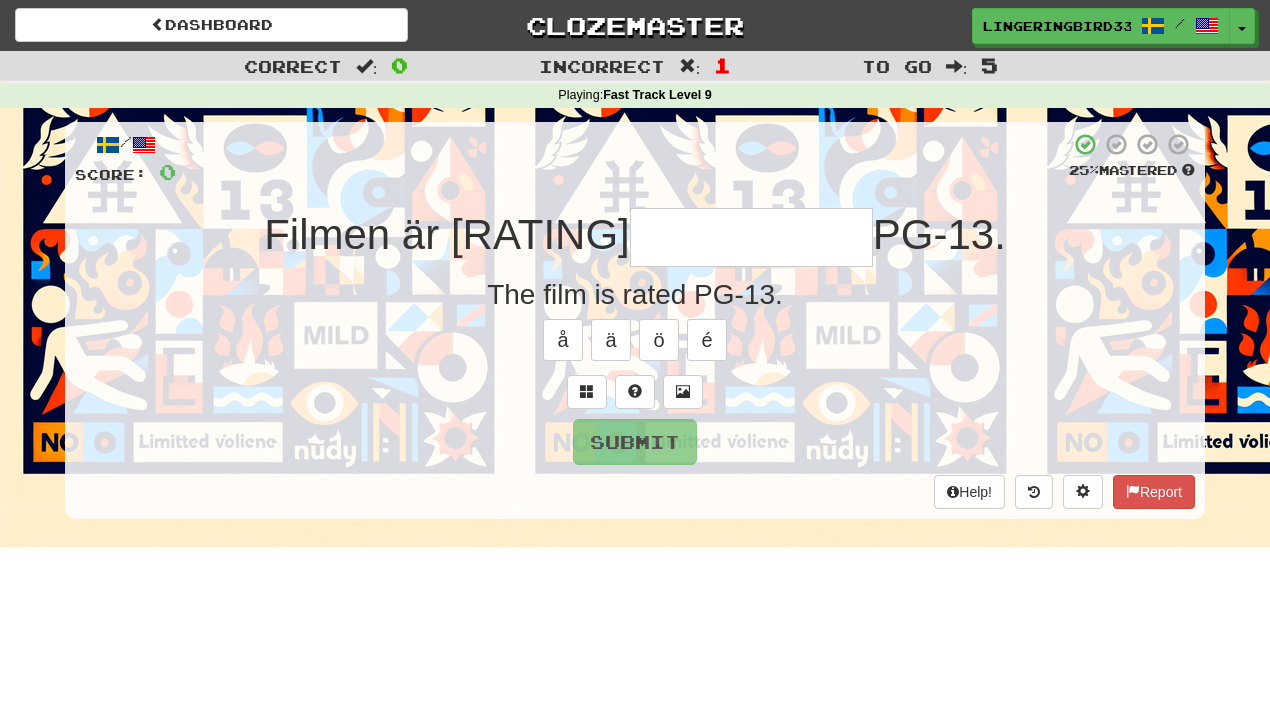 type on "**********" 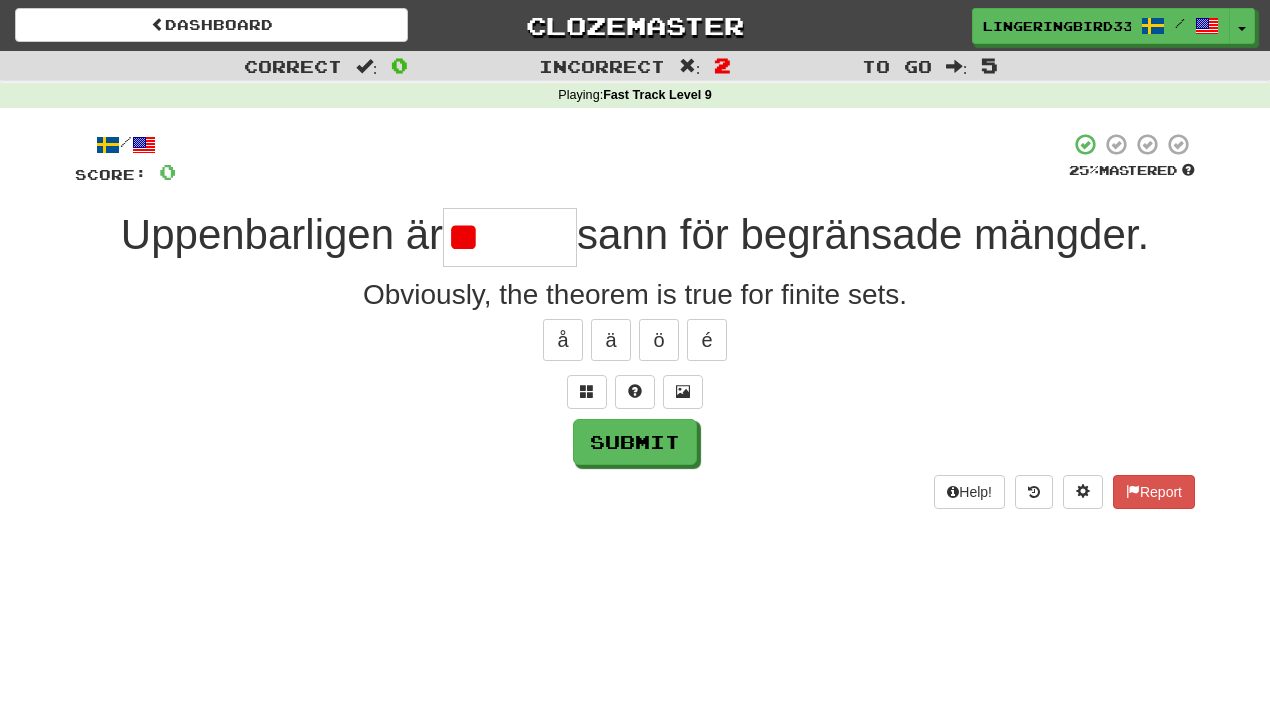 type on "*" 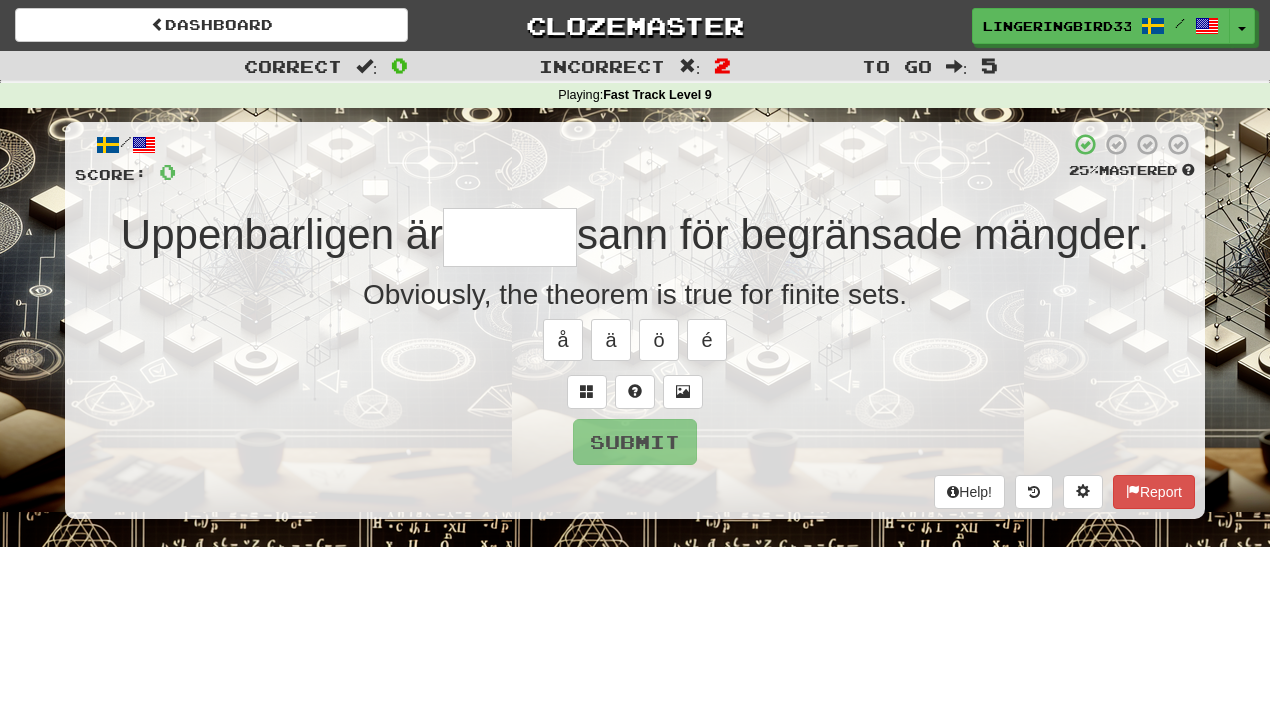 type on "******" 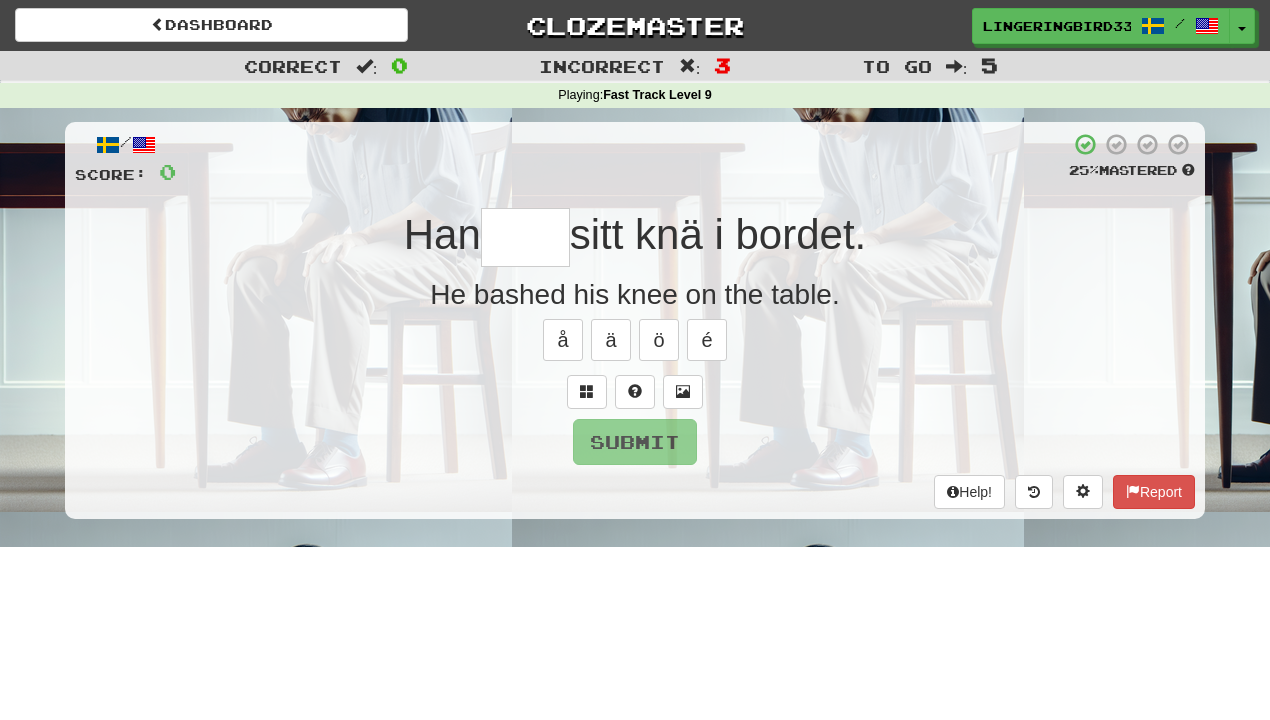 type on "****" 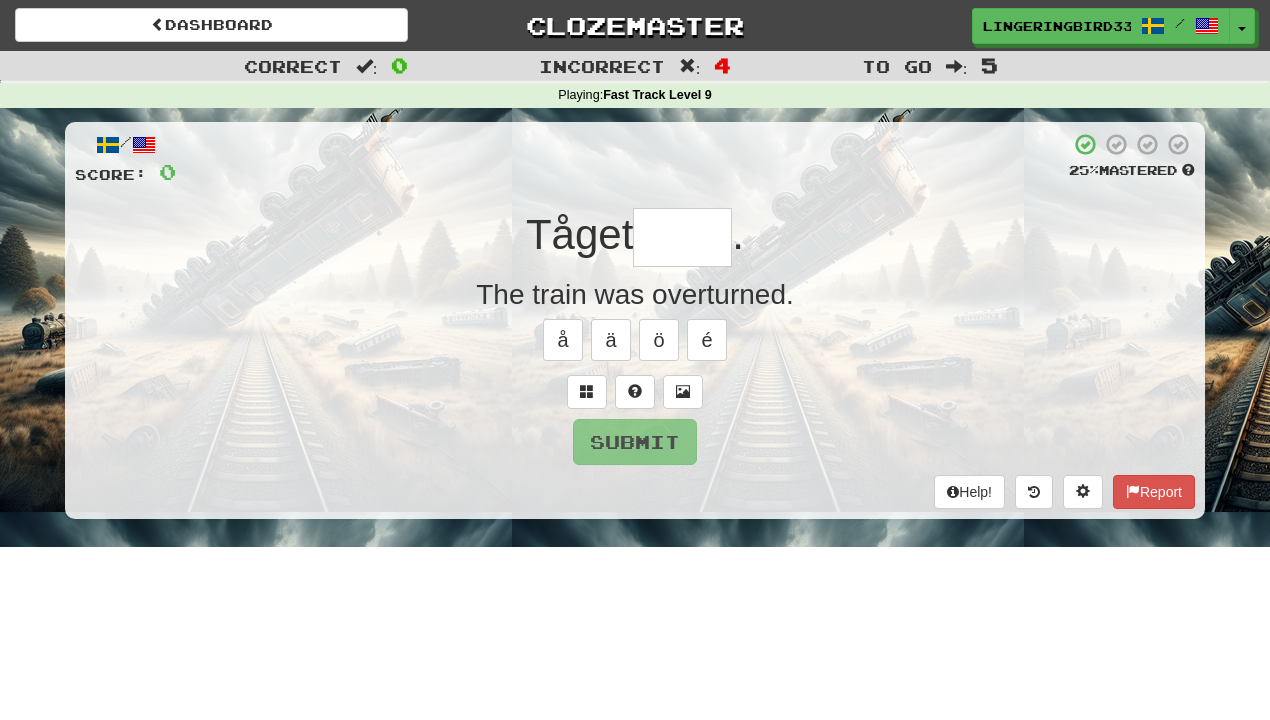 type on "*****" 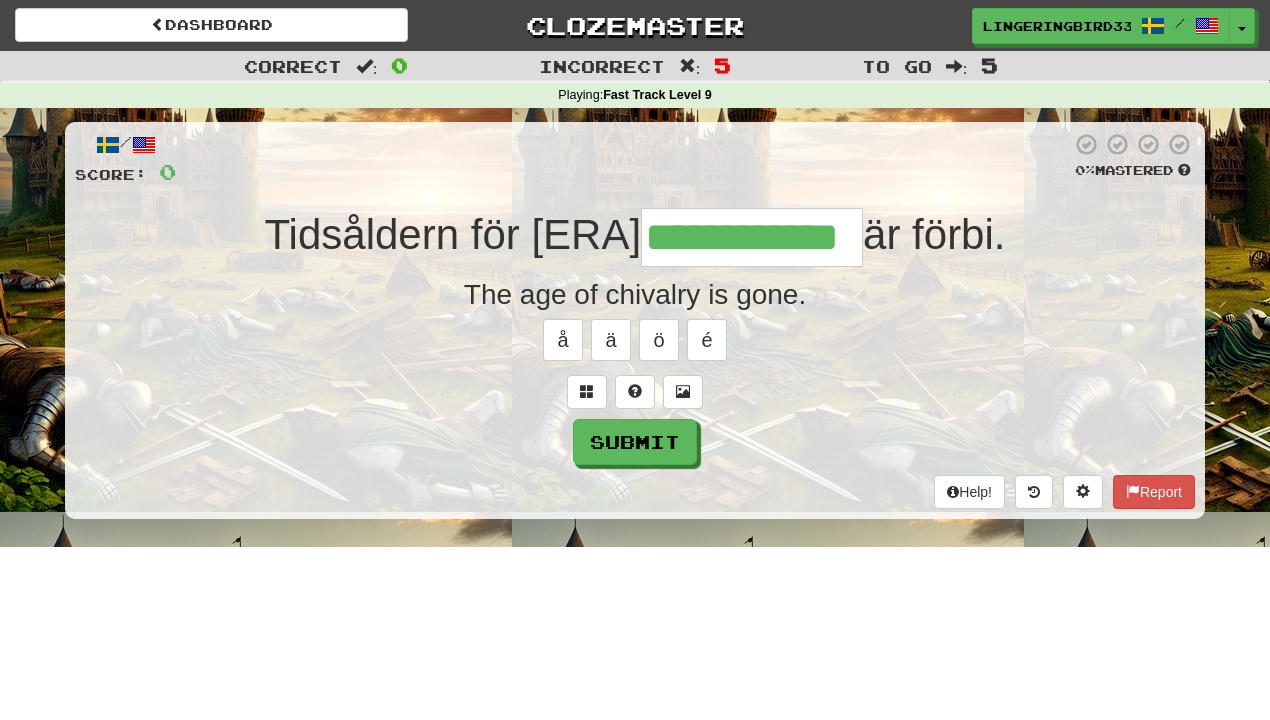 type on "**********" 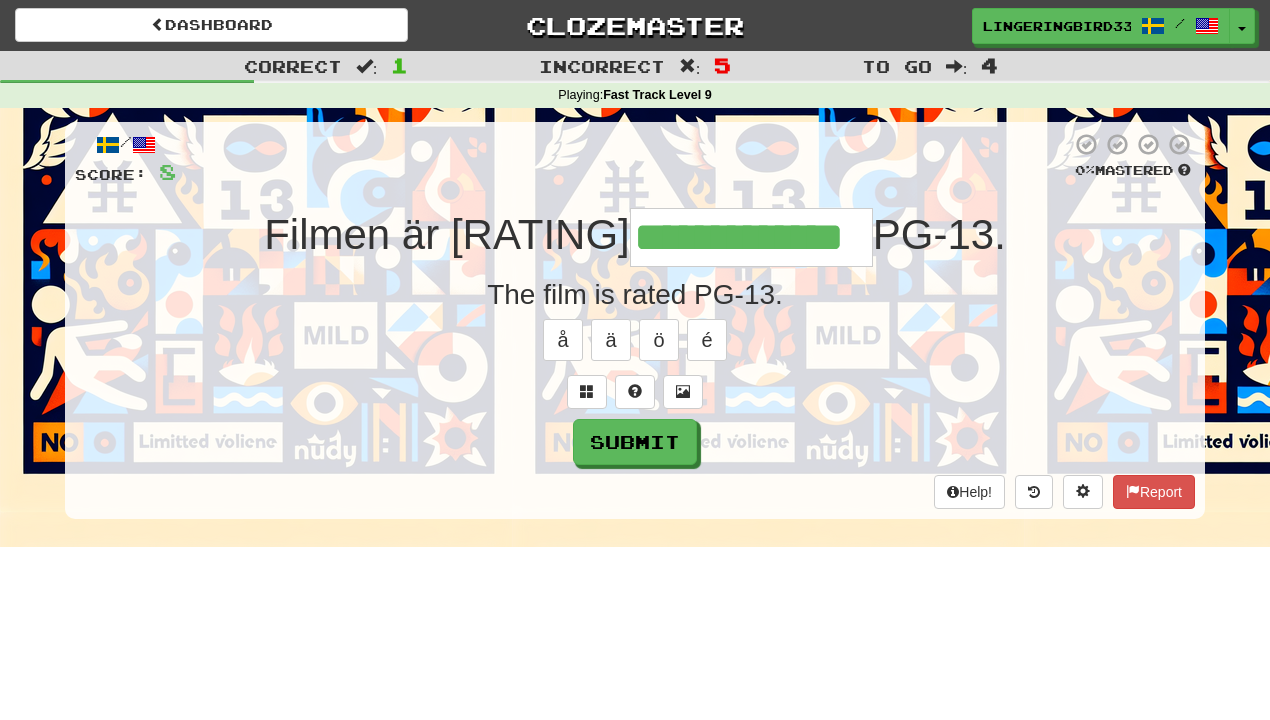 type on "**********" 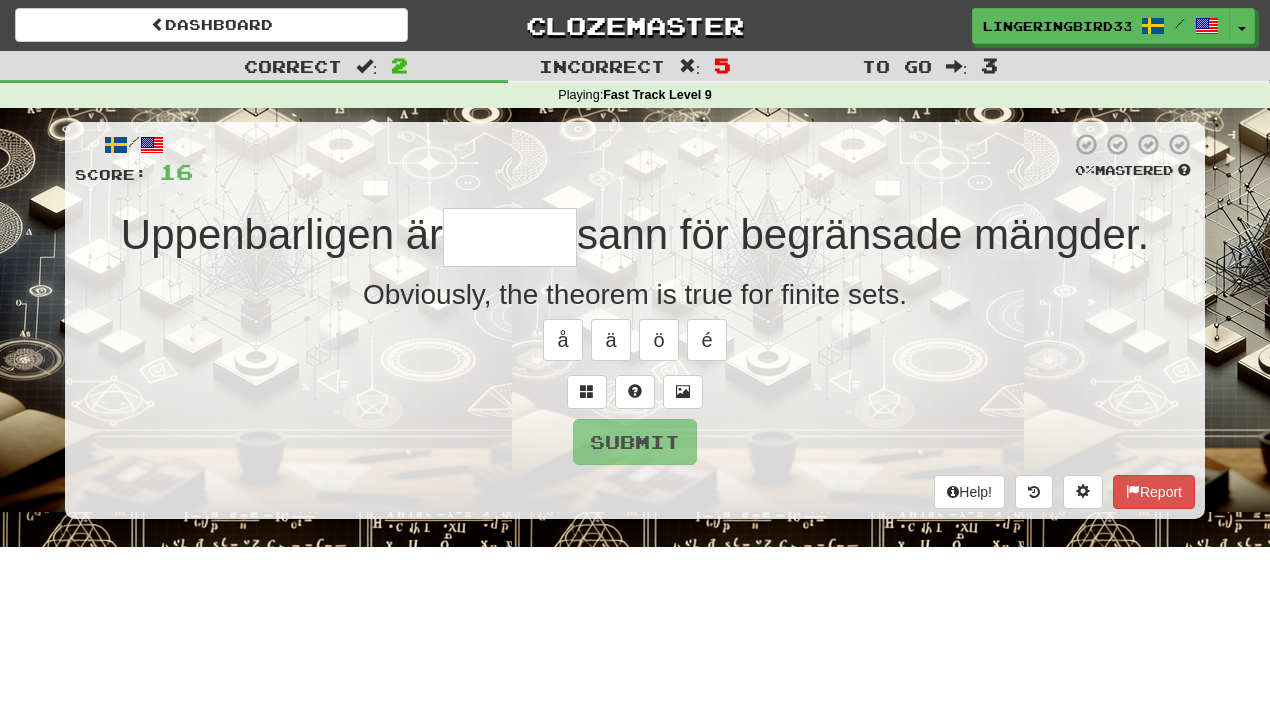 type on "******" 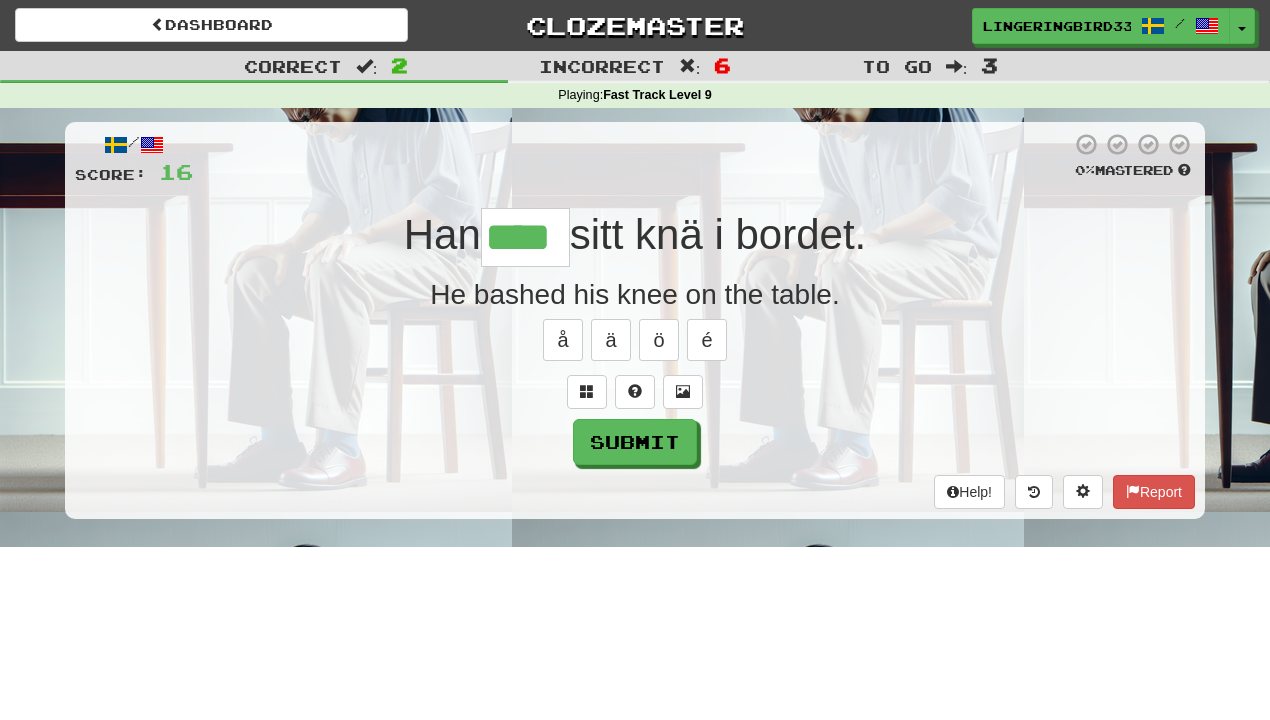 type on "****" 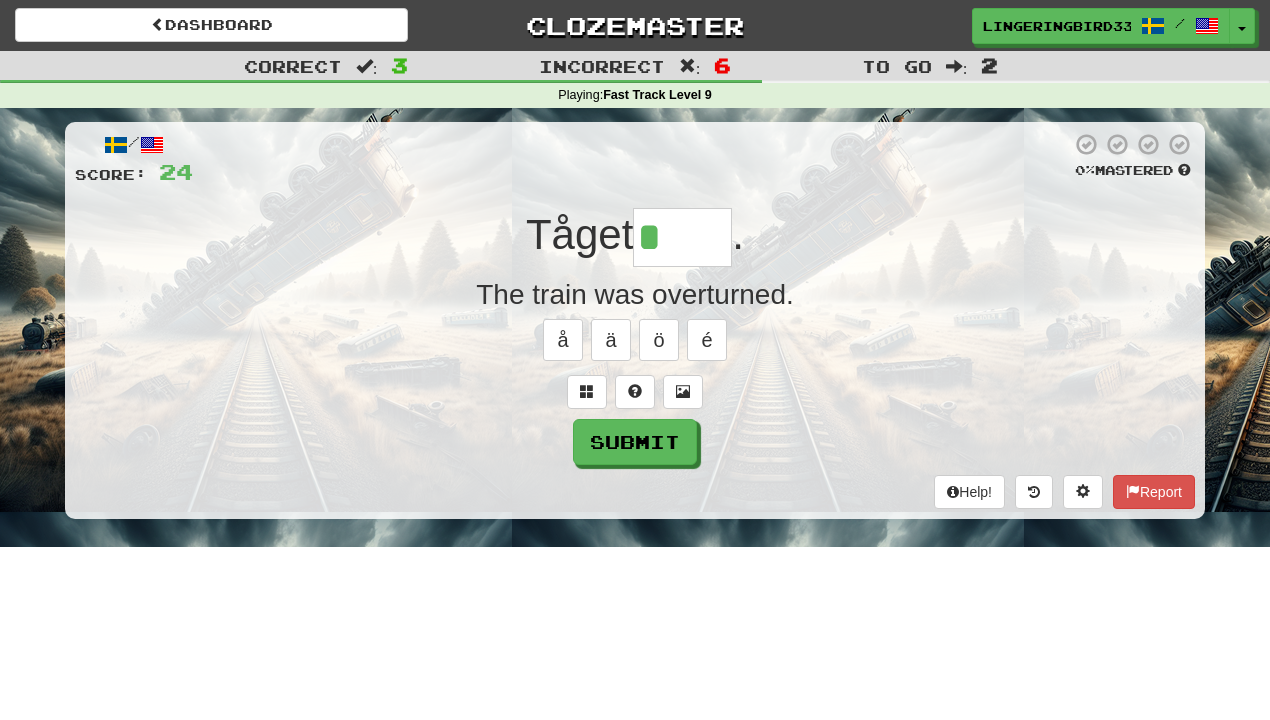 type on "*****" 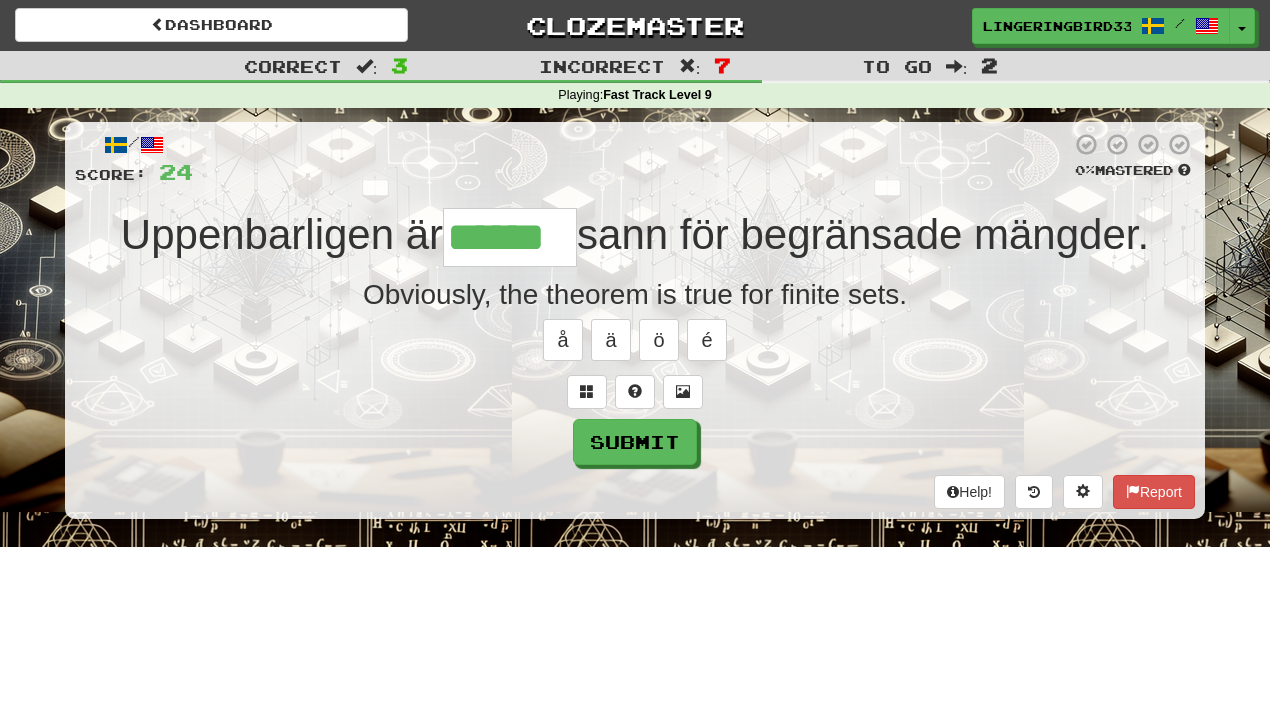type on "******" 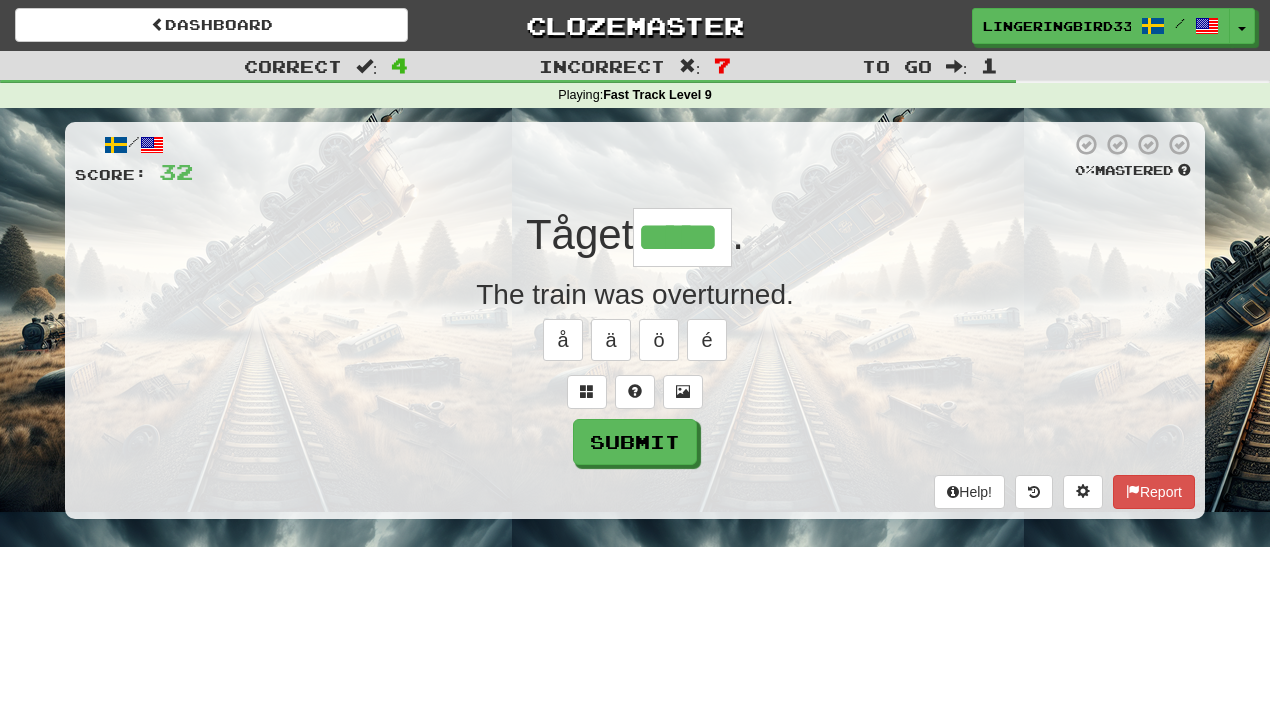 type on "*****" 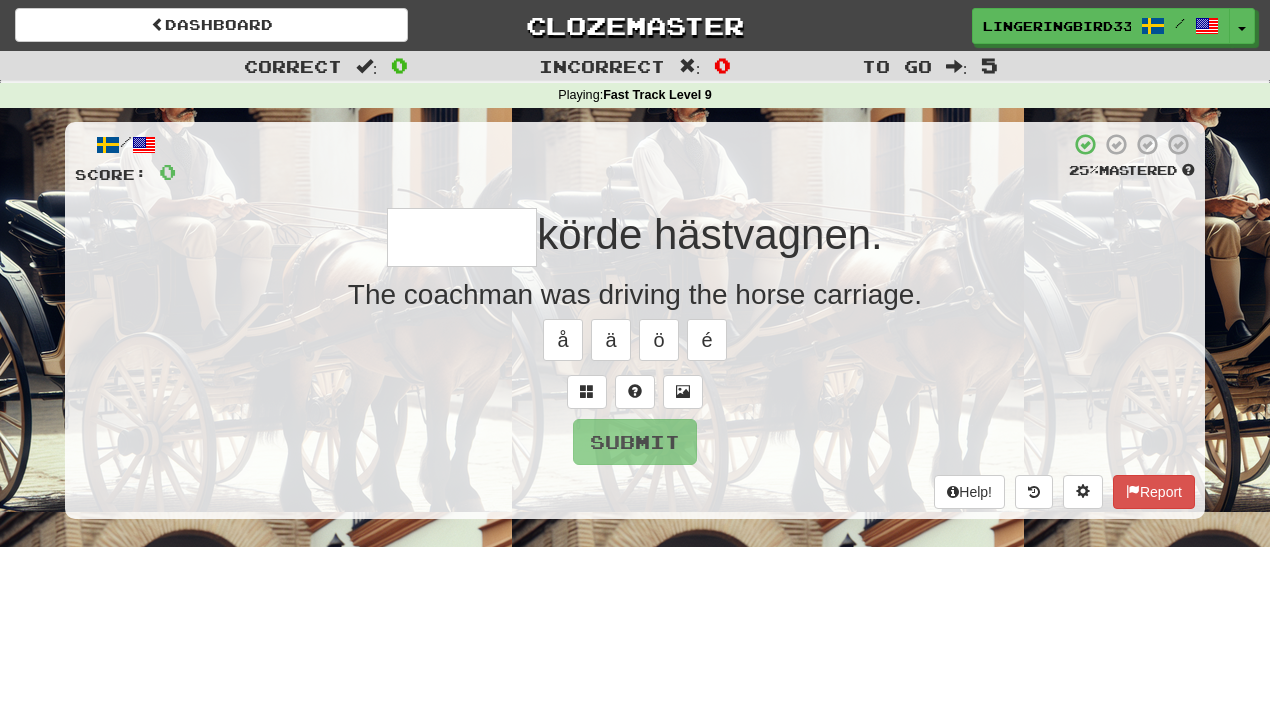 type on "******" 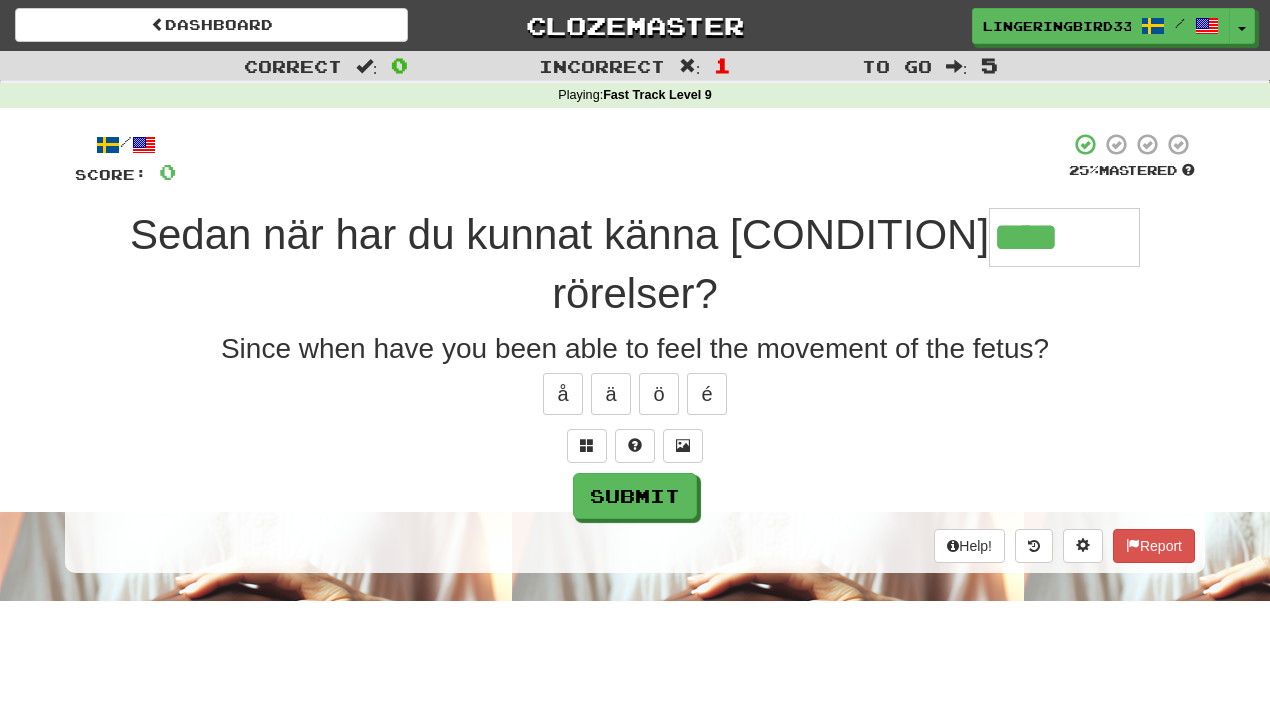 type on "********" 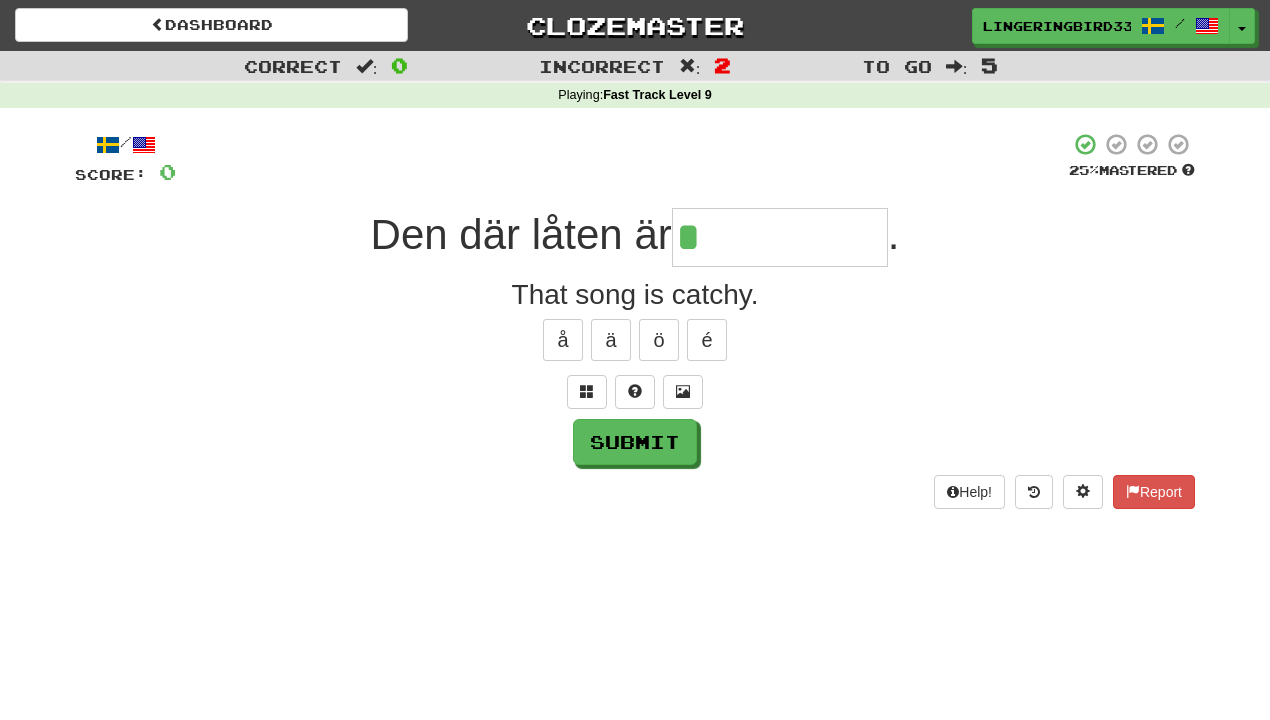 type on "**********" 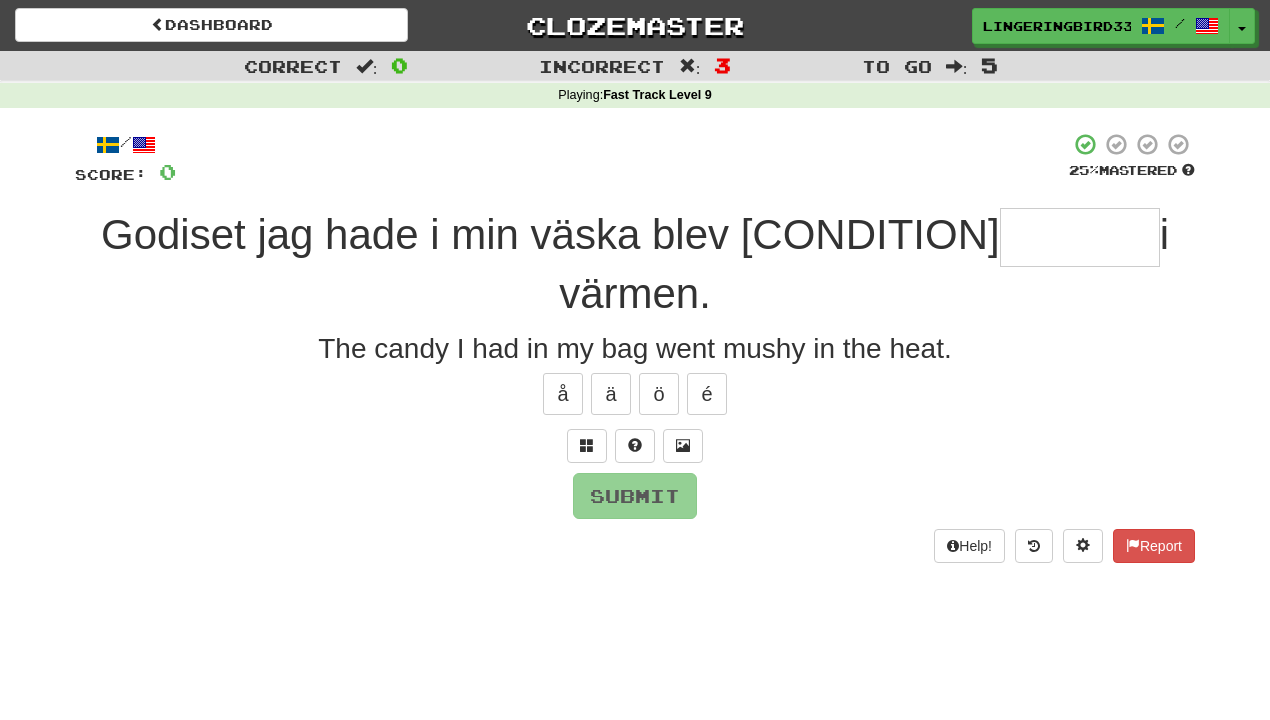 type on "********" 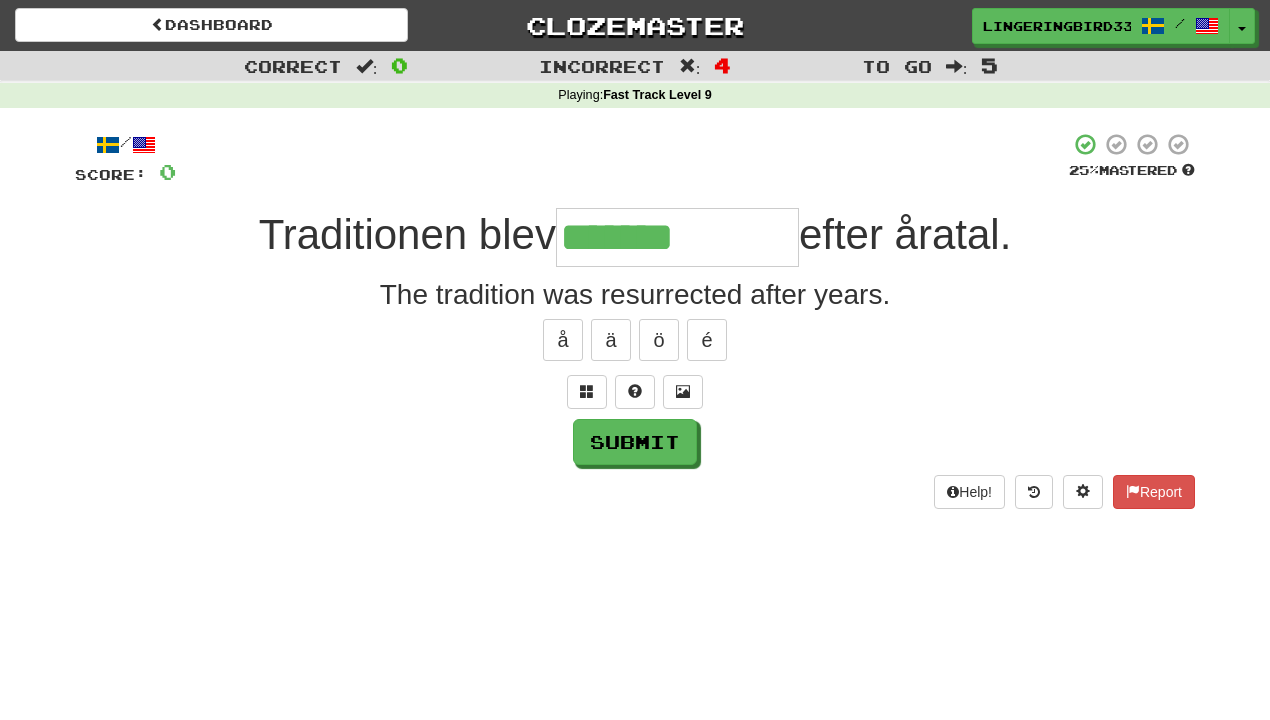 type on "**********" 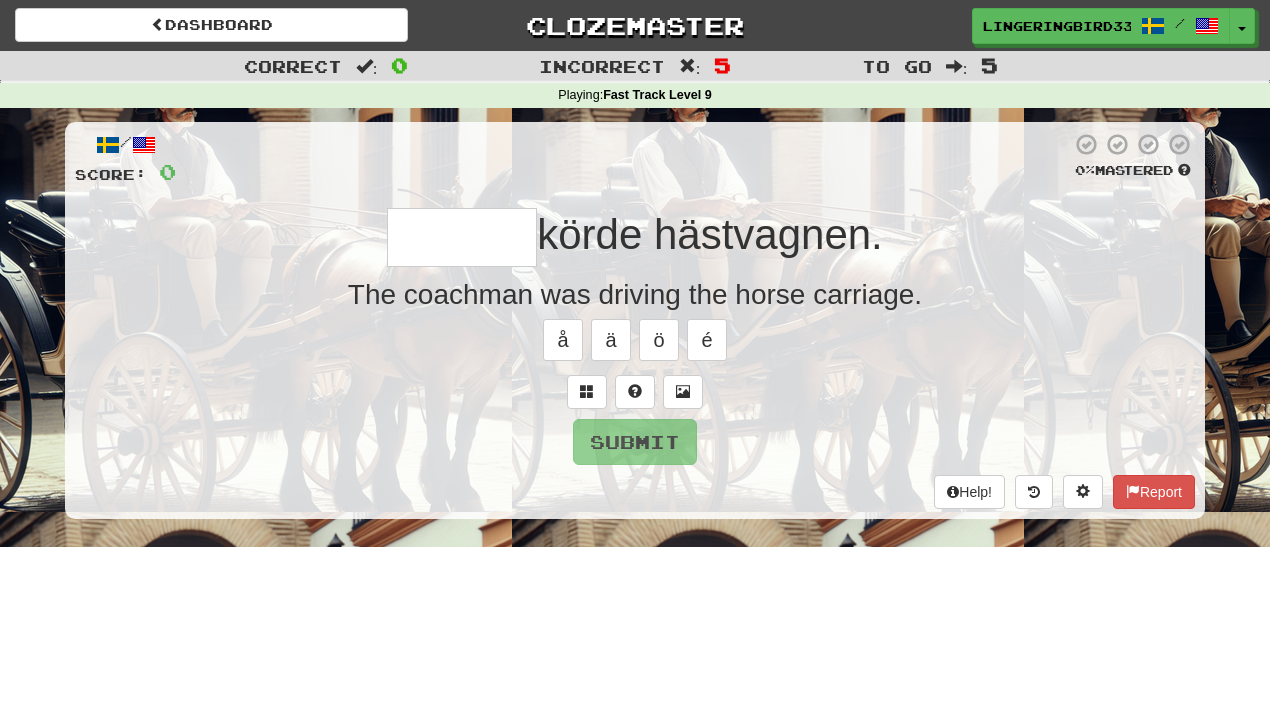 type on "******" 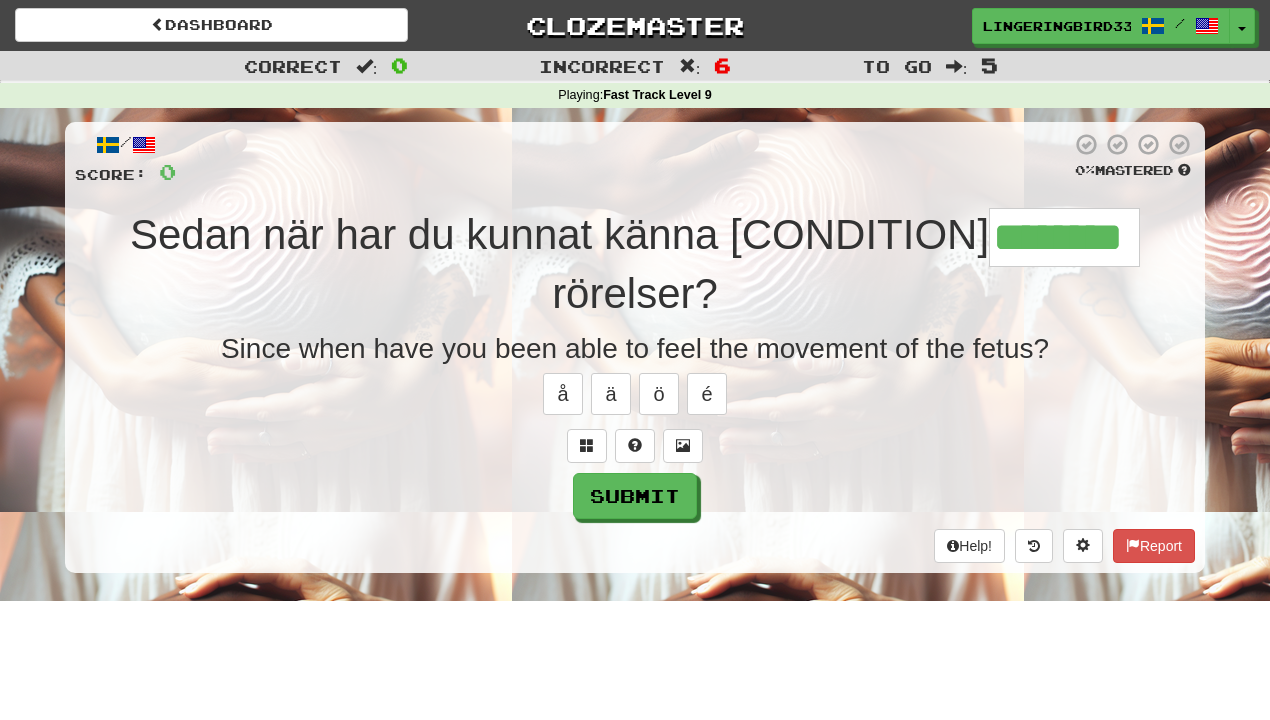 type on "********" 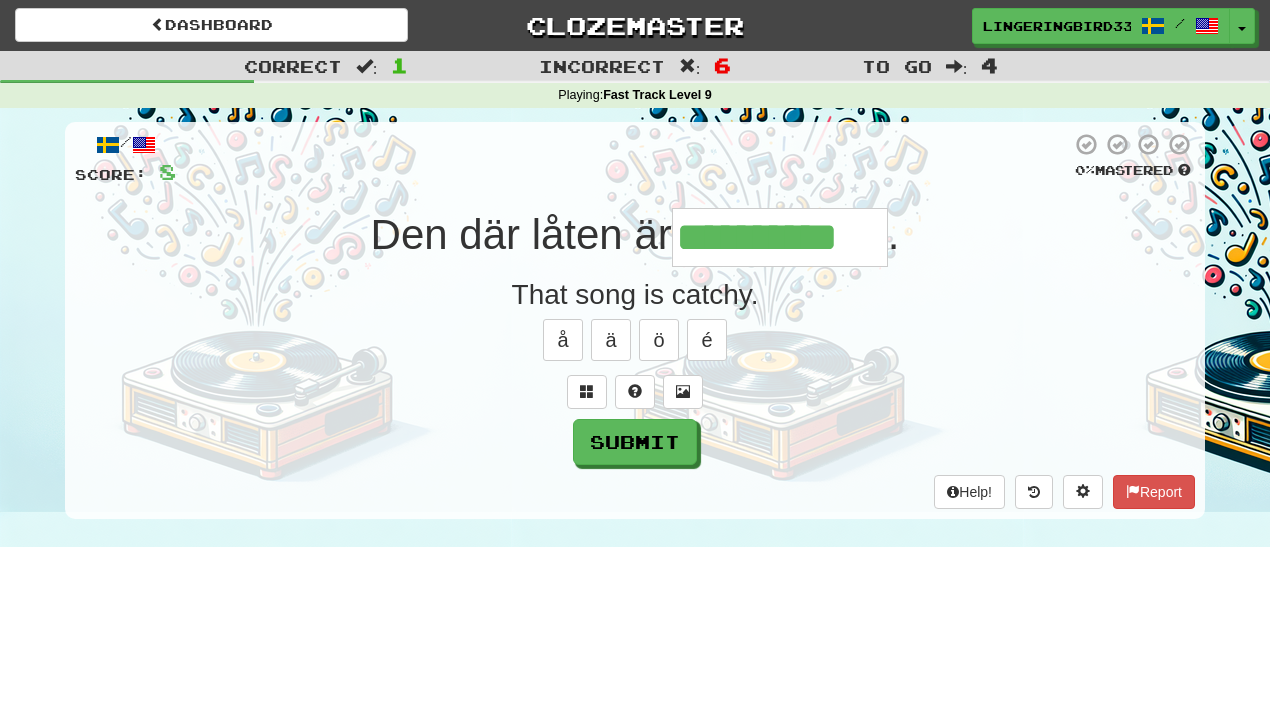 type on "**********" 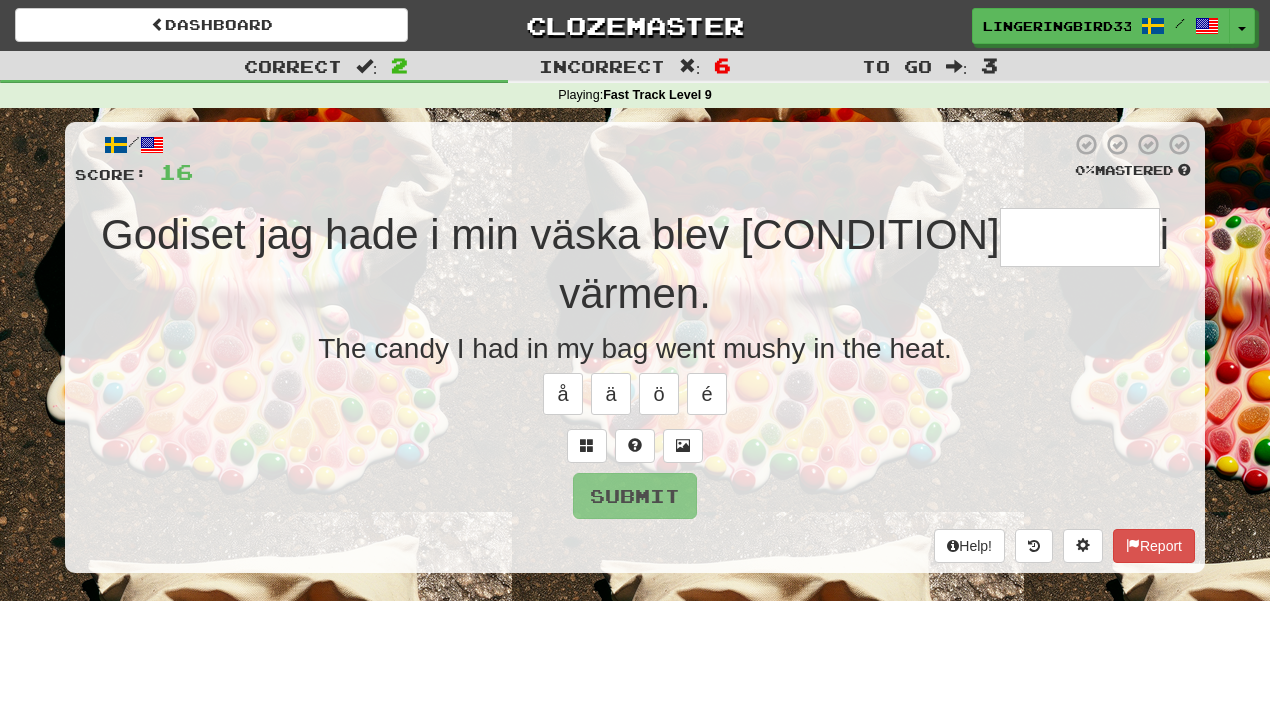 type on "********" 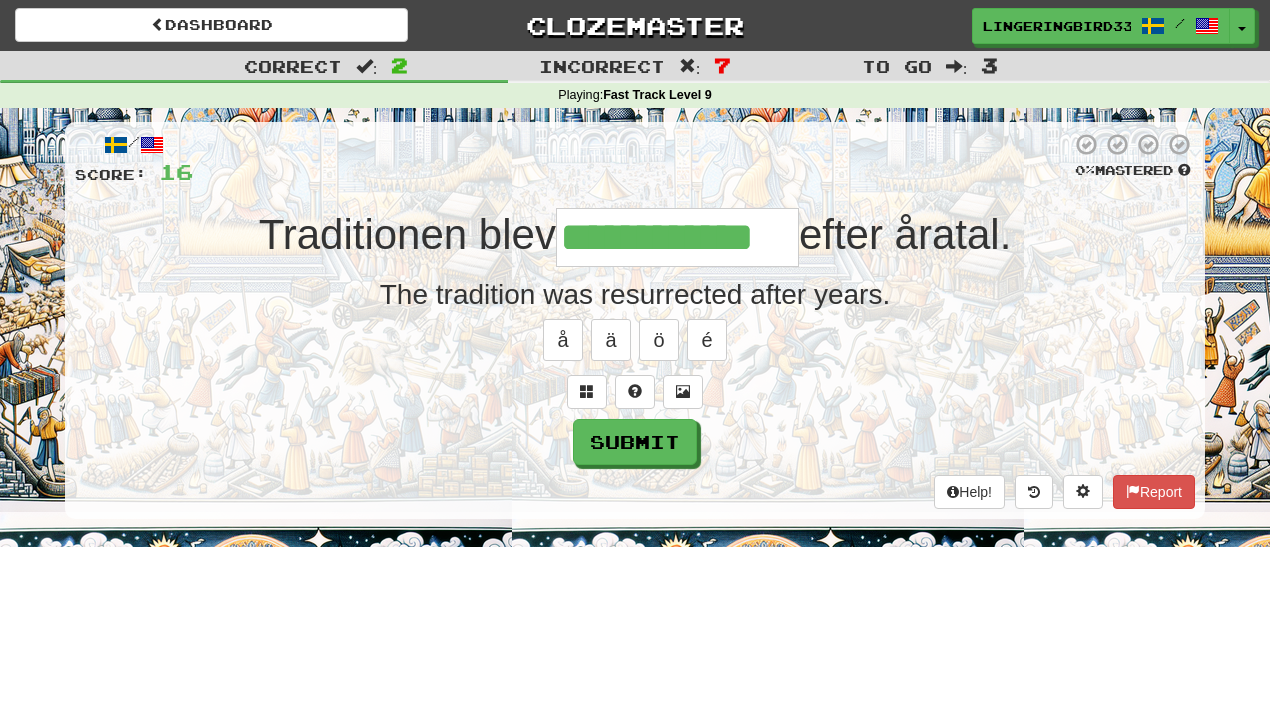 type on "**********" 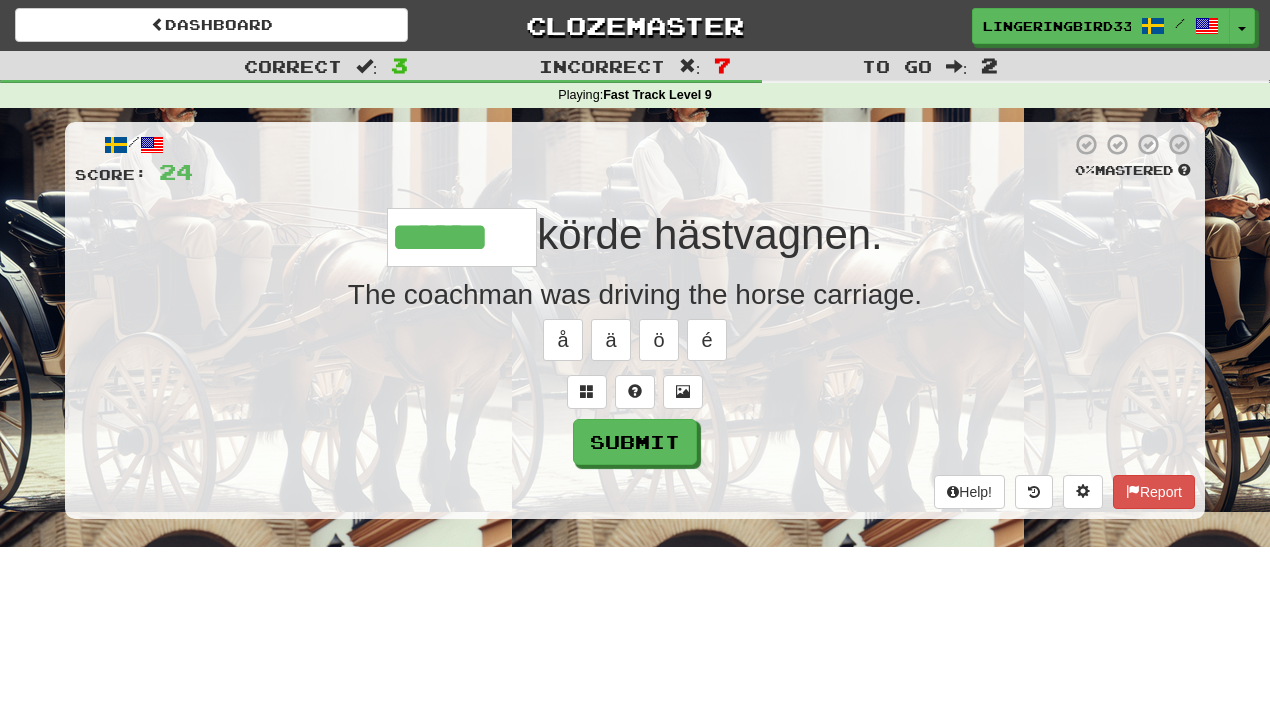 type on "******" 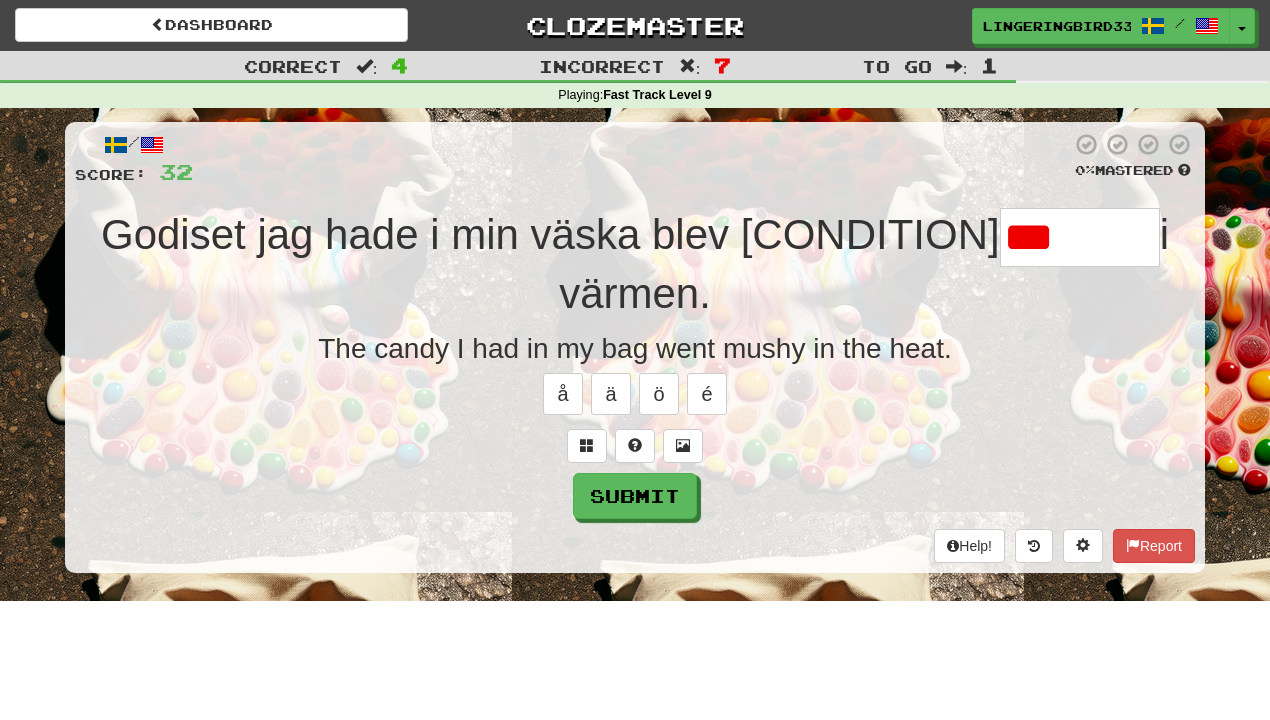 type on "********" 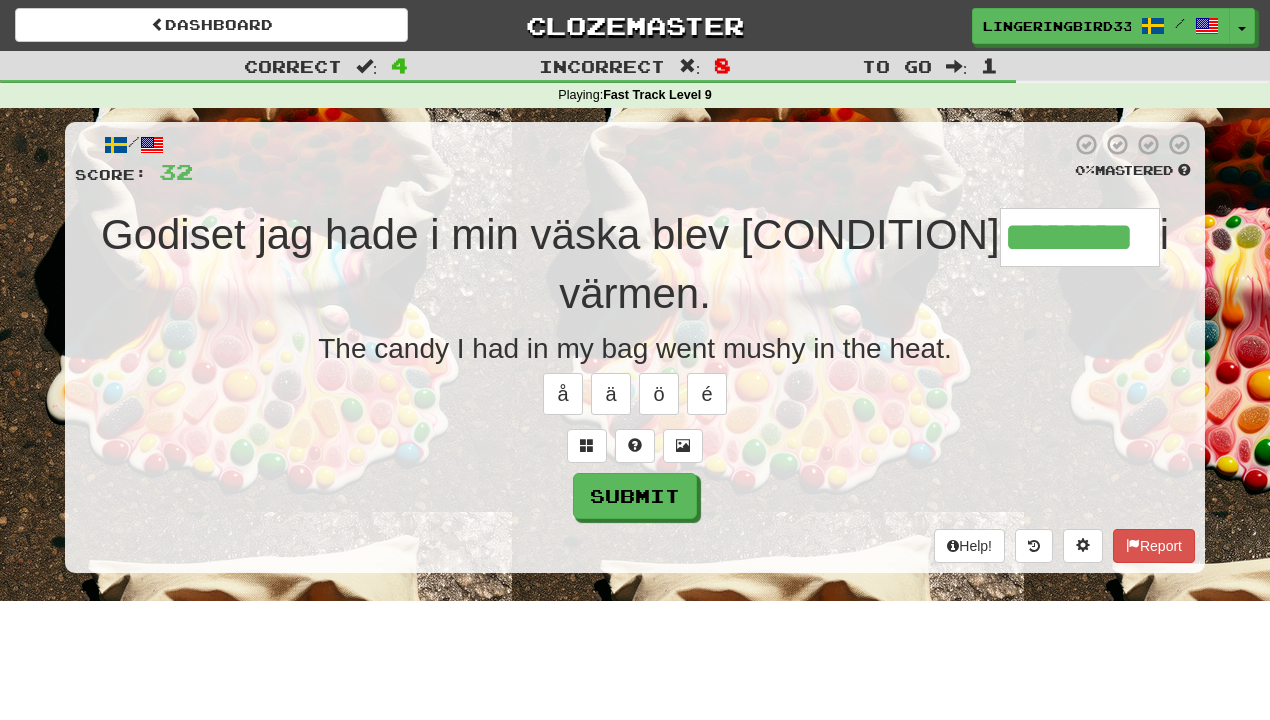 type on "********" 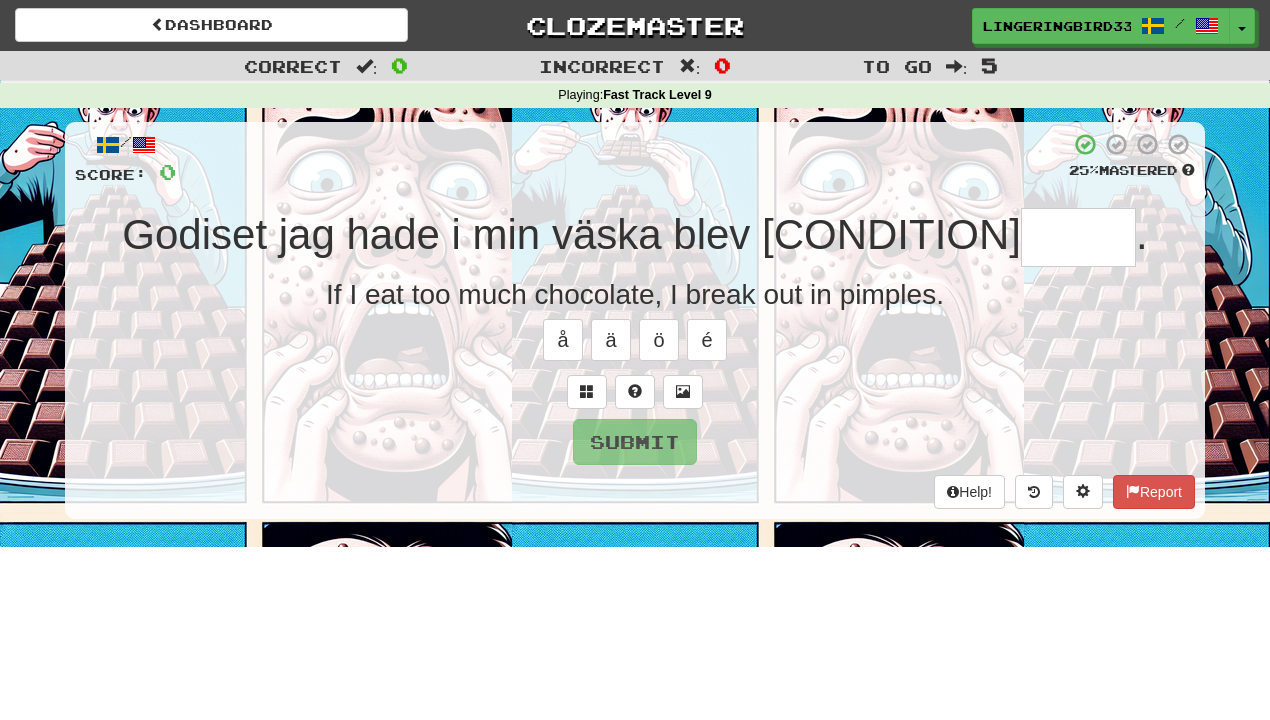 type on "******" 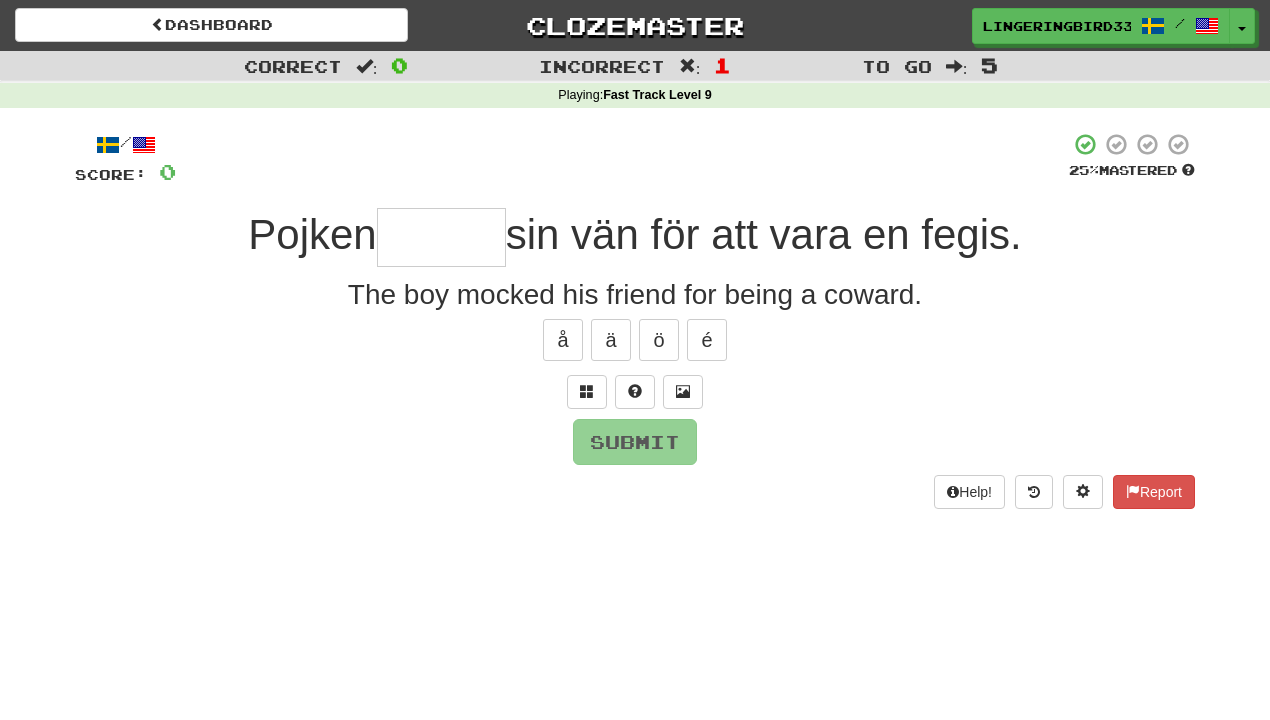 type on "******" 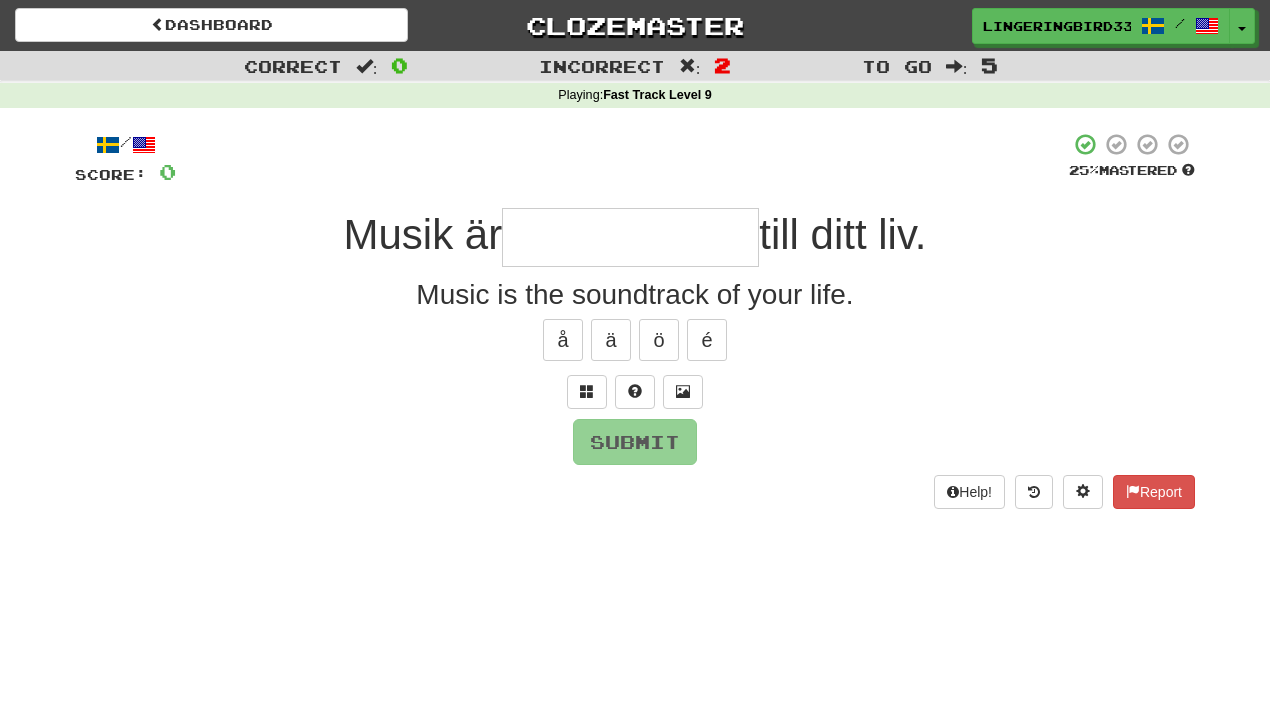 type on "**********" 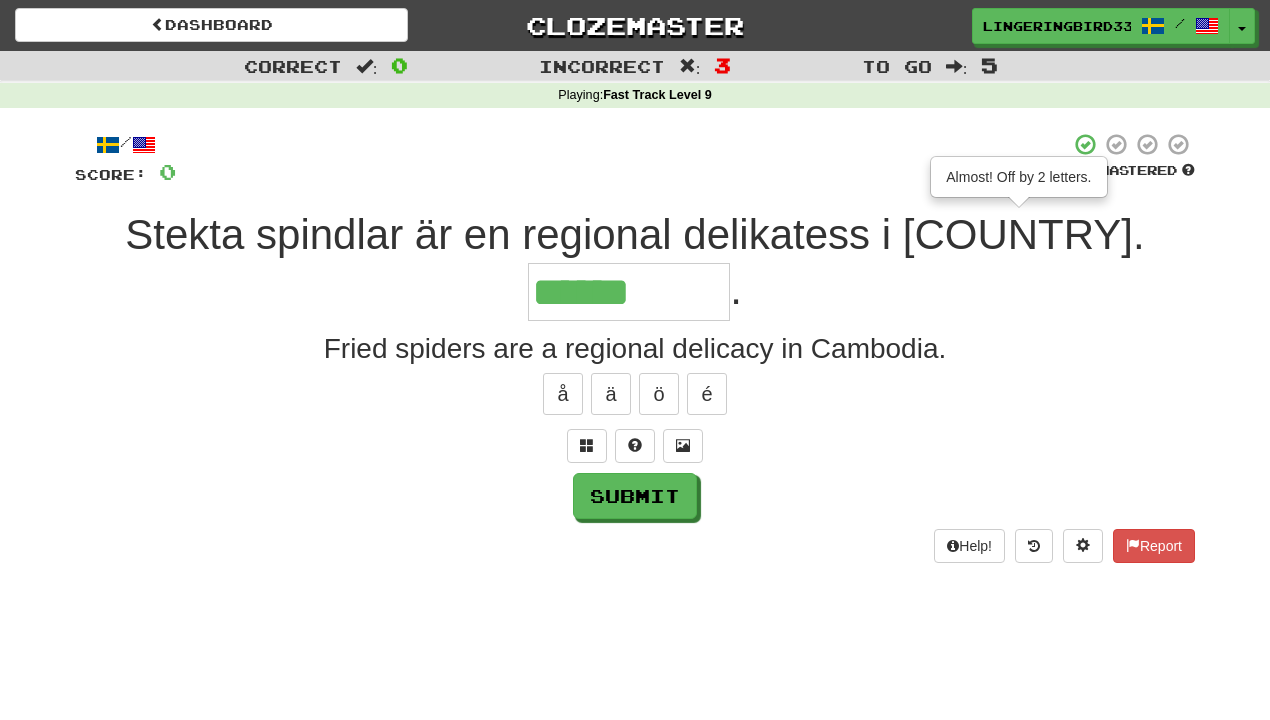 type on "********" 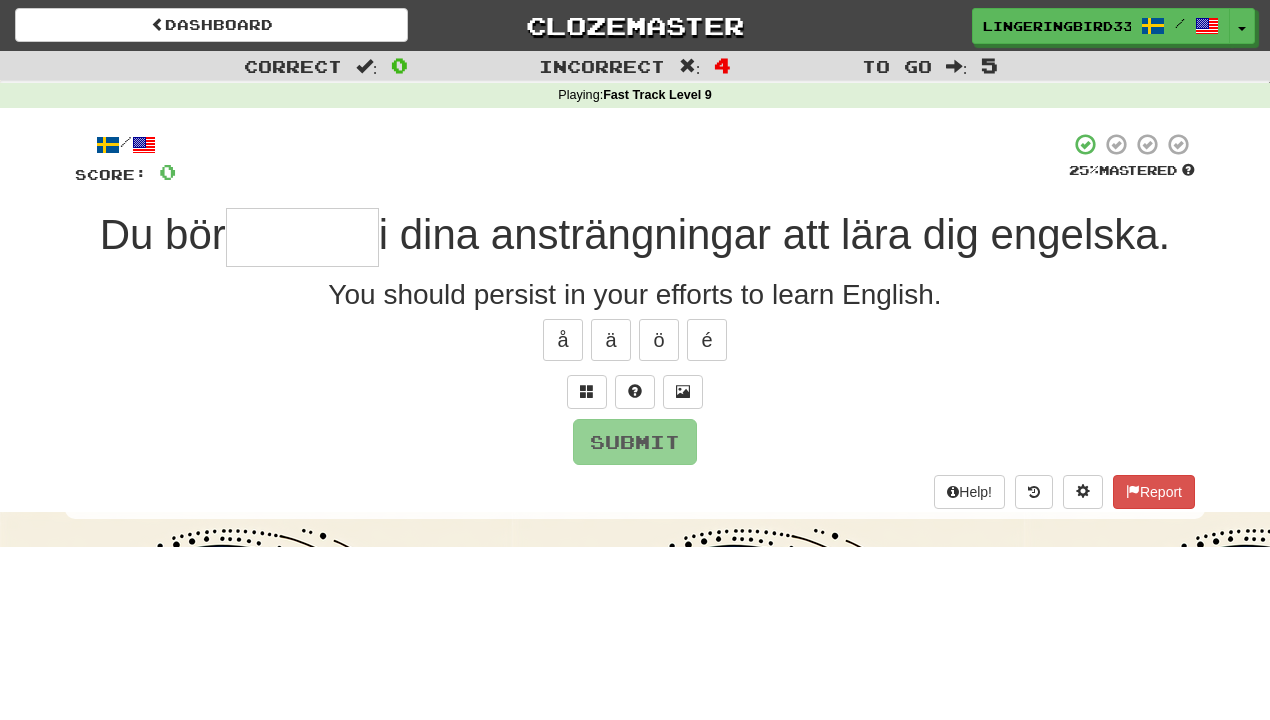type on "*******" 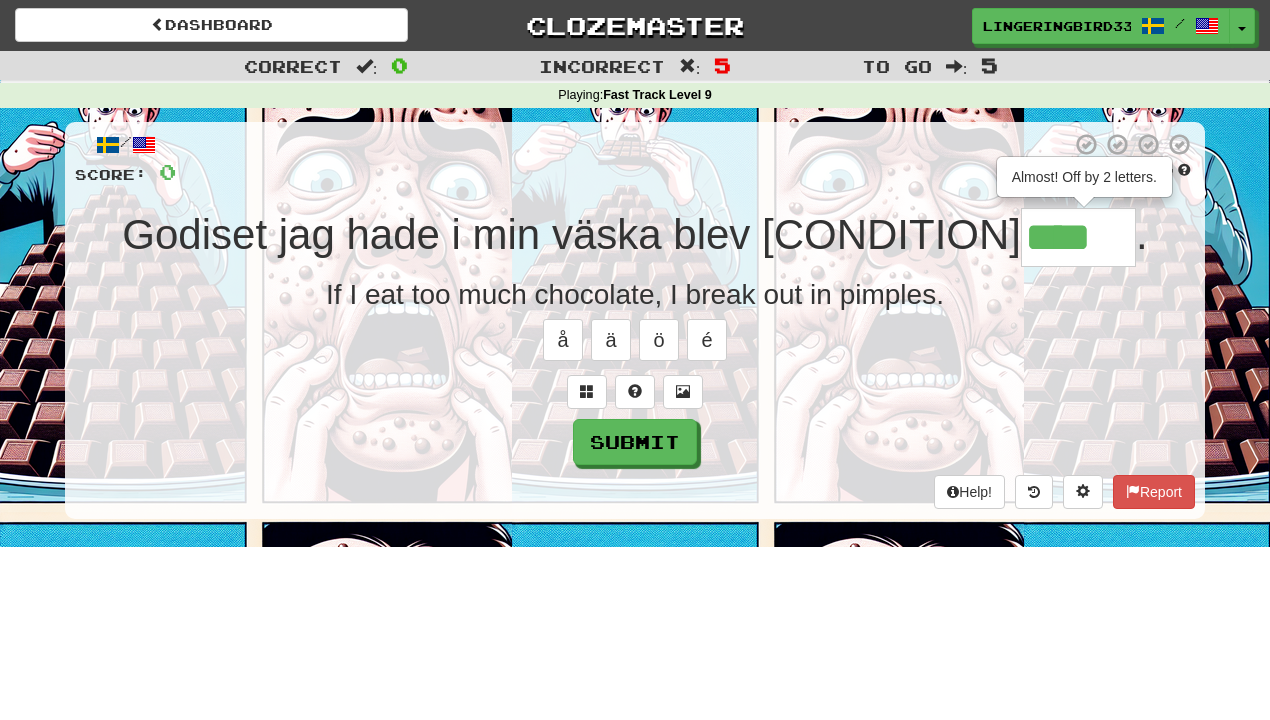 type on "******" 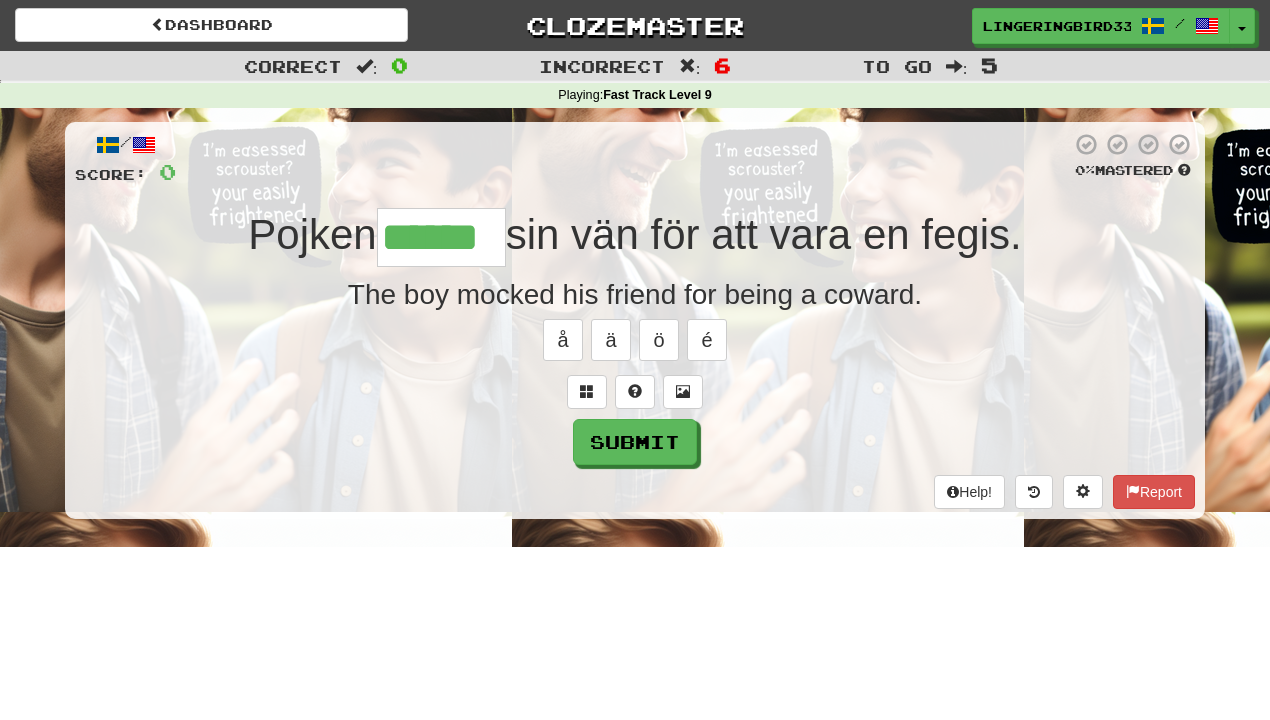 type on "******" 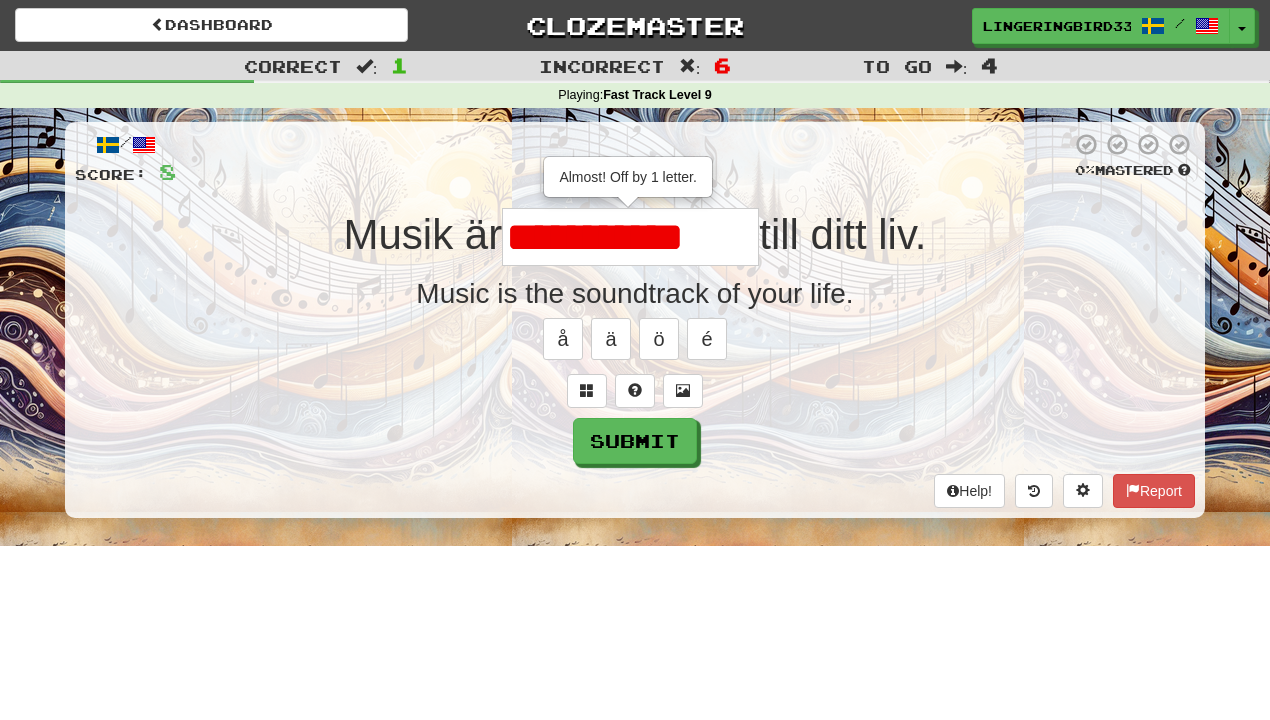 scroll, scrollTop: 0, scrollLeft: 0, axis: both 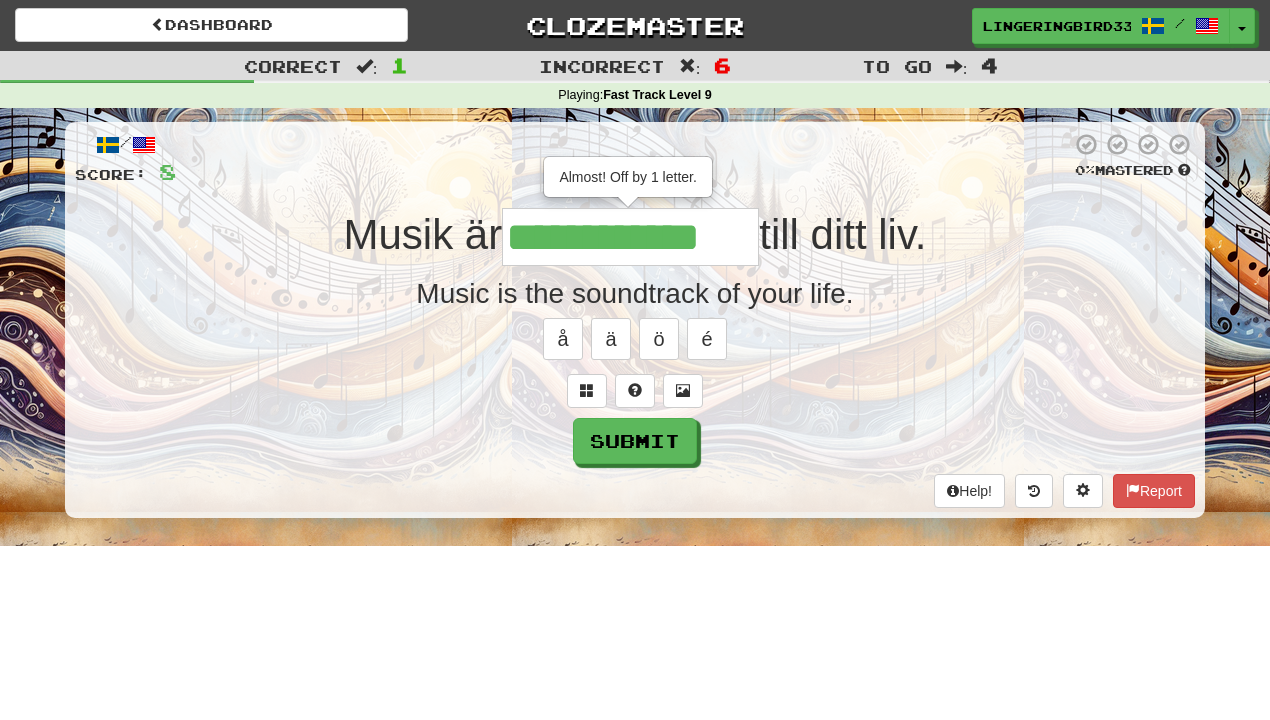 type on "**********" 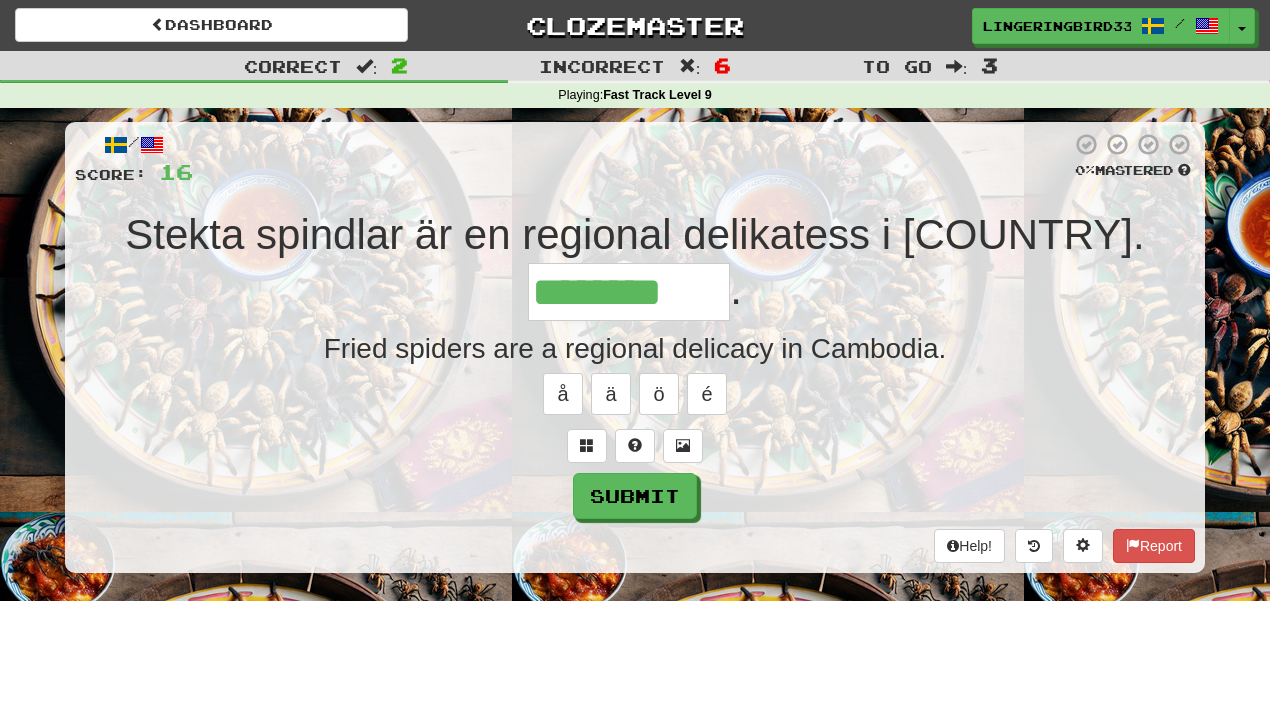 type on "********" 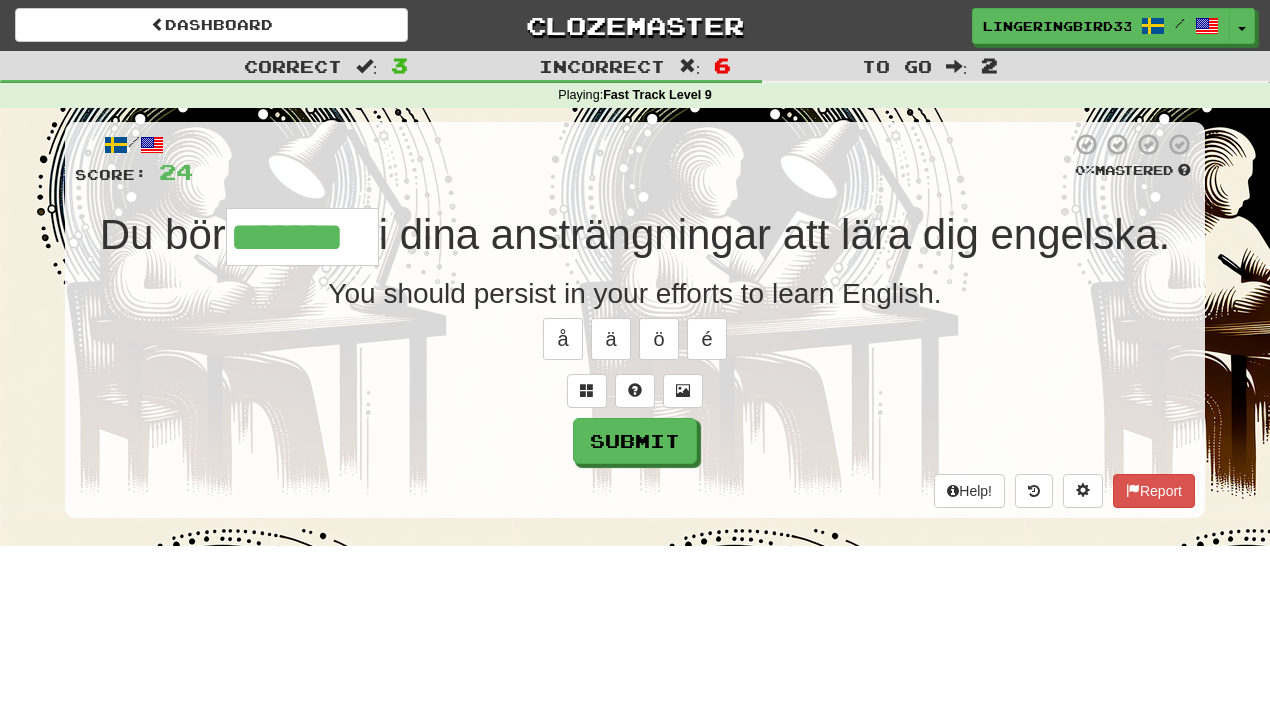 type on "*******" 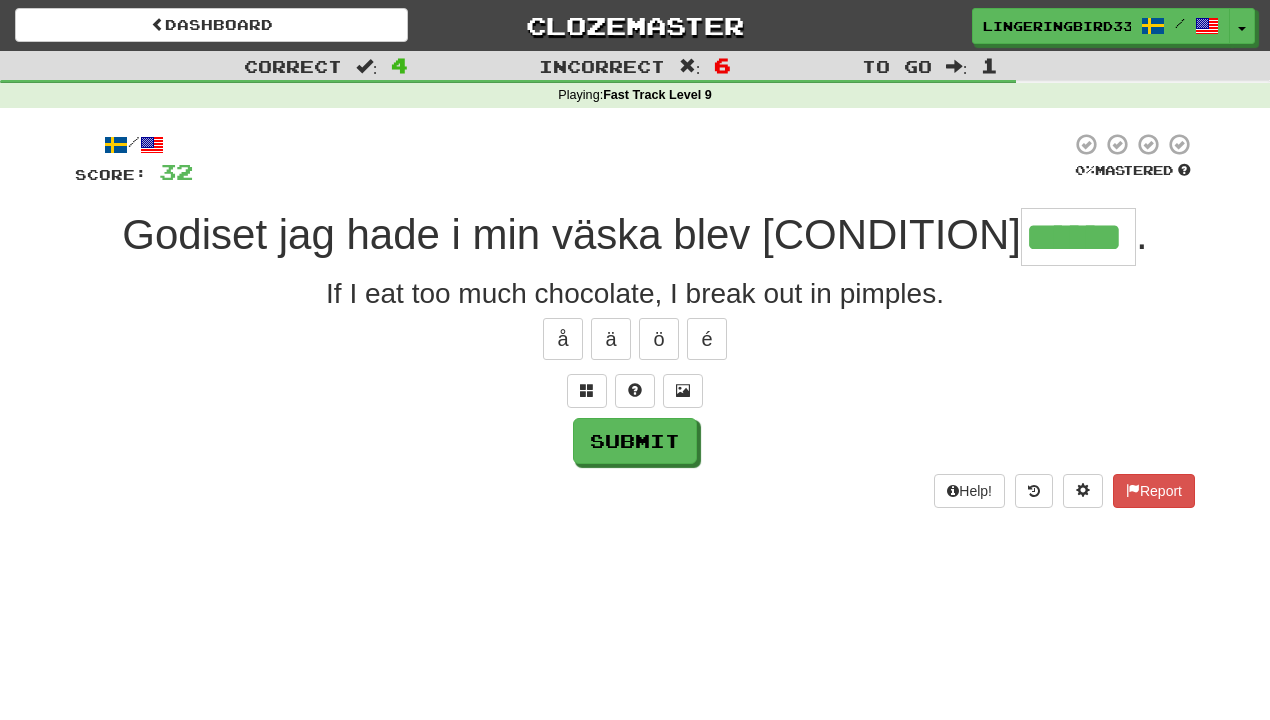 type on "******" 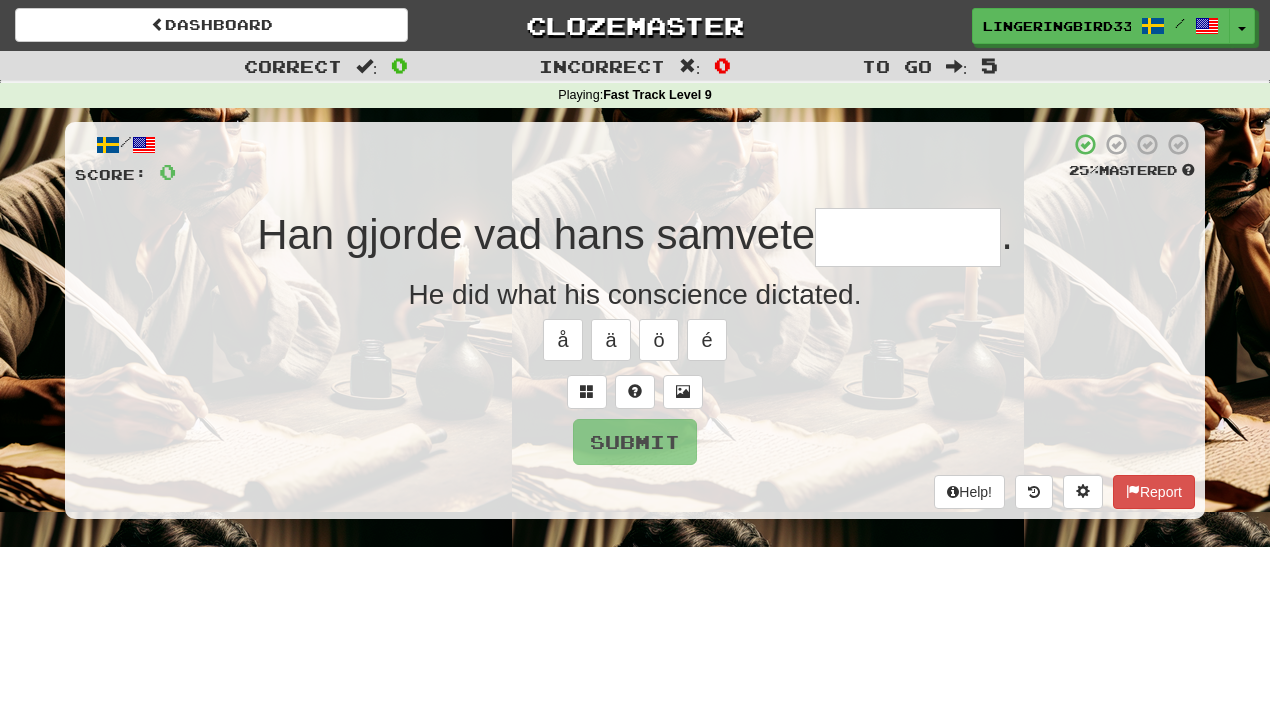 type on "*********" 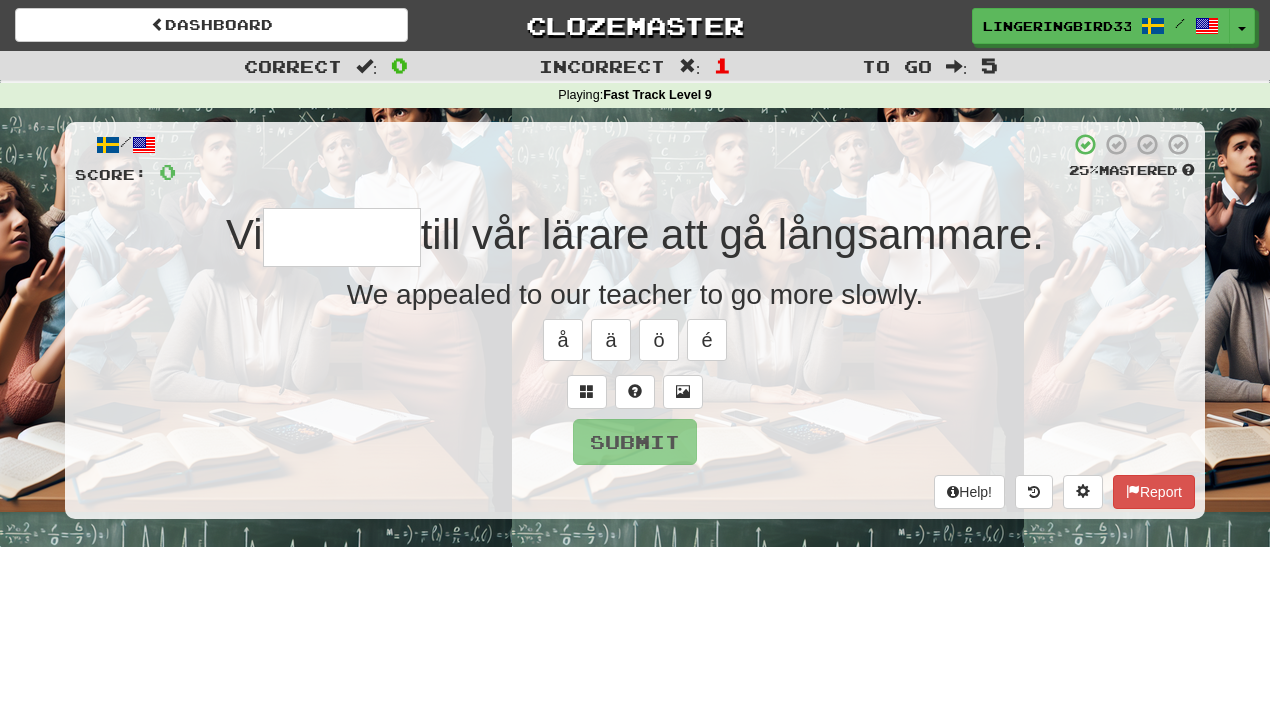 type on "*******" 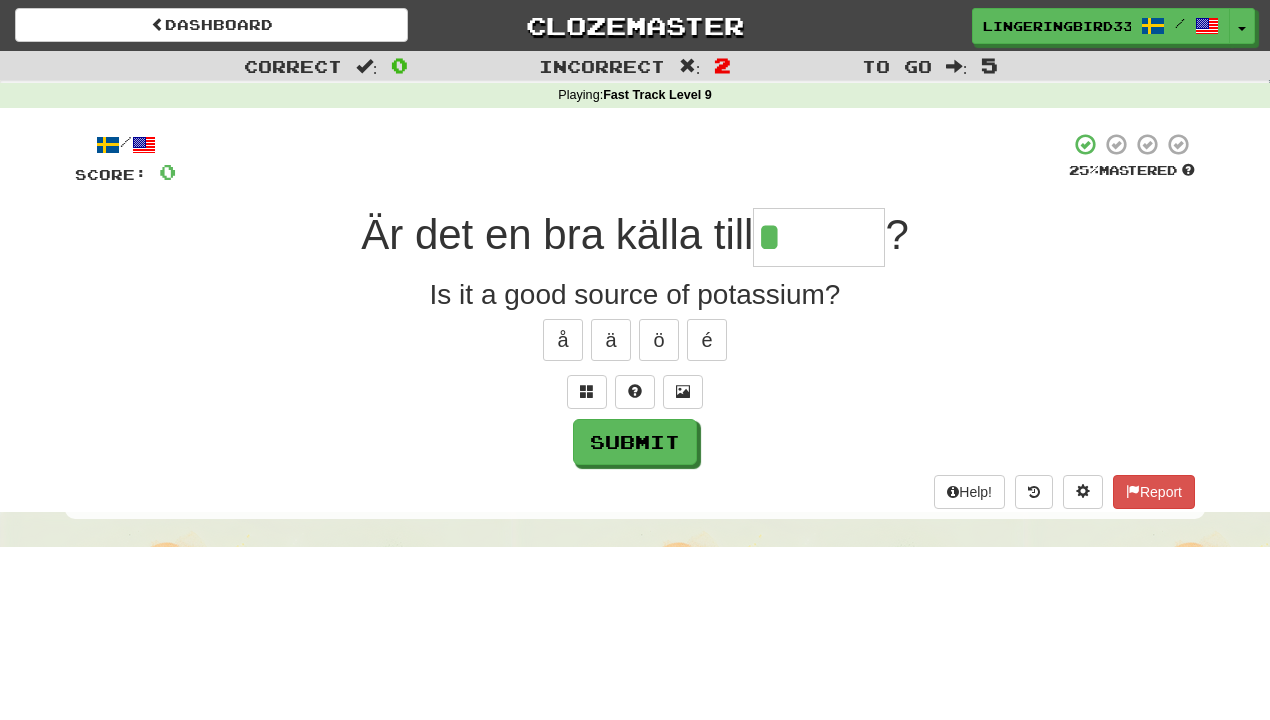 type on "******" 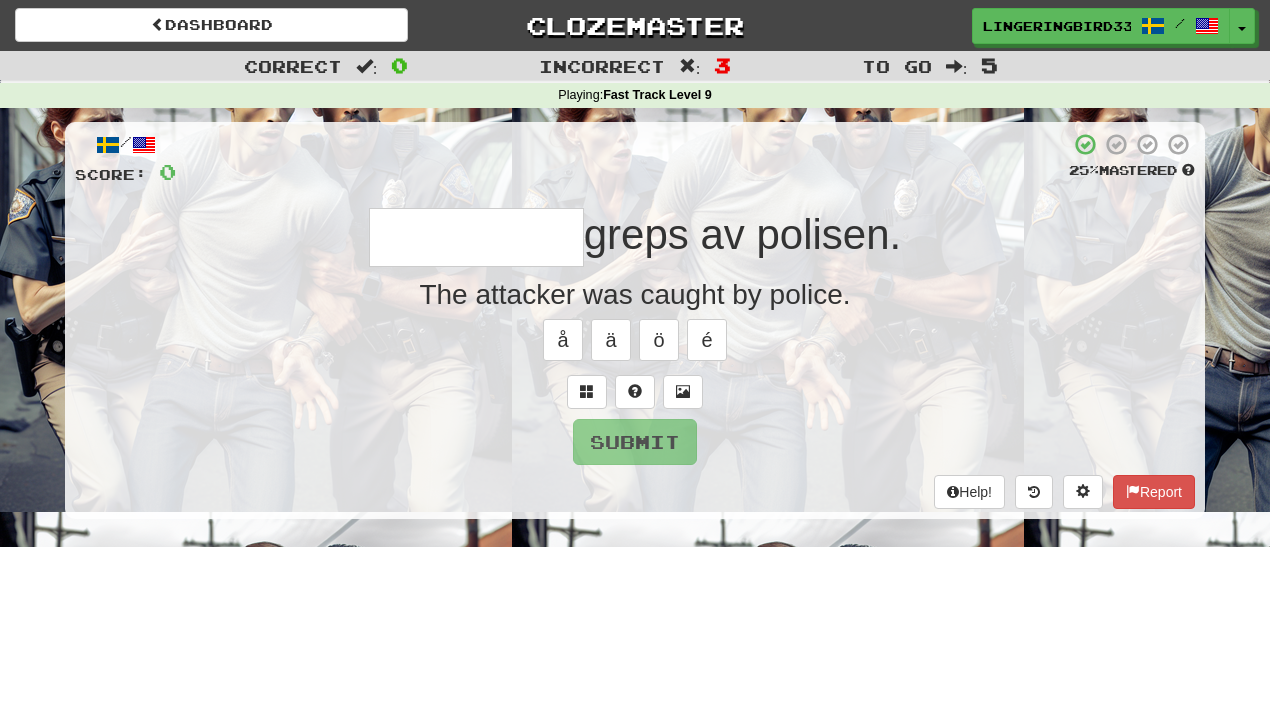 type on "**********" 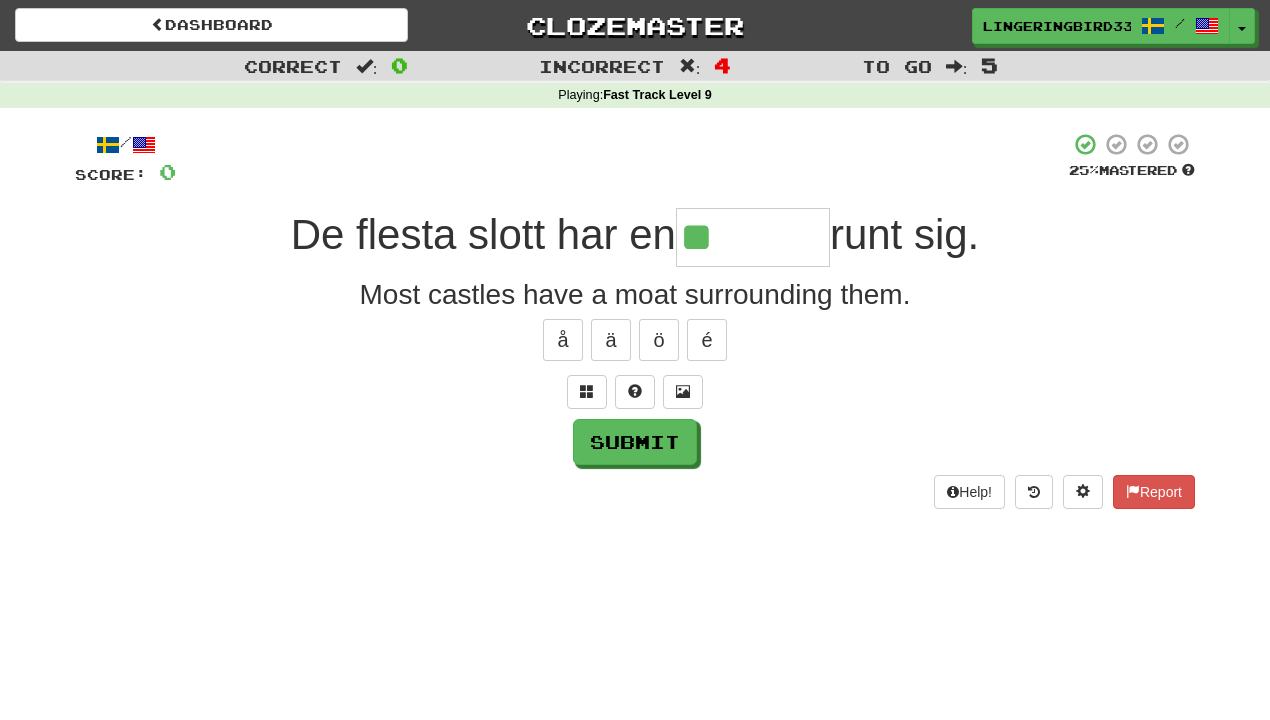 type on "********" 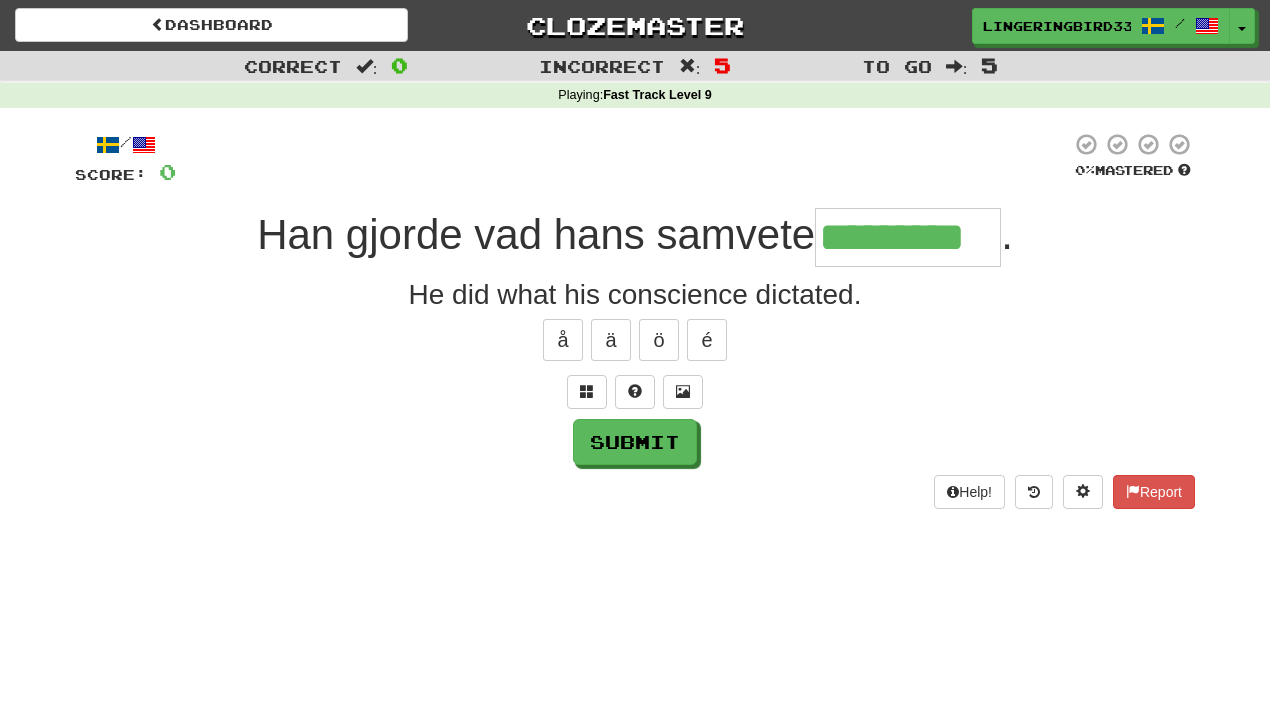 type on "*********" 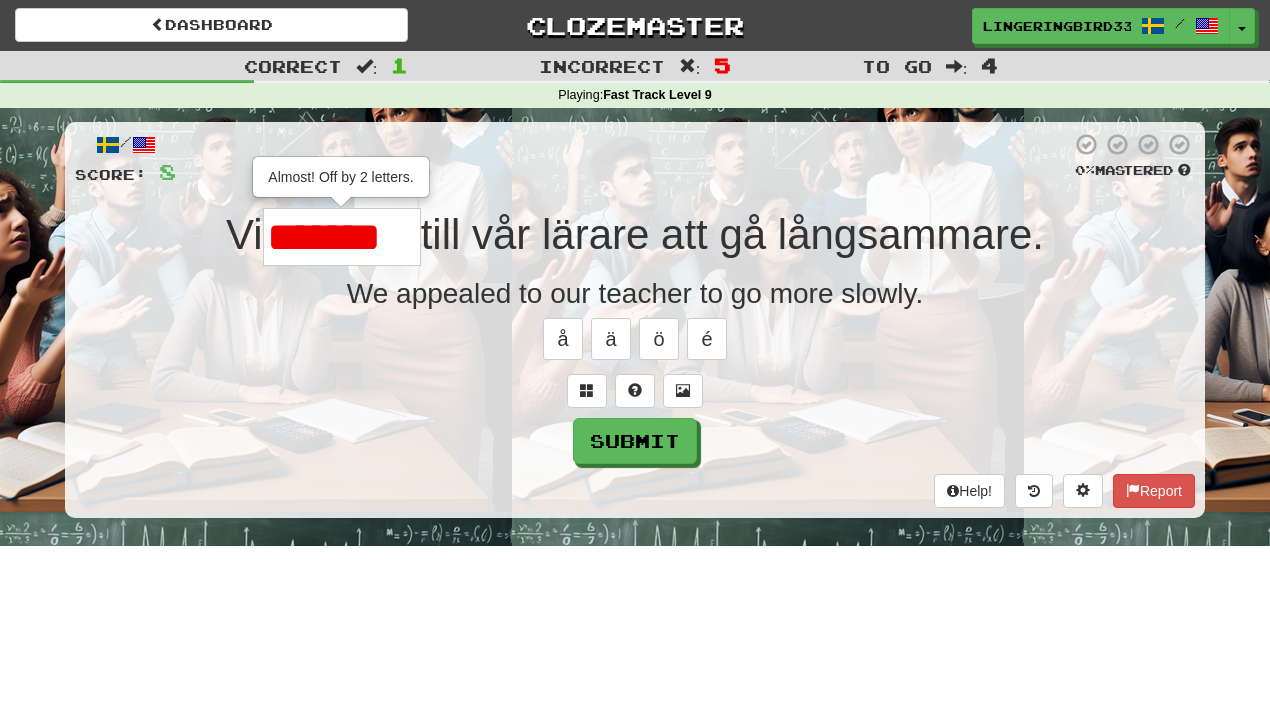 type on "*******" 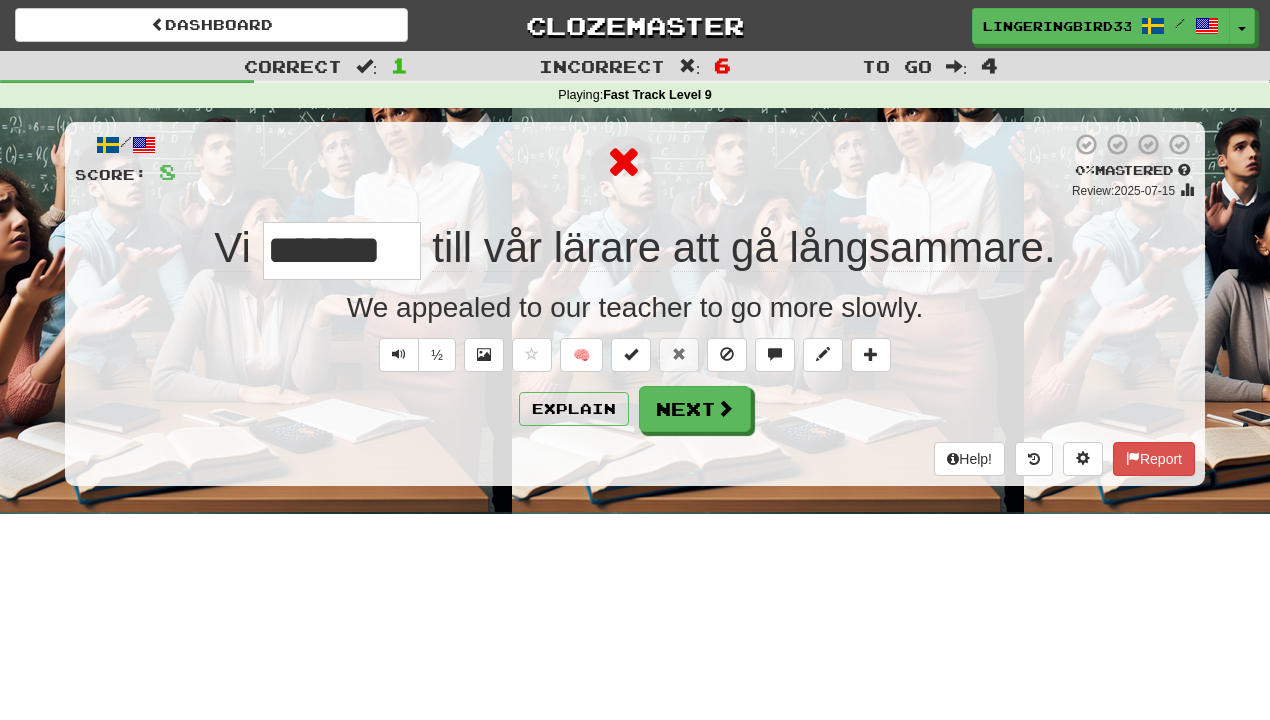scroll, scrollTop: 0, scrollLeft: 0, axis: both 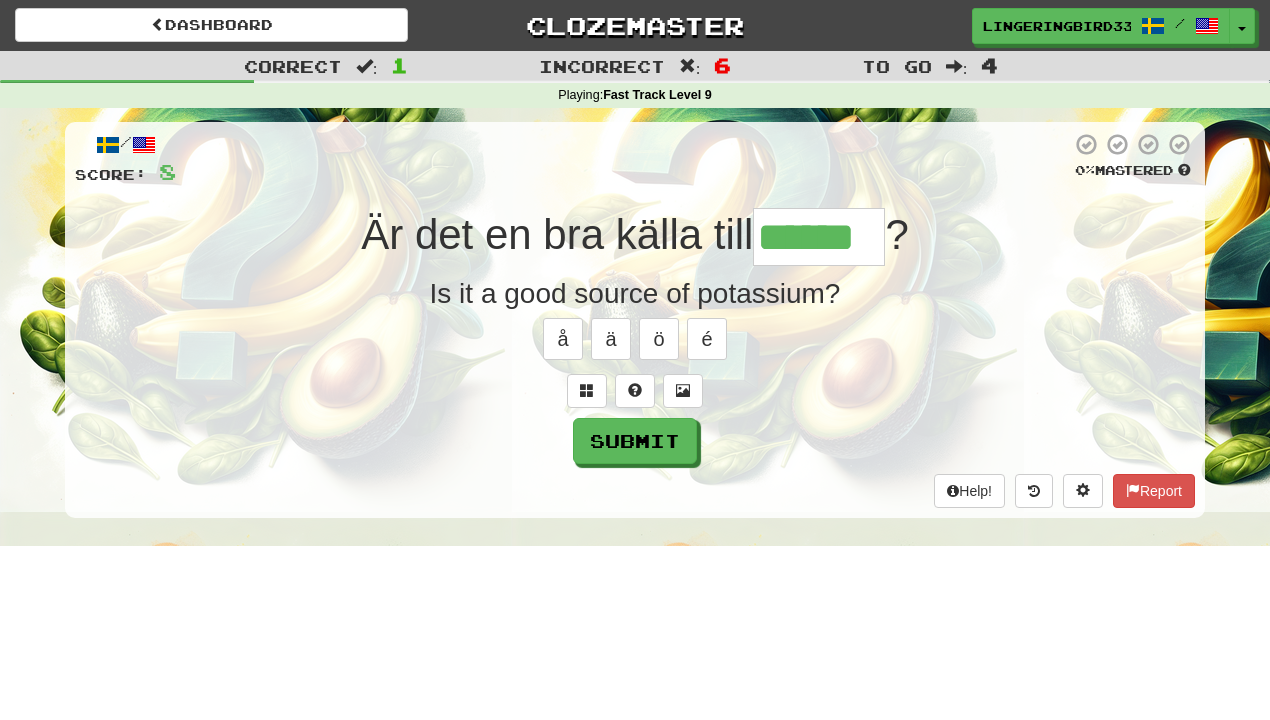type on "******" 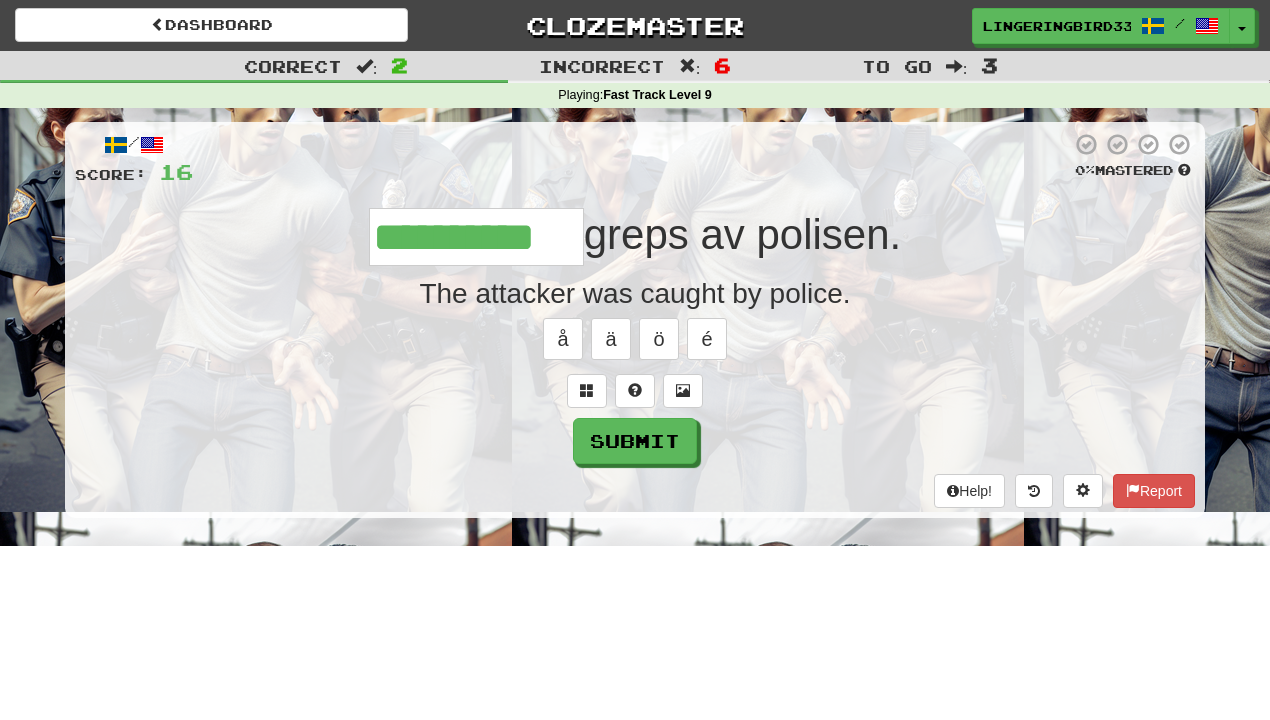 type on "**********" 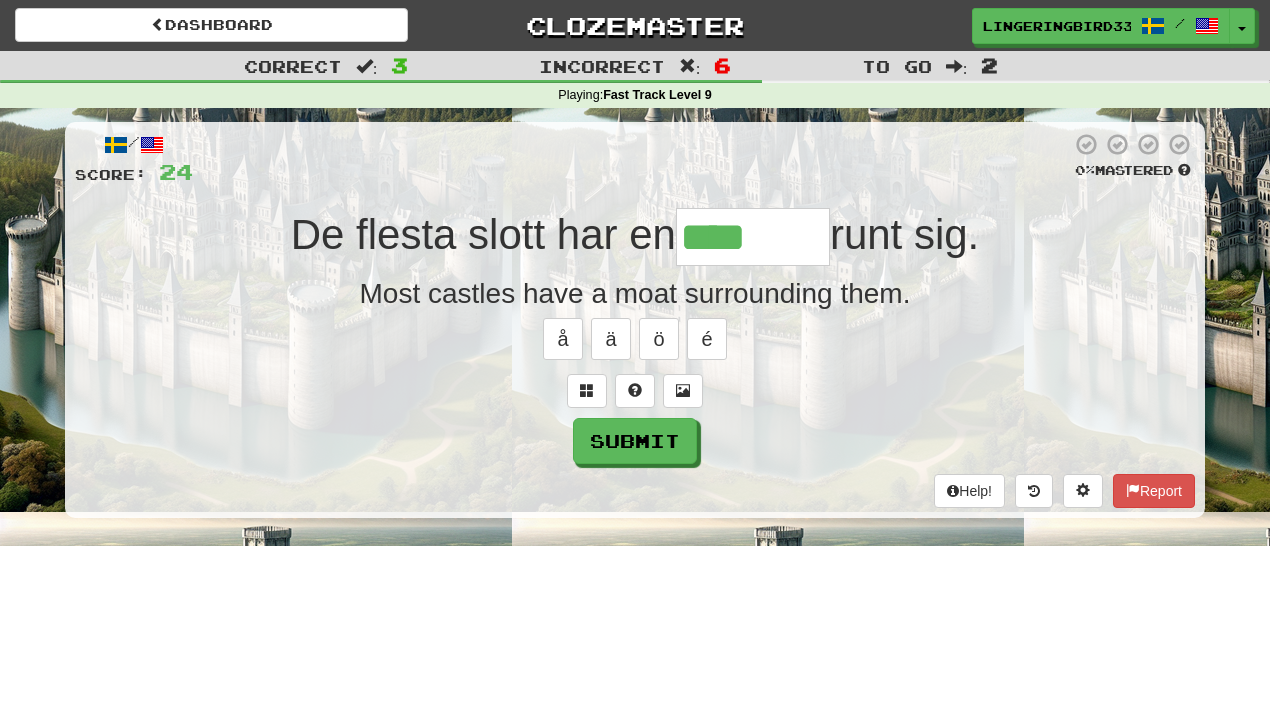 type on "********" 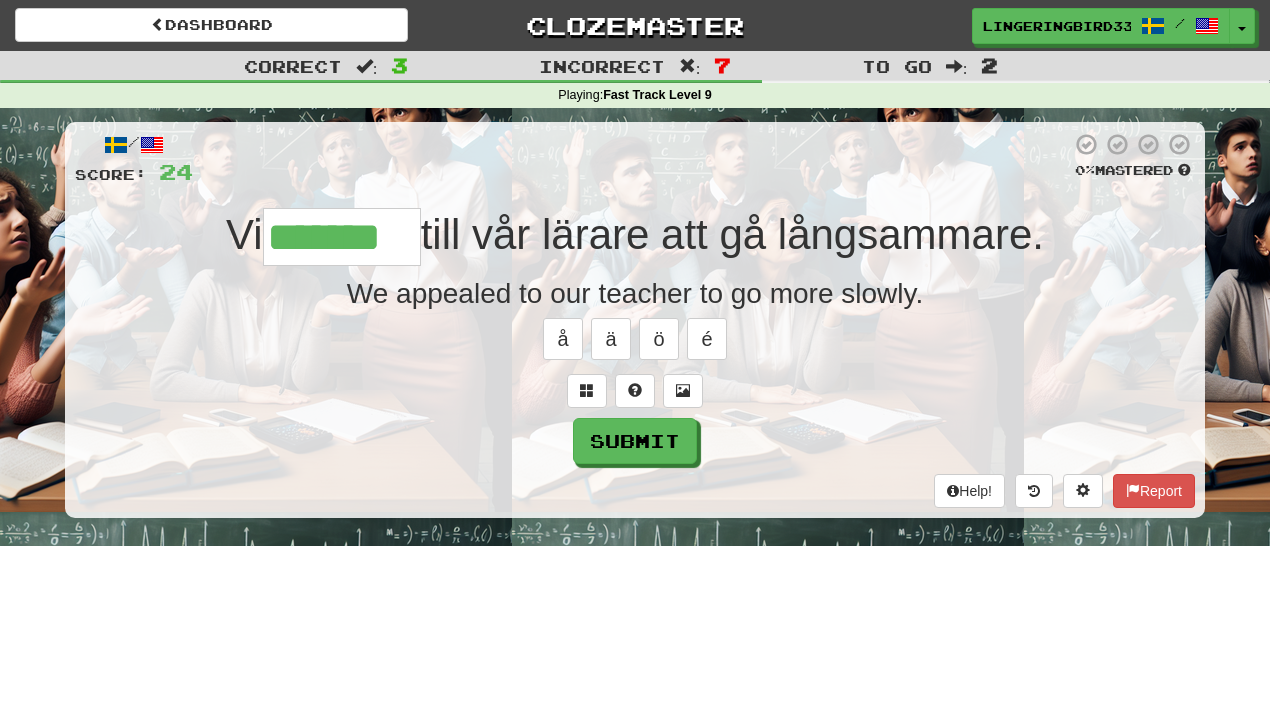 type on "*******" 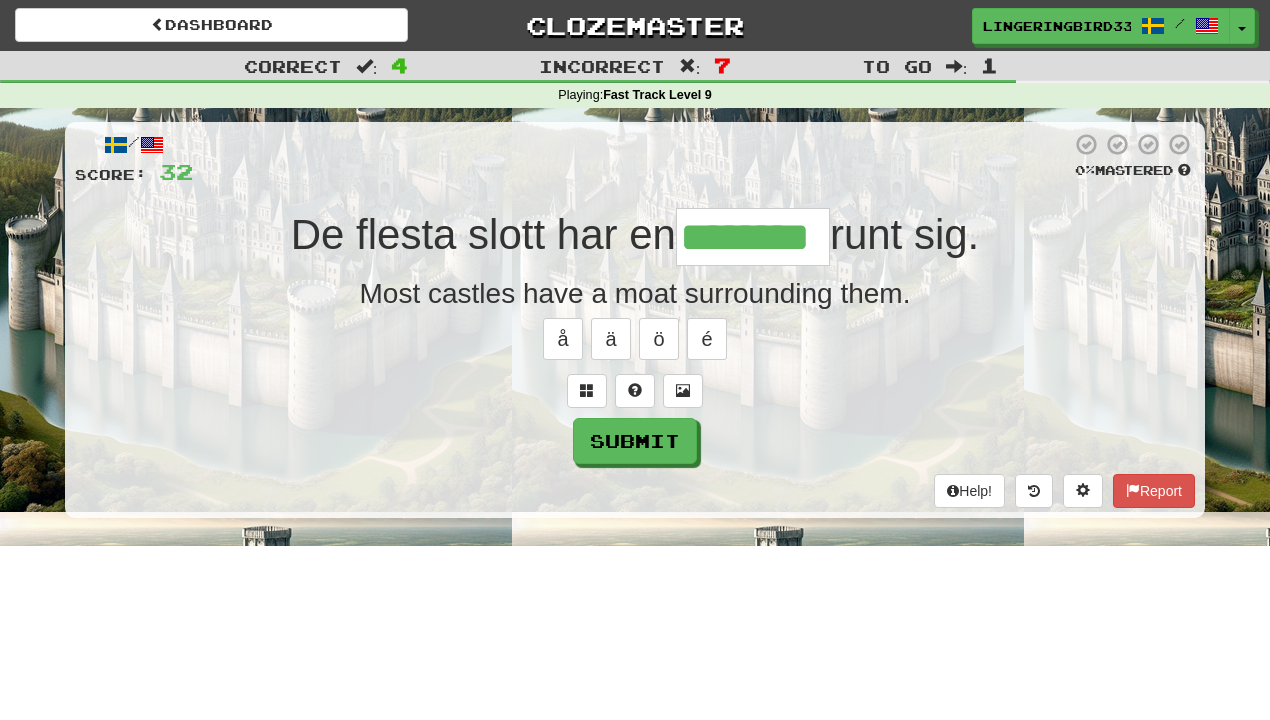 type on "********" 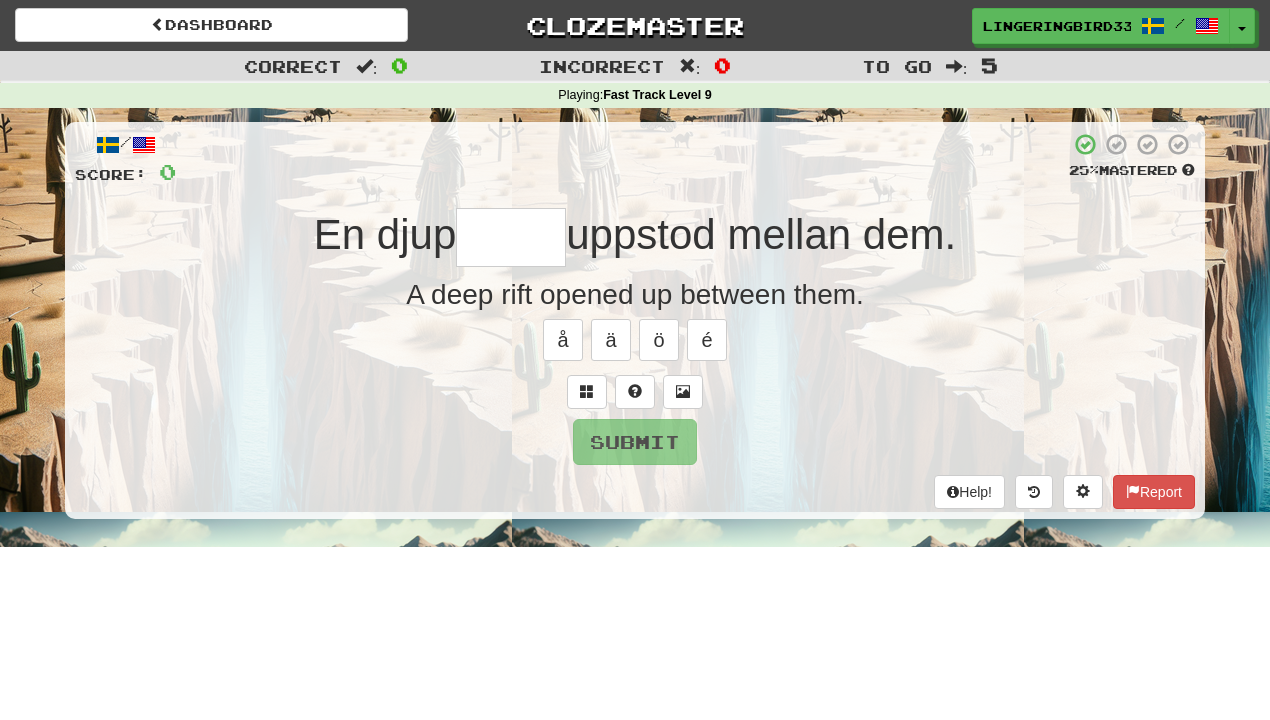 type on "******" 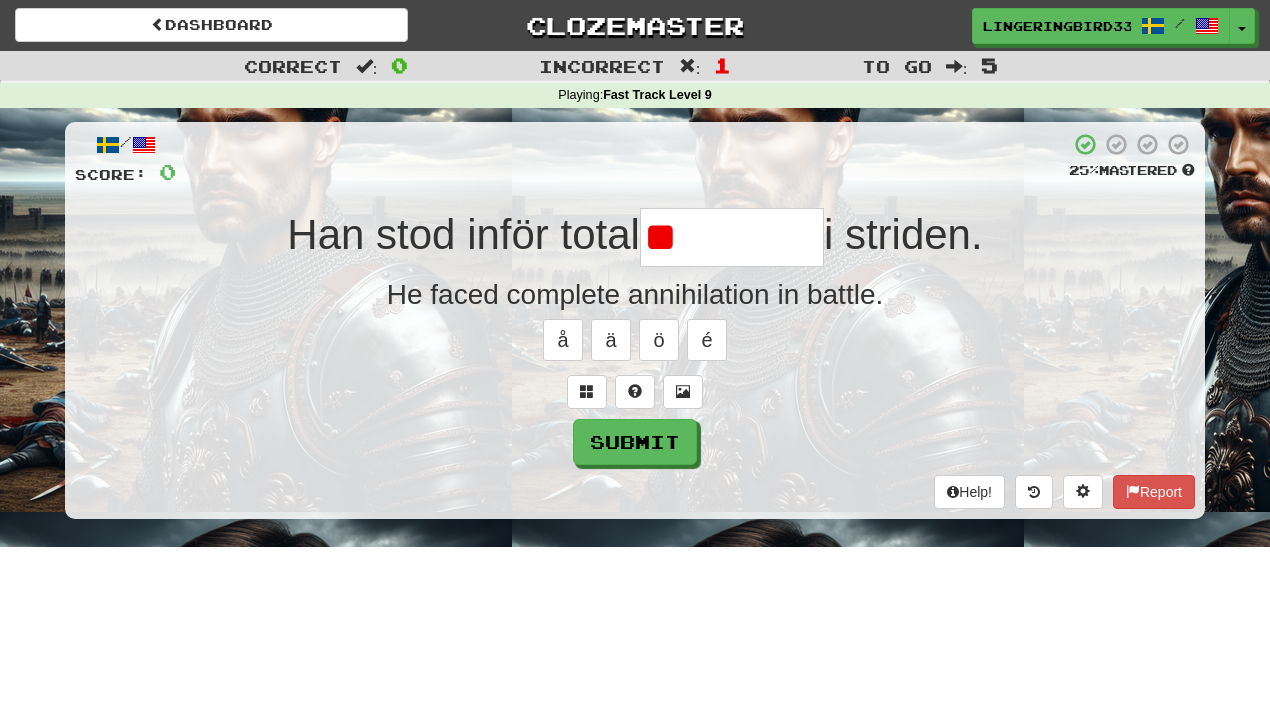 type on "*********" 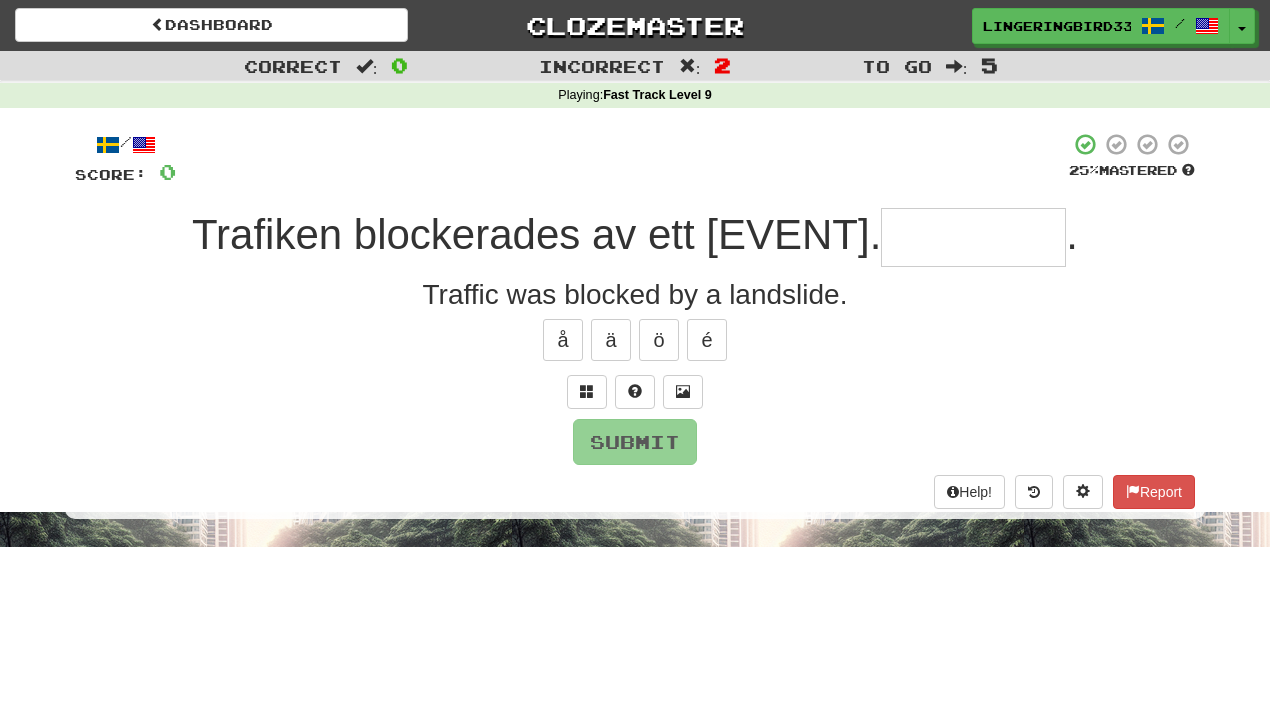 type on "*********" 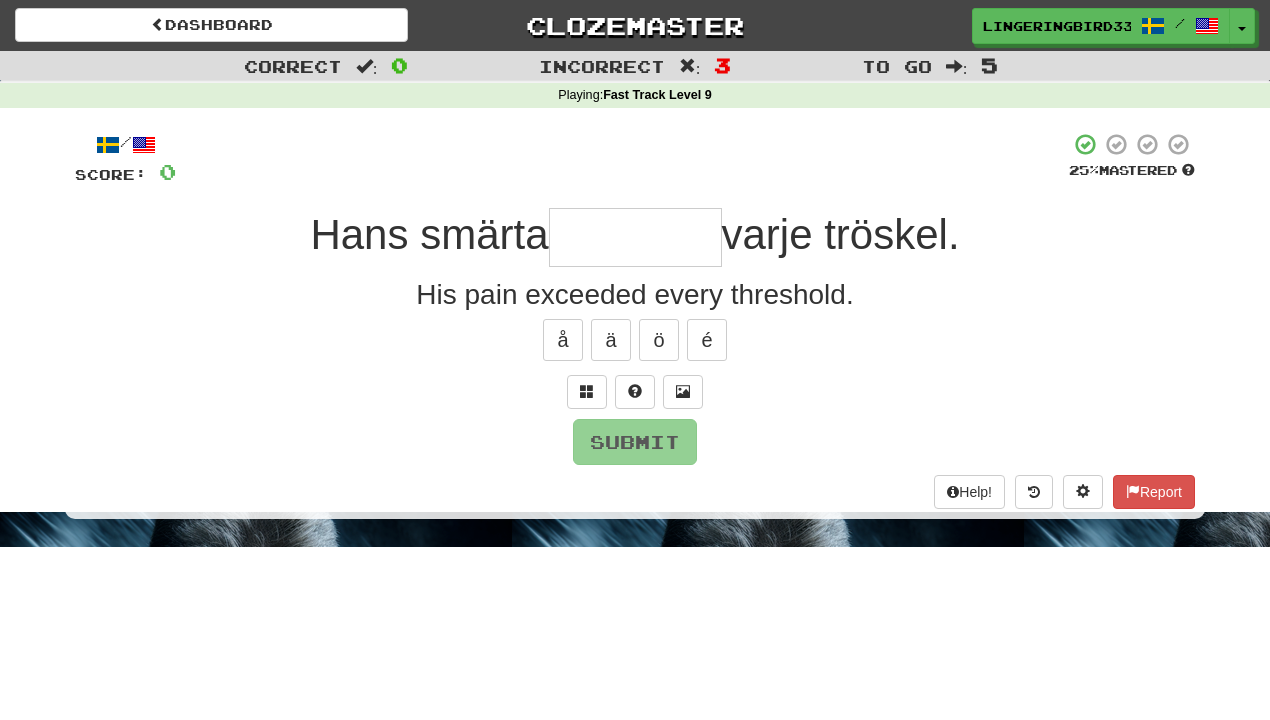 type on "********" 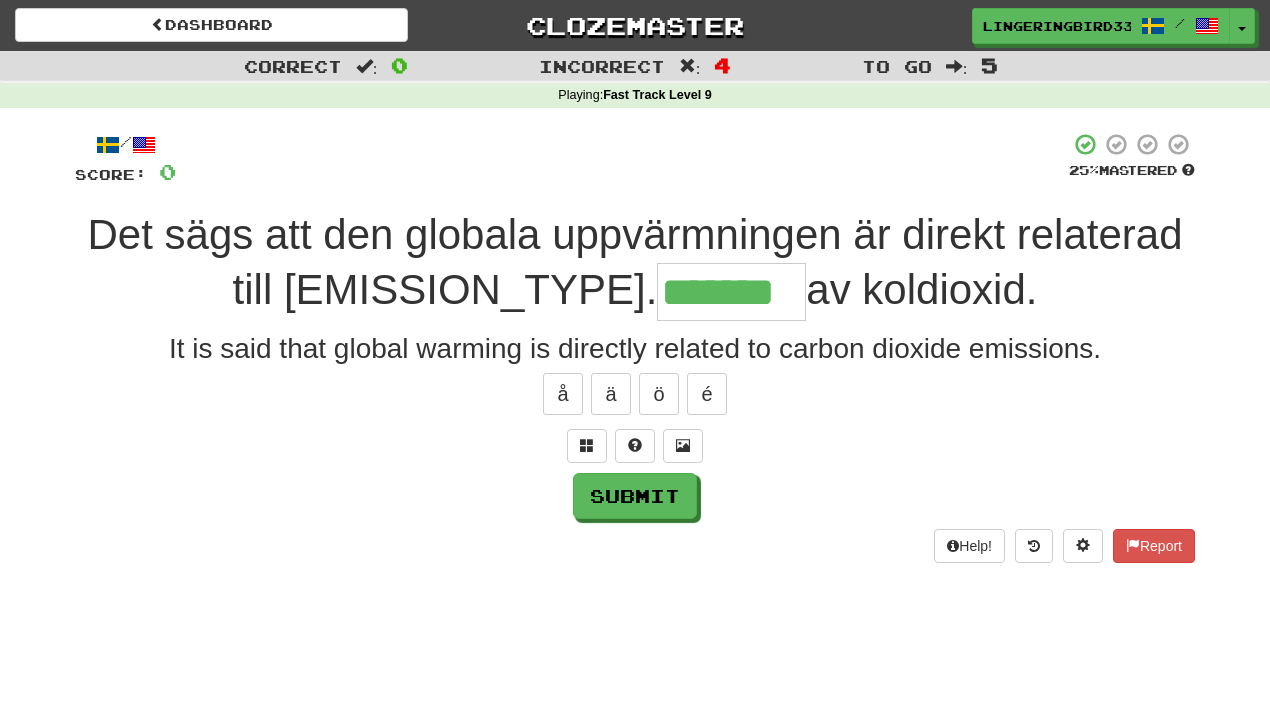 type on "*******" 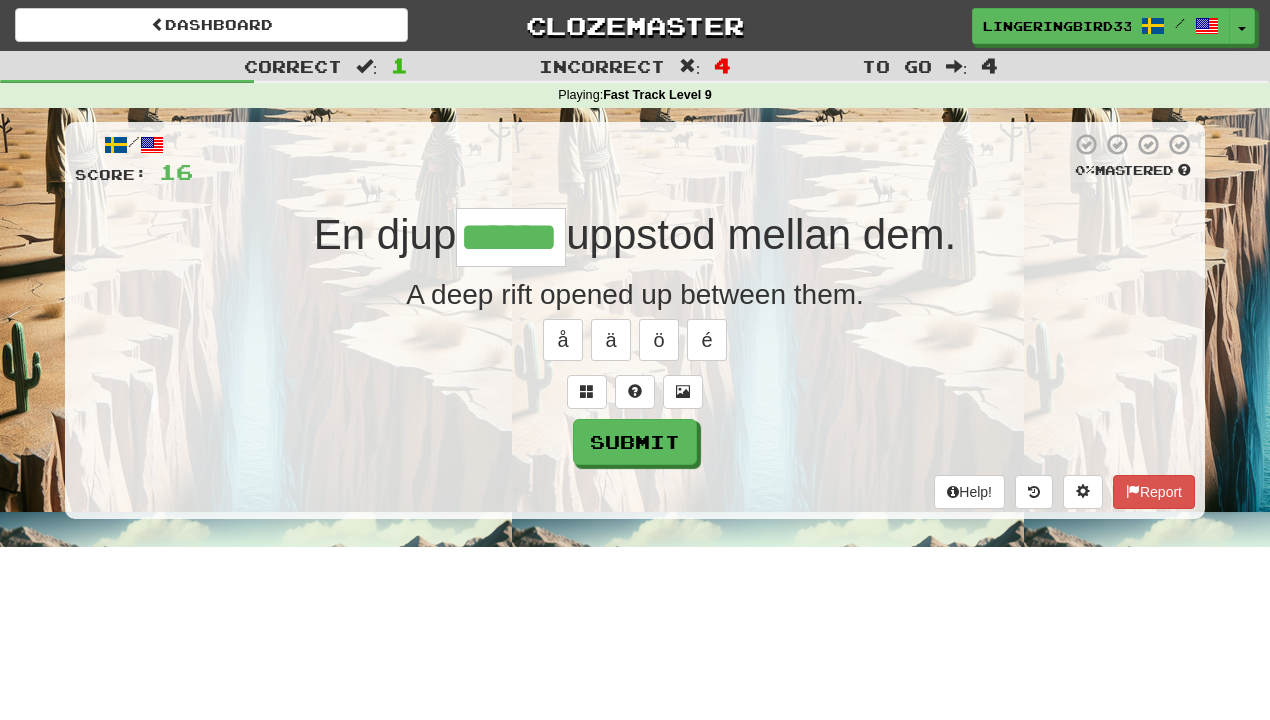 type on "******" 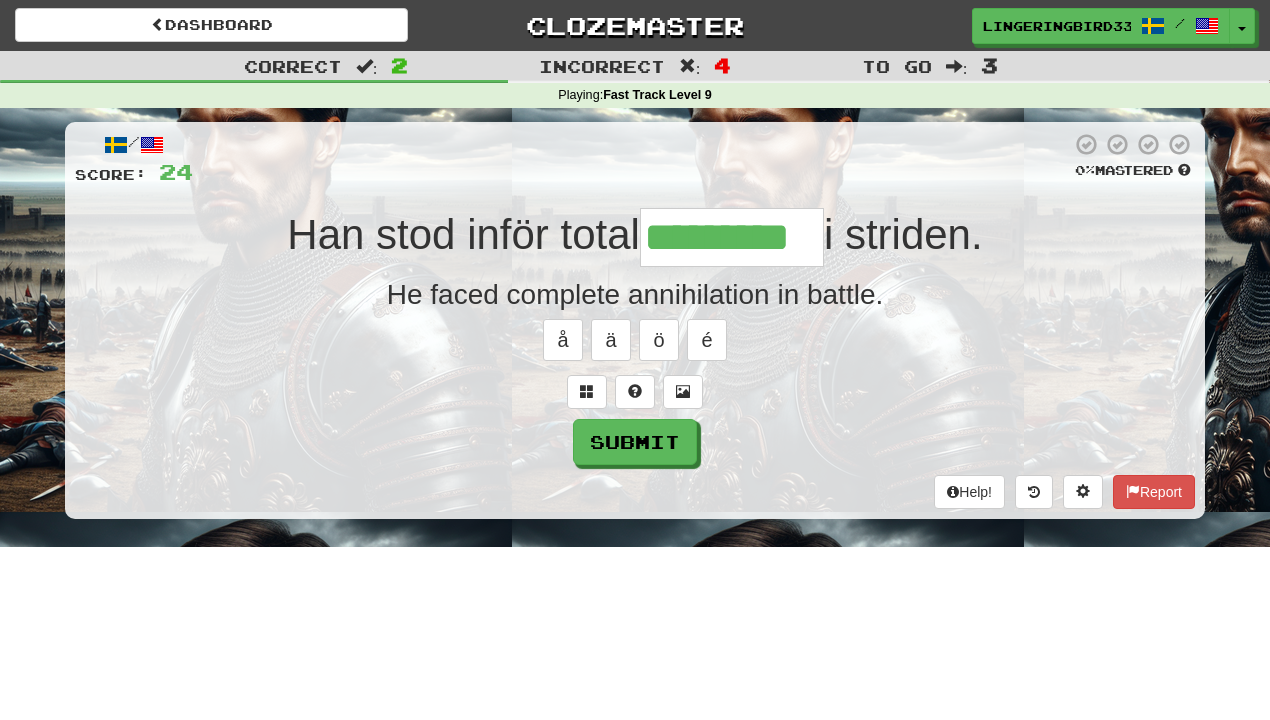 type 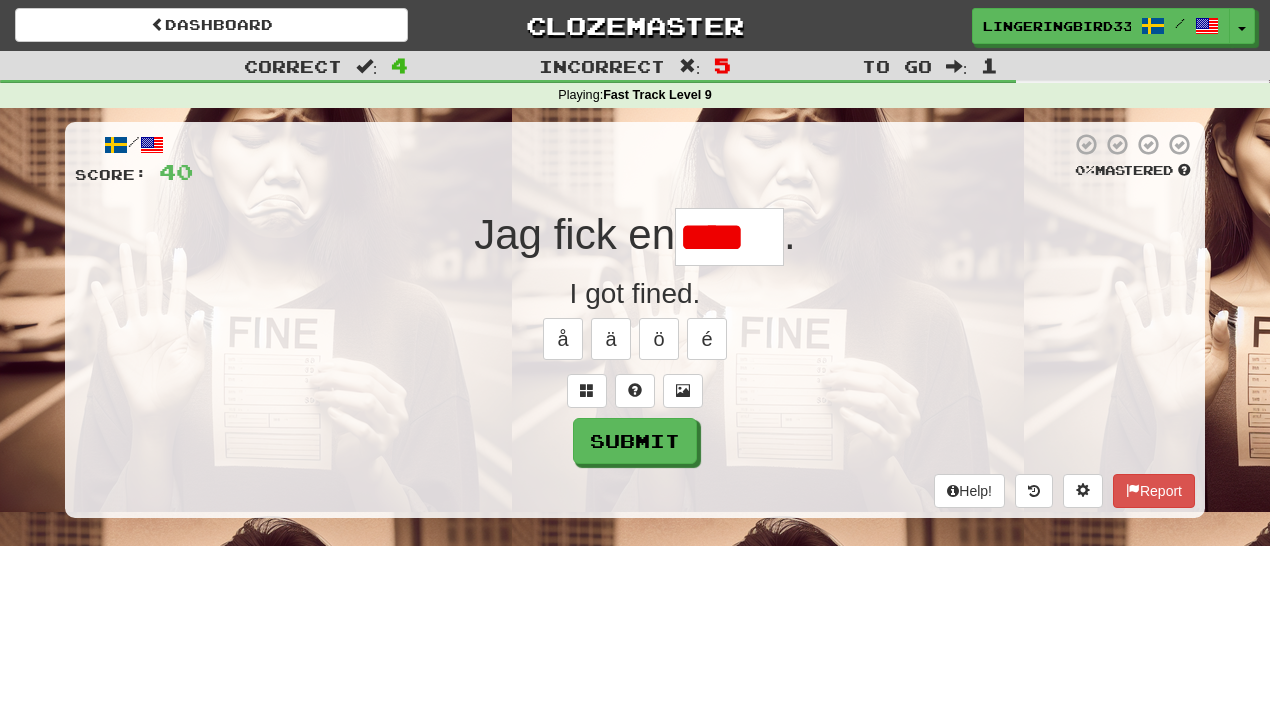 scroll, scrollTop: 0, scrollLeft: 0, axis: both 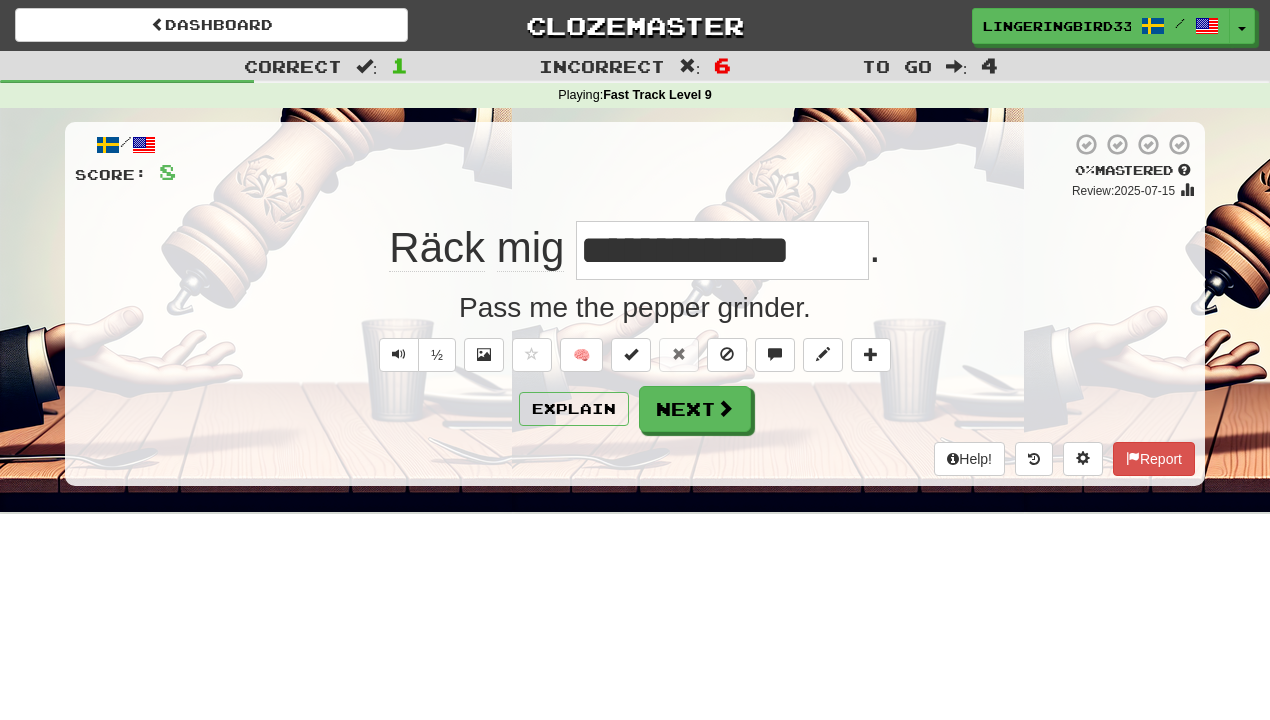 click on "**********" at bounding box center (722, 250) 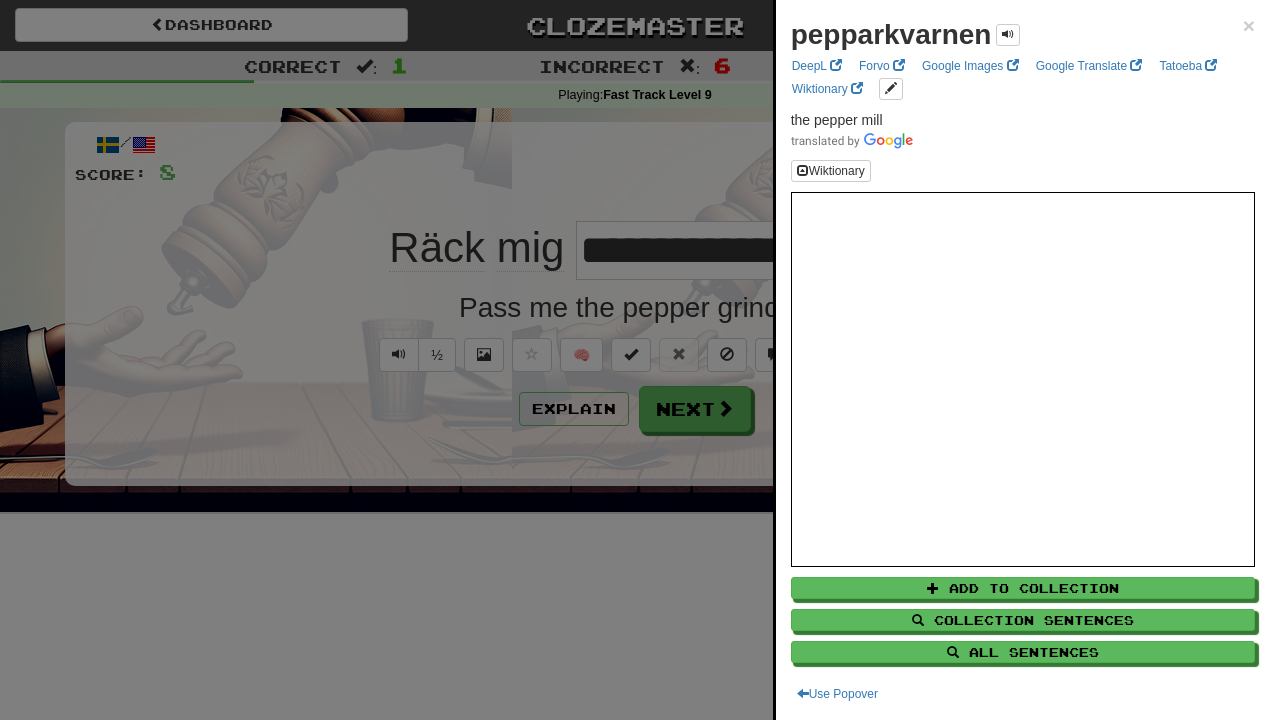 click at bounding box center [635, 360] 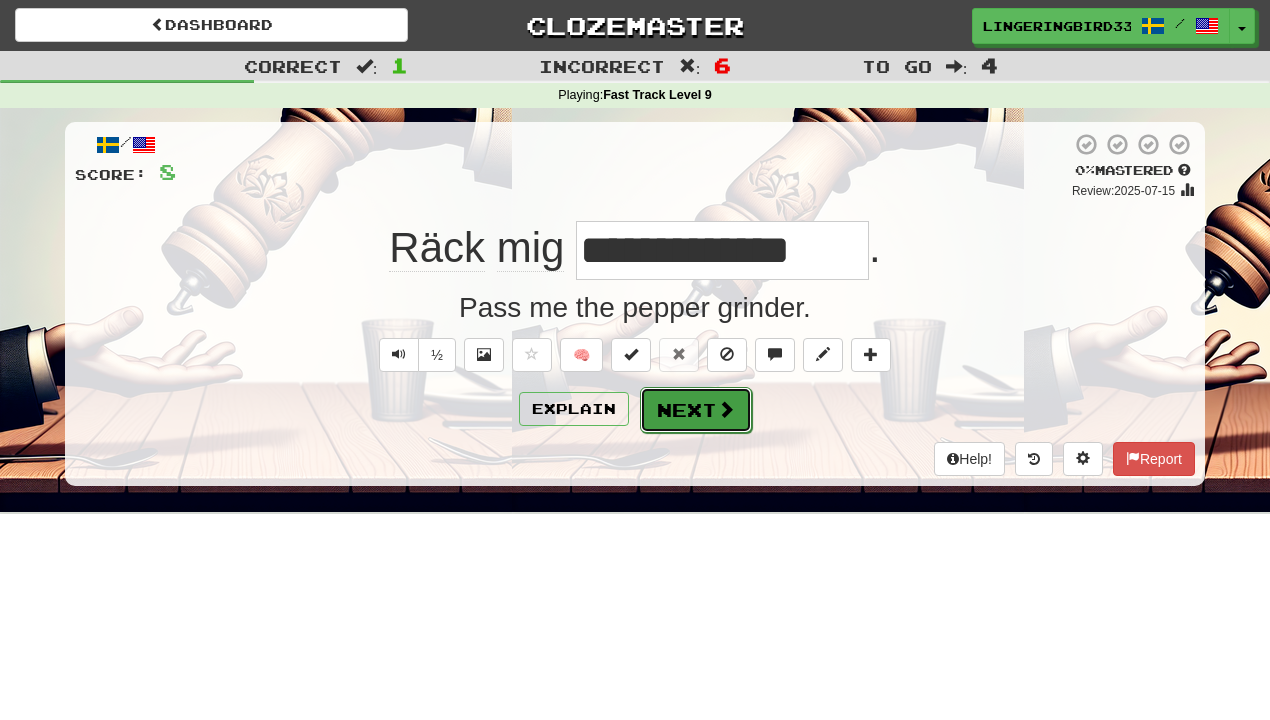 click on "Next" at bounding box center [696, 410] 